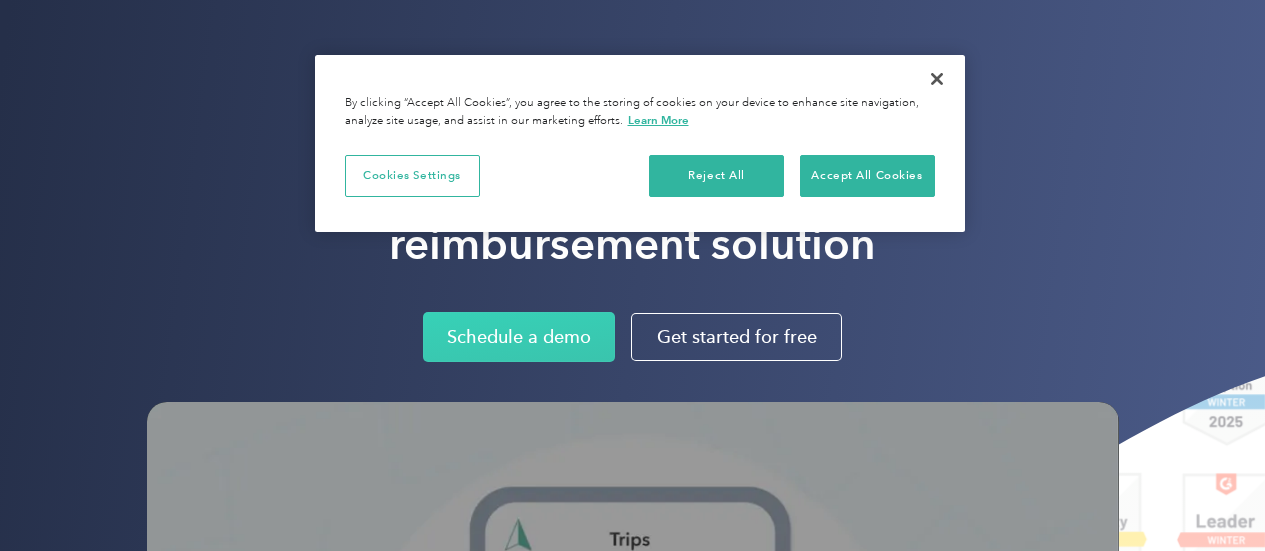 scroll, scrollTop: 0, scrollLeft: 0, axis: both 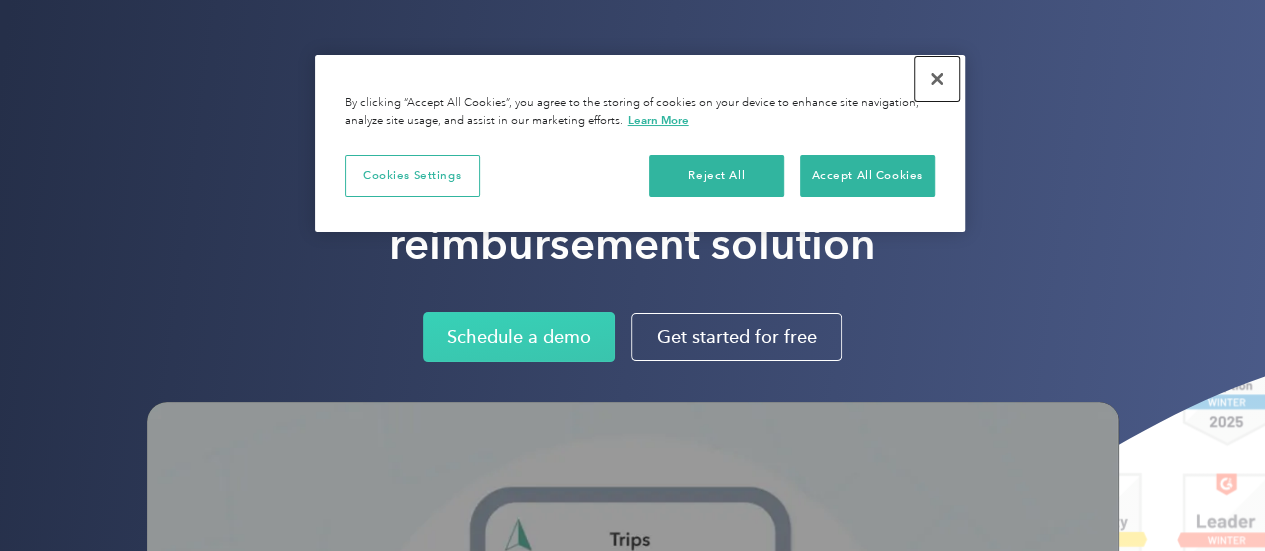 click at bounding box center [937, 79] 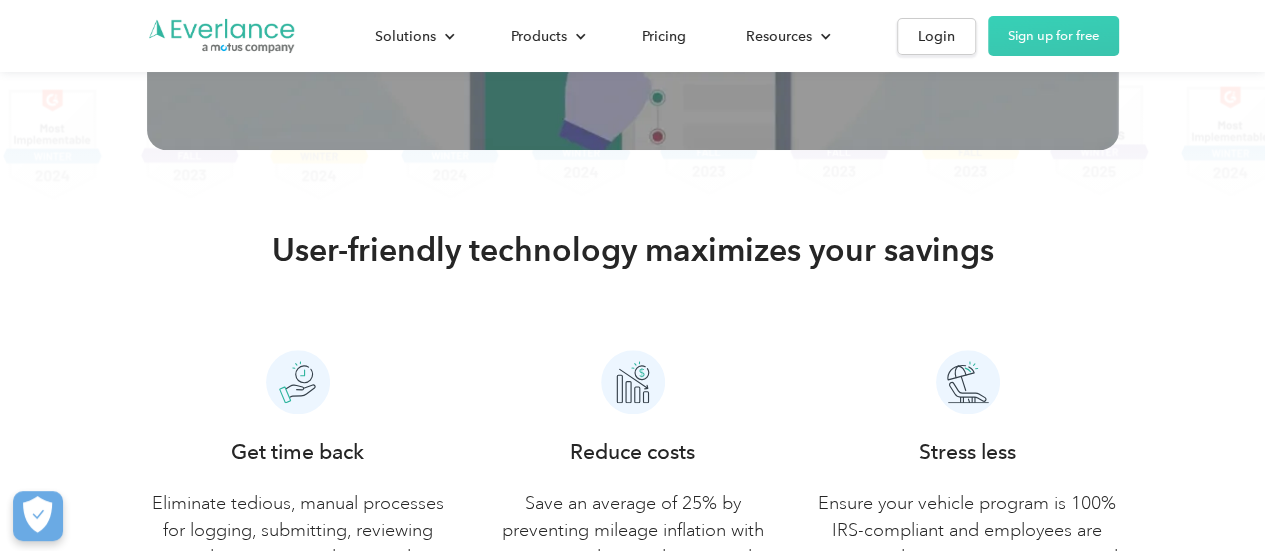 scroll, scrollTop: 800, scrollLeft: 0, axis: vertical 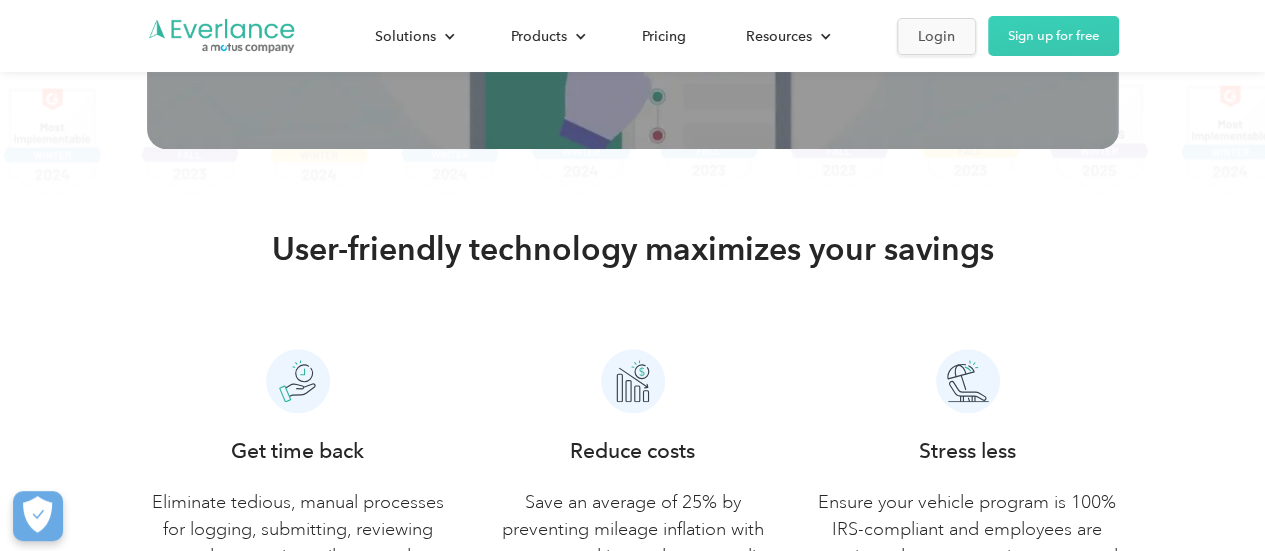 click on "Login" at bounding box center [936, 36] 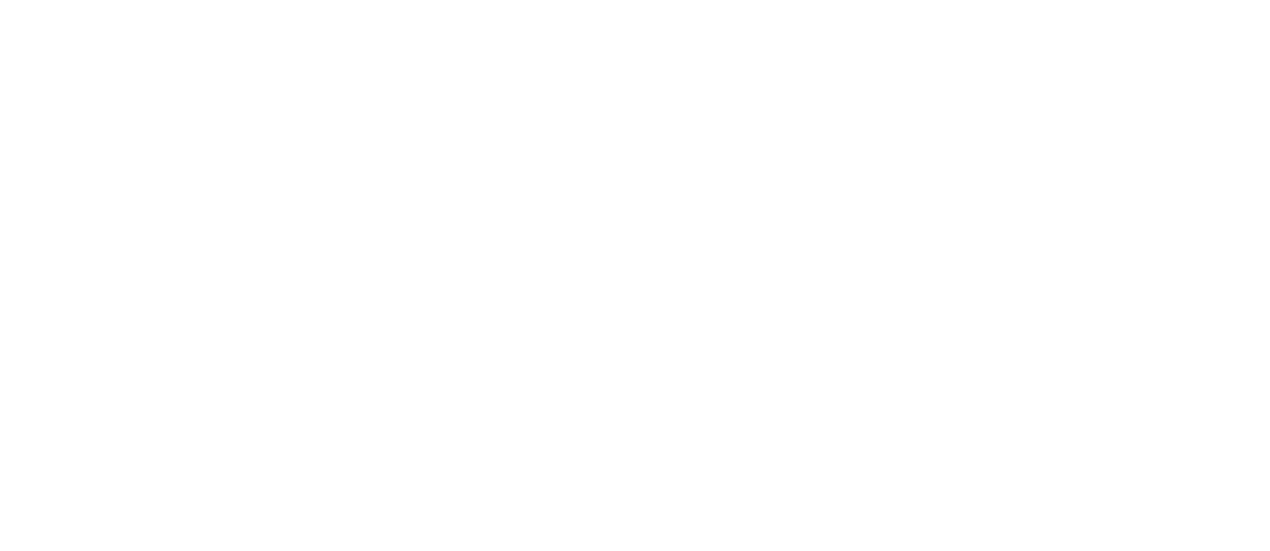 scroll, scrollTop: 0, scrollLeft: 0, axis: both 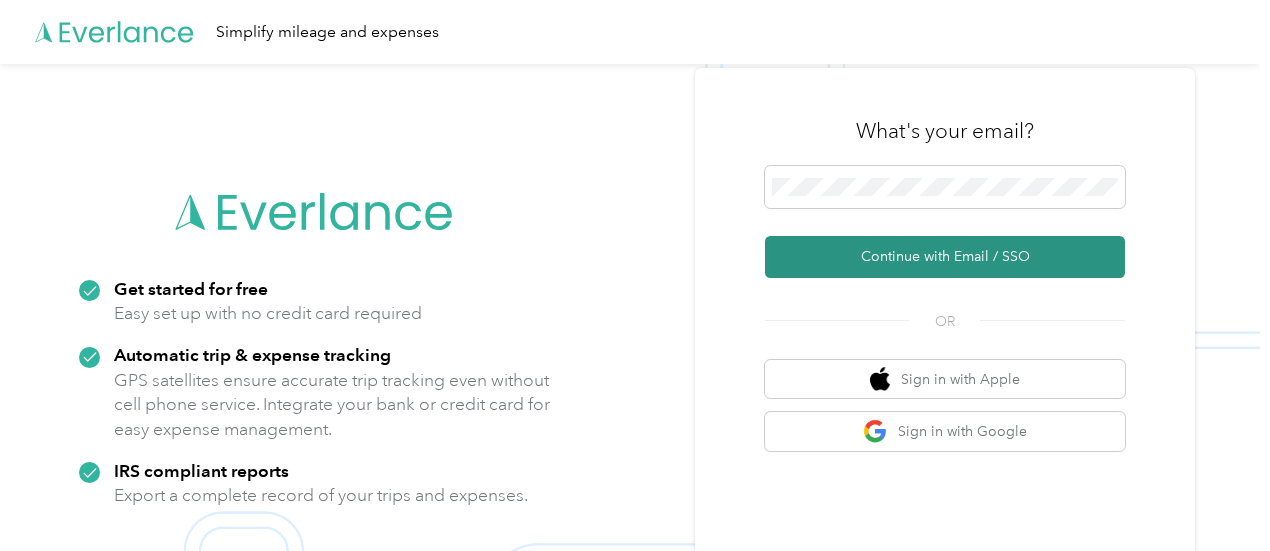 click on "Continue with Email / SSO" at bounding box center [945, 257] 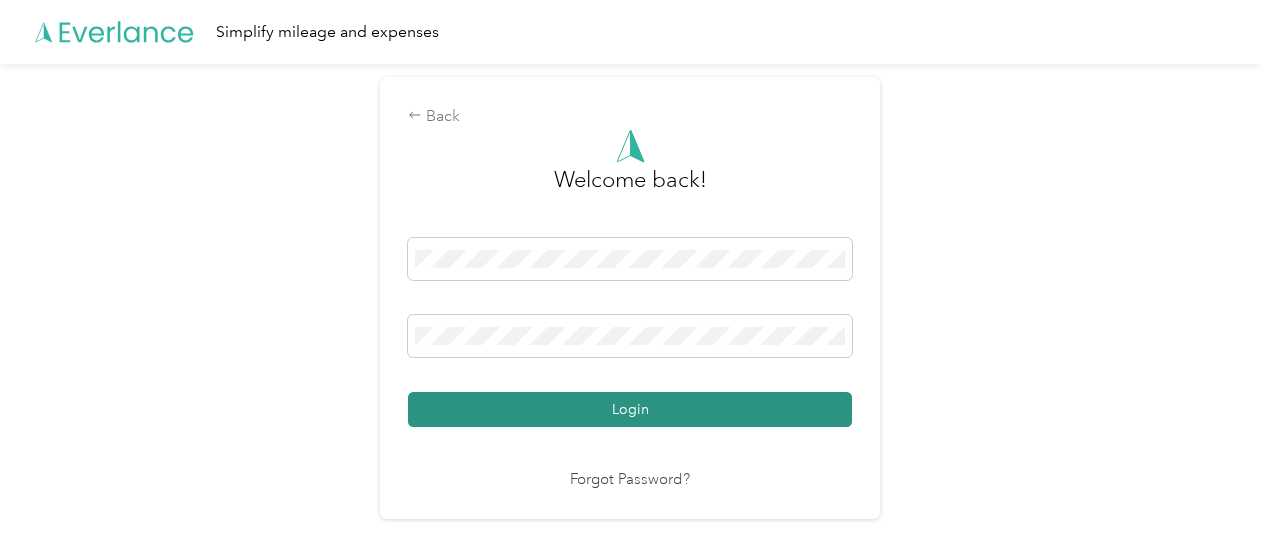 click on "Login" at bounding box center [630, 409] 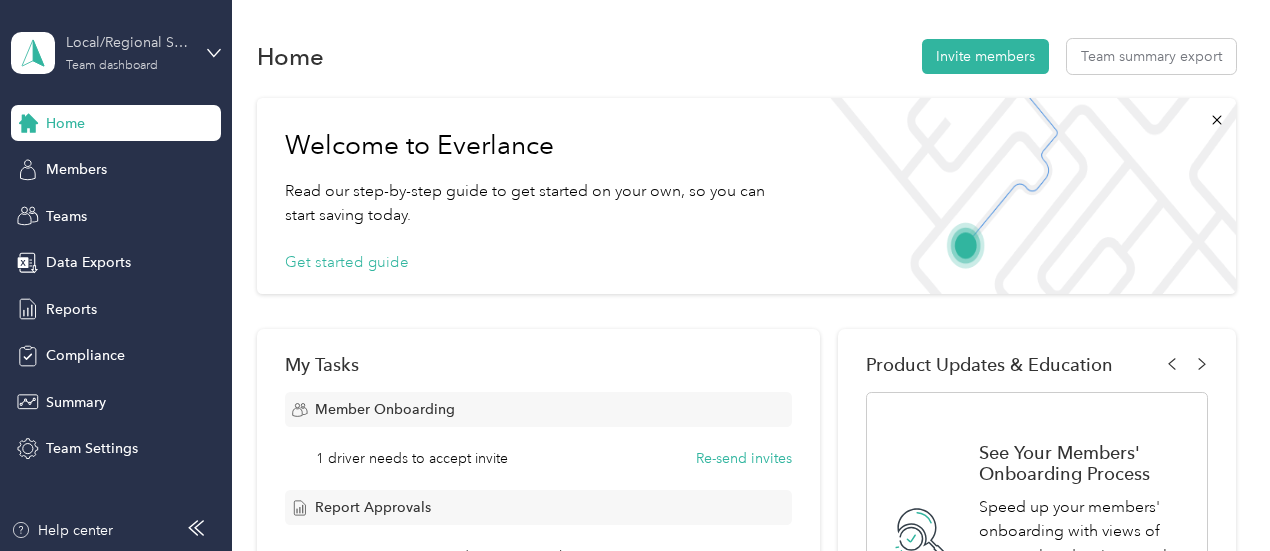 click on "Local/Regional Sales Team" at bounding box center (128, 42) 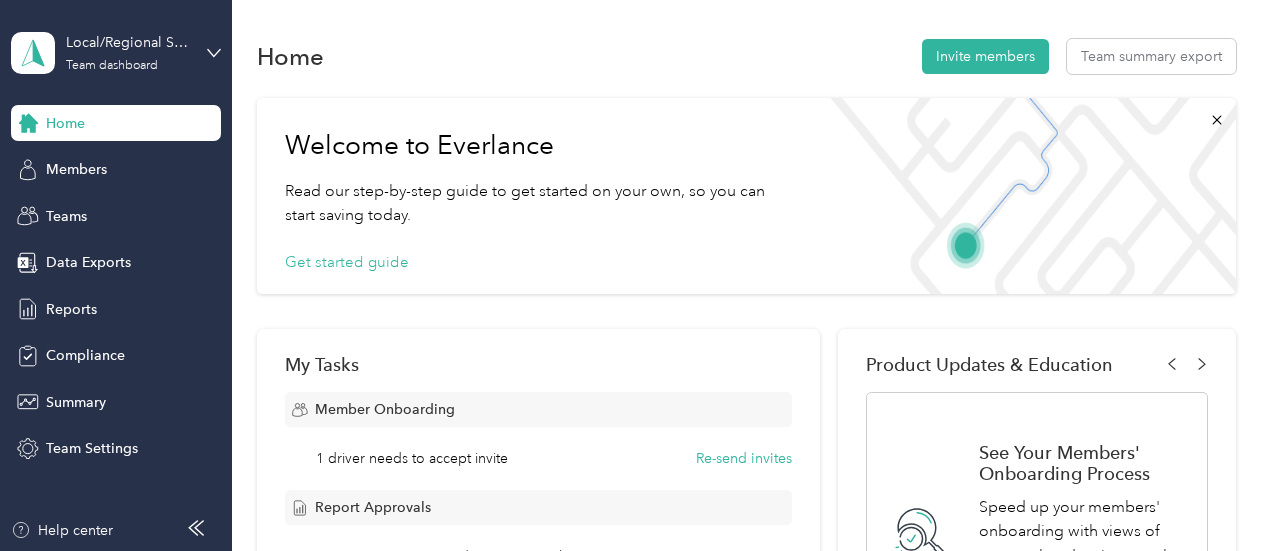 click on "Personal dashboard" at bounding box center [163, 209] 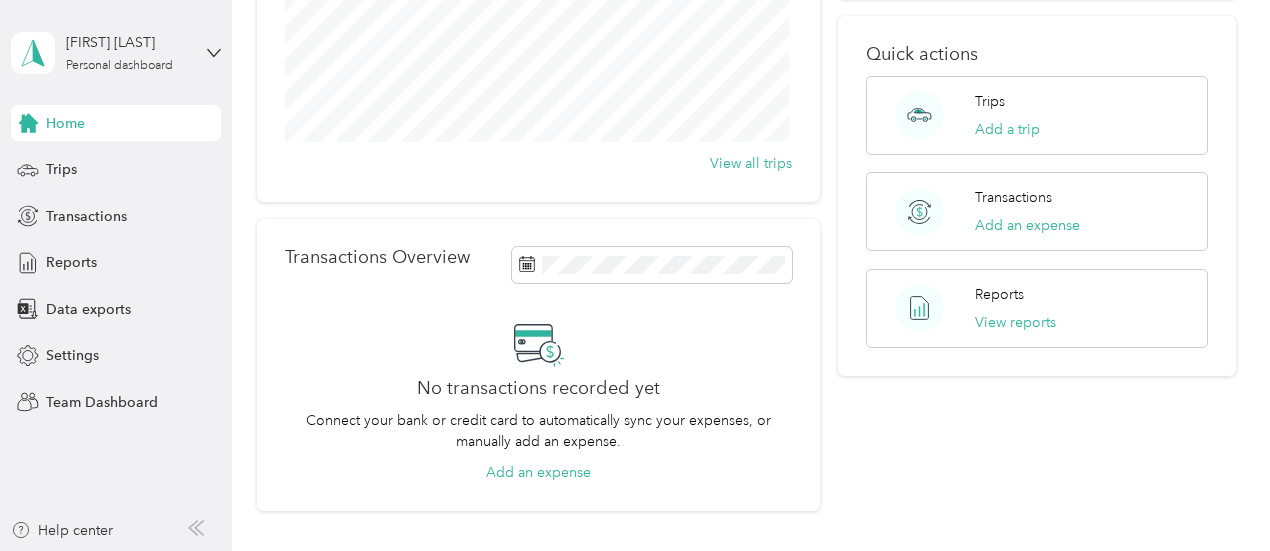 scroll, scrollTop: 300, scrollLeft: 0, axis: vertical 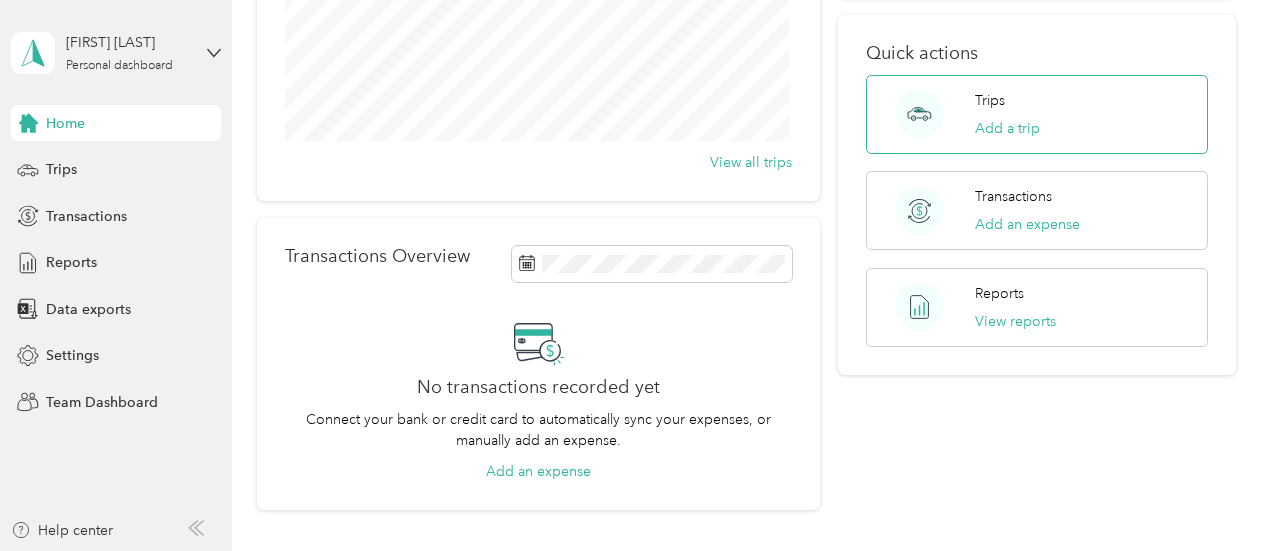 click 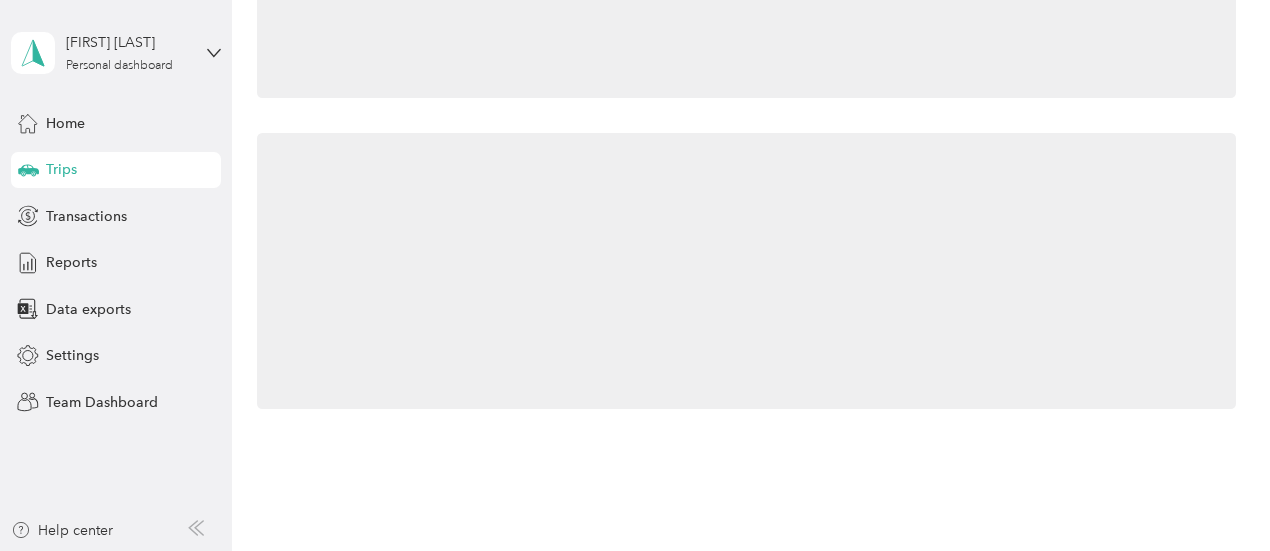 scroll, scrollTop: 300, scrollLeft: 0, axis: vertical 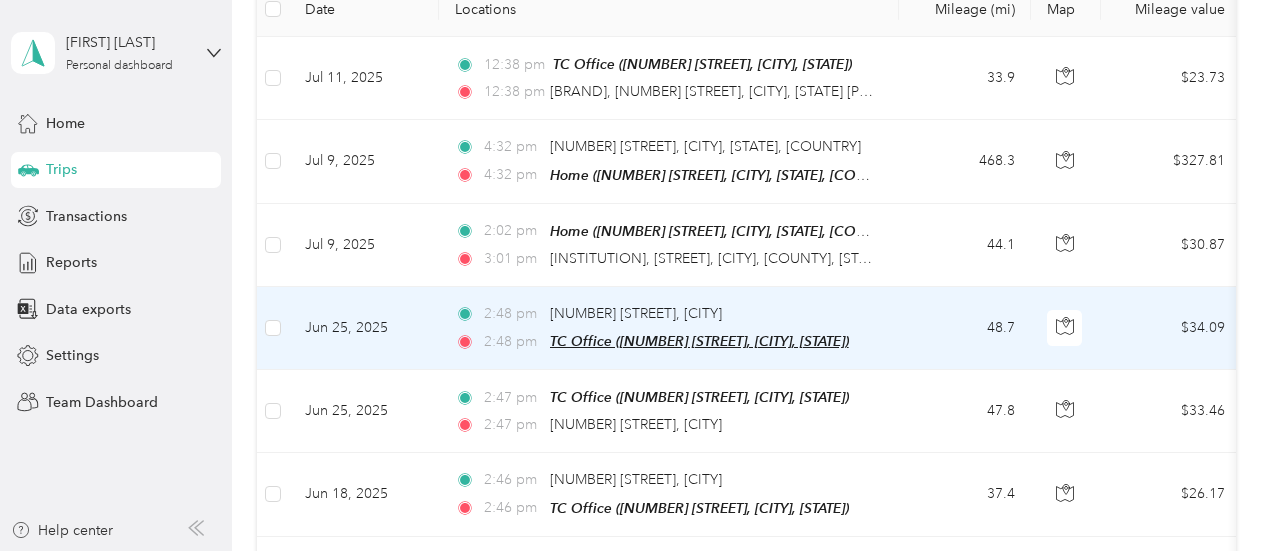 click on "TC Office ([NUMBER] [STREET], [CITY], [STATE])" at bounding box center (699, 341) 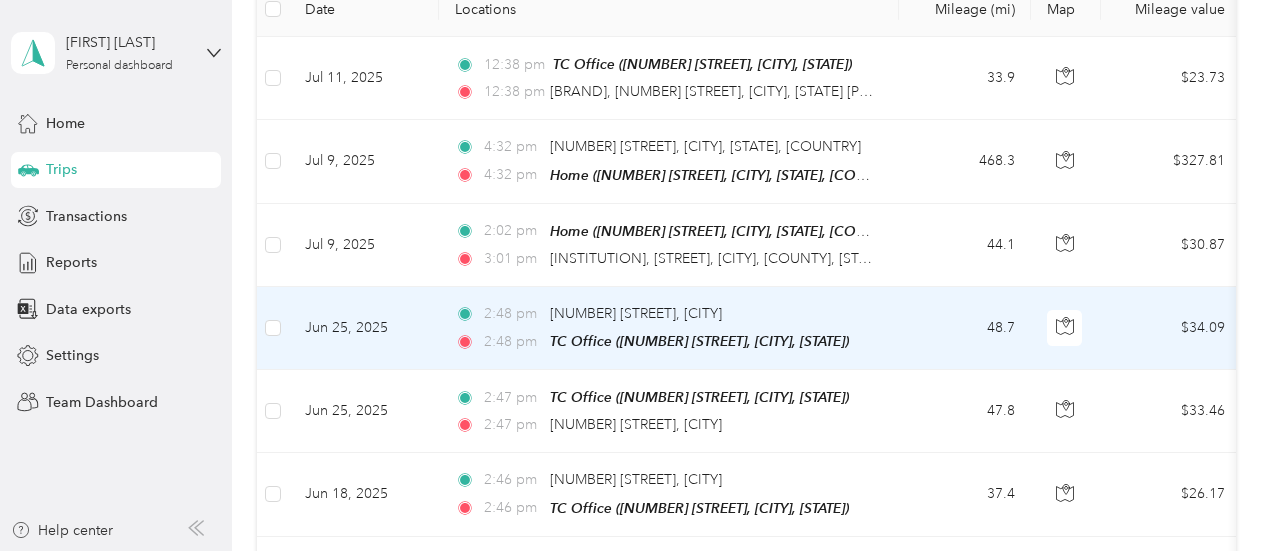 click on "48.7" at bounding box center (965, 328) 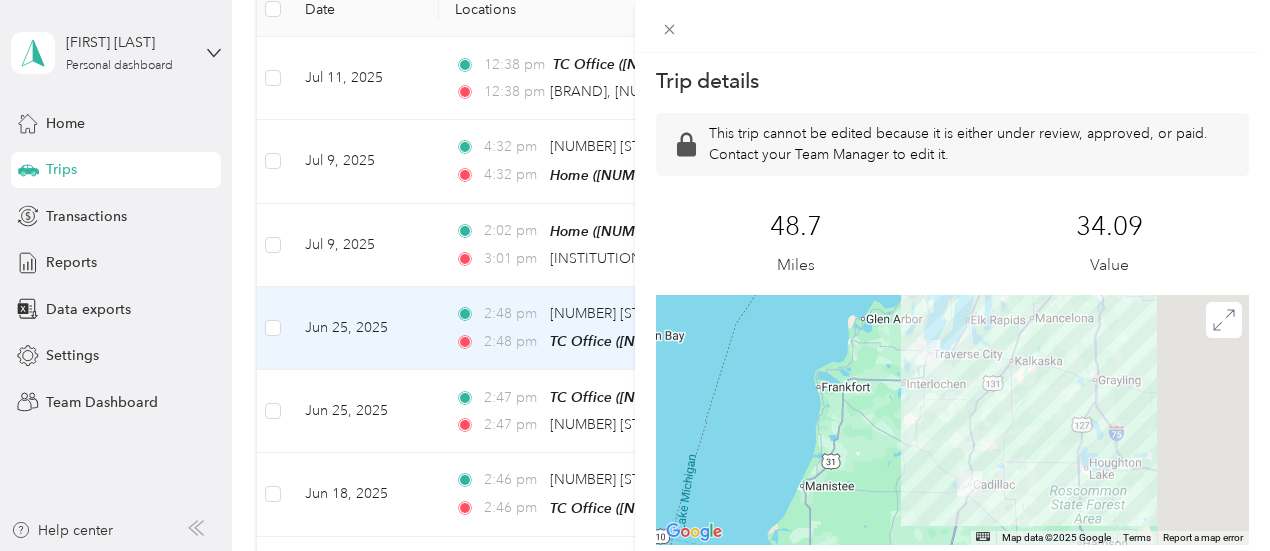 click on "Trip details This trip cannot be edited because it is either under review, approved, or paid. Contact your Team Manager to edit it. [DISTANCE] Miles [VALUE] Value  ← Move left → Move right ↑ Move up ↓ Move down + Zoom in - Zoom out Home Jump left by 75% End Jump right by 75% Page Up Jump up by 75% Page Down Jump down by 75% Map Data Map data ©2025 Google, INEGI Map data ©2025 Google [DISTANCE] km  Click to toggle between metric and imperial units Terms Report a map error TO" at bounding box center (635, 275) 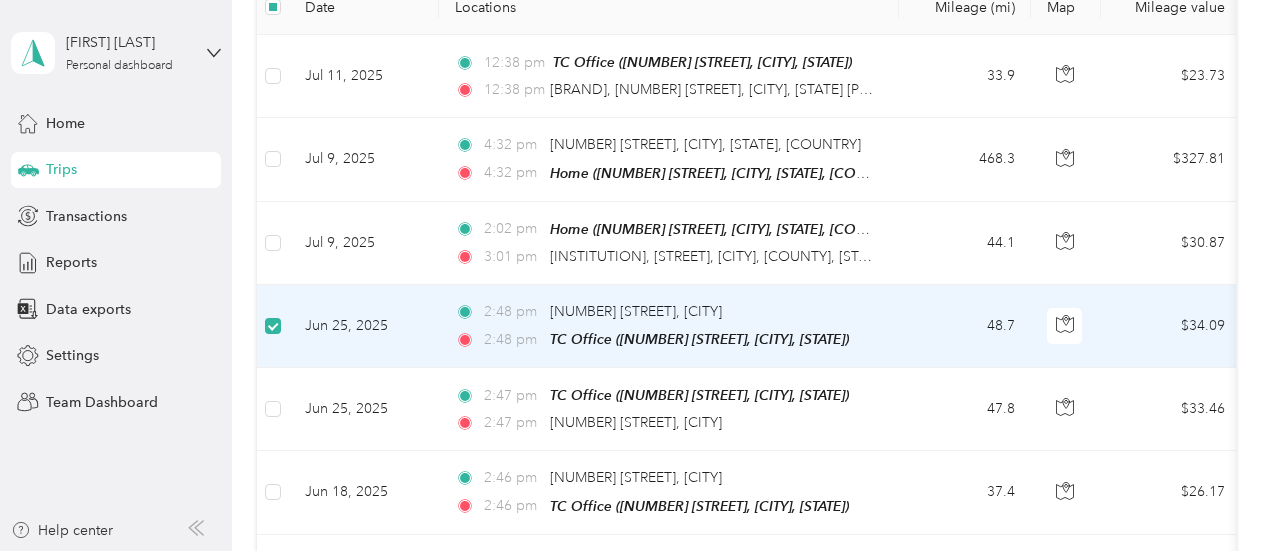 scroll, scrollTop: 298, scrollLeft: 0, axis: vertical 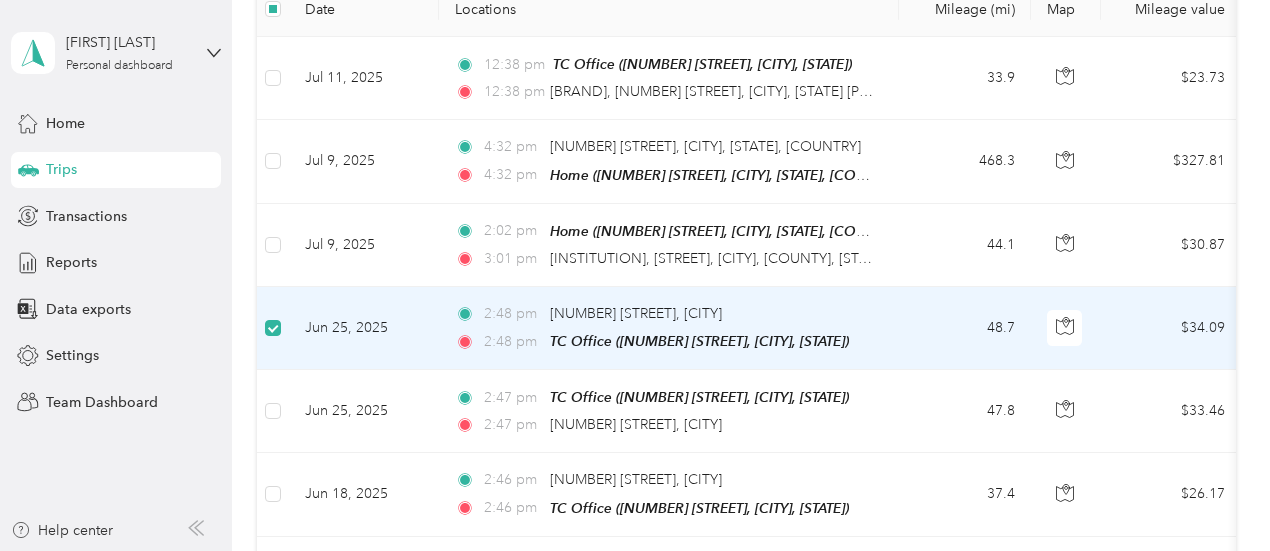 click on "Jun 25, 2025" at bounding box center [364, 328] 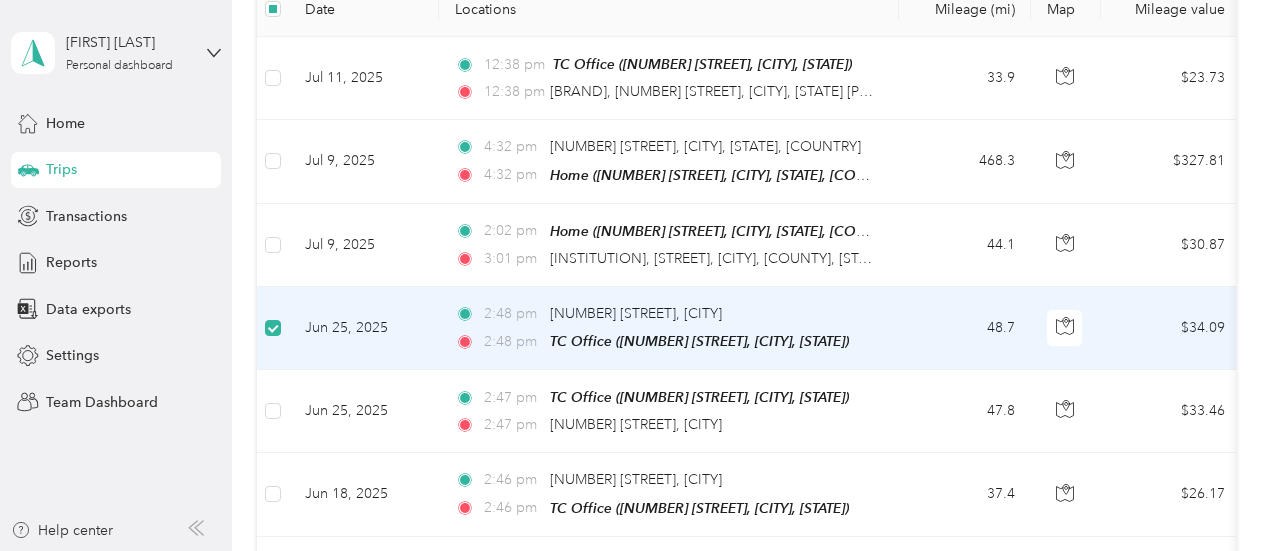 scroll, scrollTop: 300, scrollLeft: 0, axis: vertical 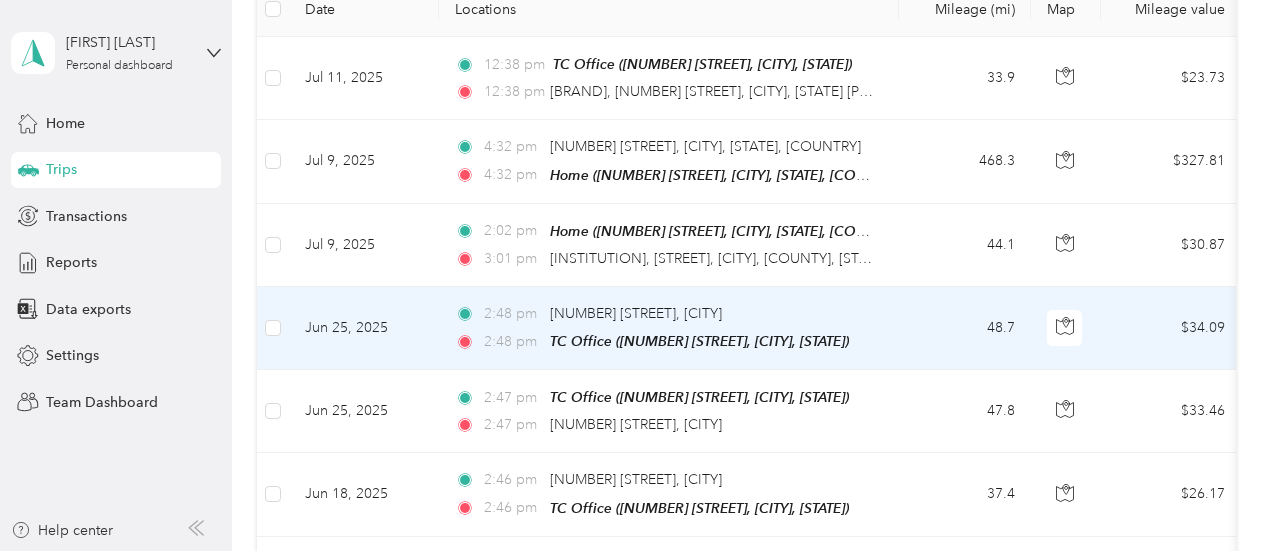 click on "Jun 25, 2025" at bounding box center [364, 328] 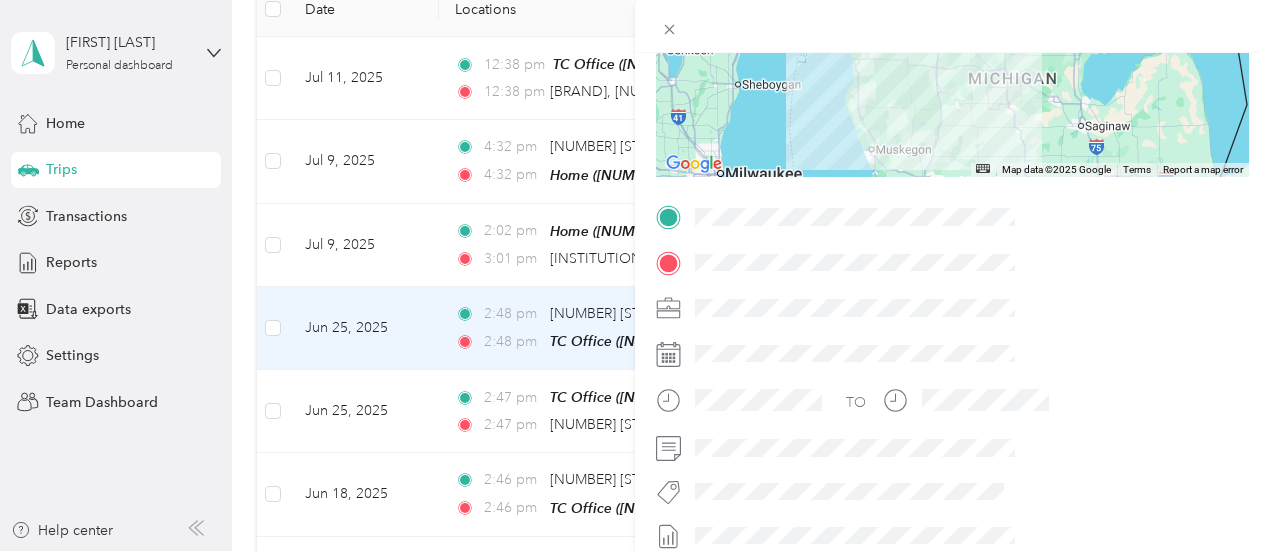scroll, scrollTop: 376, scrollLeft: 0, axis: vertical 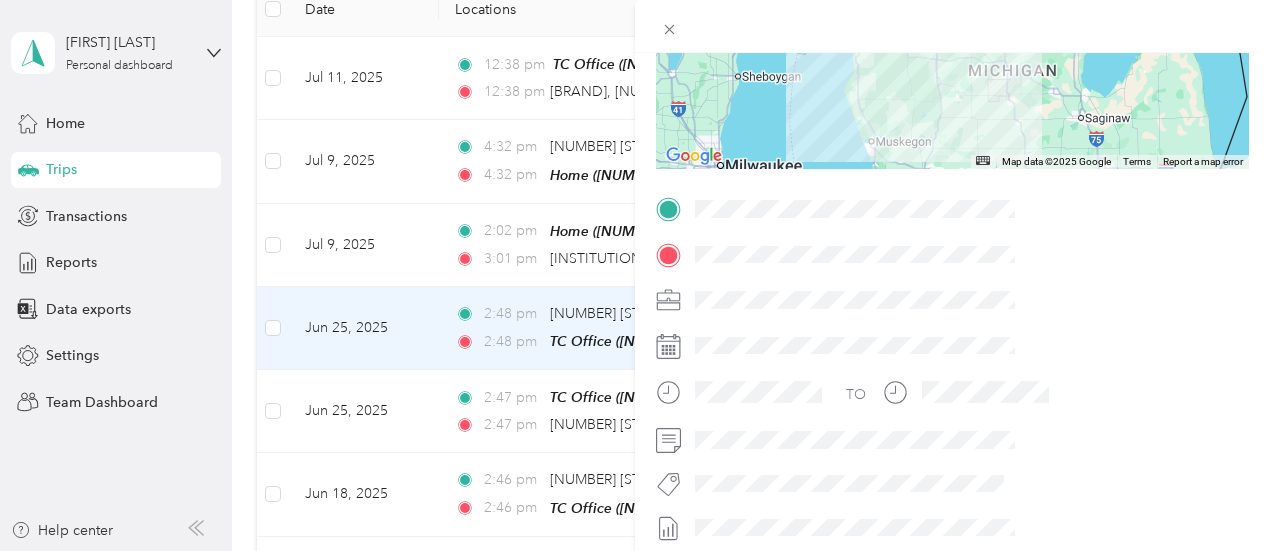 click on "Trip details This trip cannot be edited because it is either under review, approved, or paid. Contact your Team Manager to edit it. [DISTANCE] Miles [VALUE] Value  ← Move left → Move right ↑ Move up ↓ Move down + Zoom in - Zoom out Home Jump left by 75% End Jump right by 75% Page Up Jump up by 75% Page Down Jump down by 75% Map Data Map data ©2025 Google Map data ©2025 Google [DISTANCE] km  Click to toggle between metric and imperial units Terms Report a map error TO" at bounding box center (635, 275) 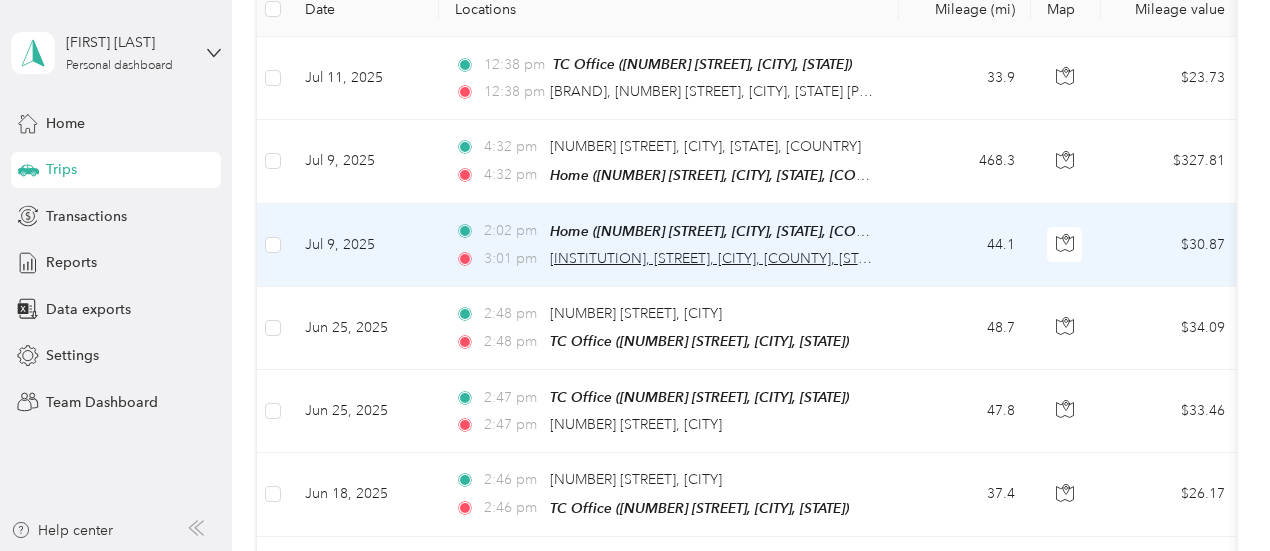 click on "[INSTITUTION], [STREET], [CITY], [COUNTY], [STATE], [POSTAL_CODE], [COUNTRY]" at bounding box center (818, 258) 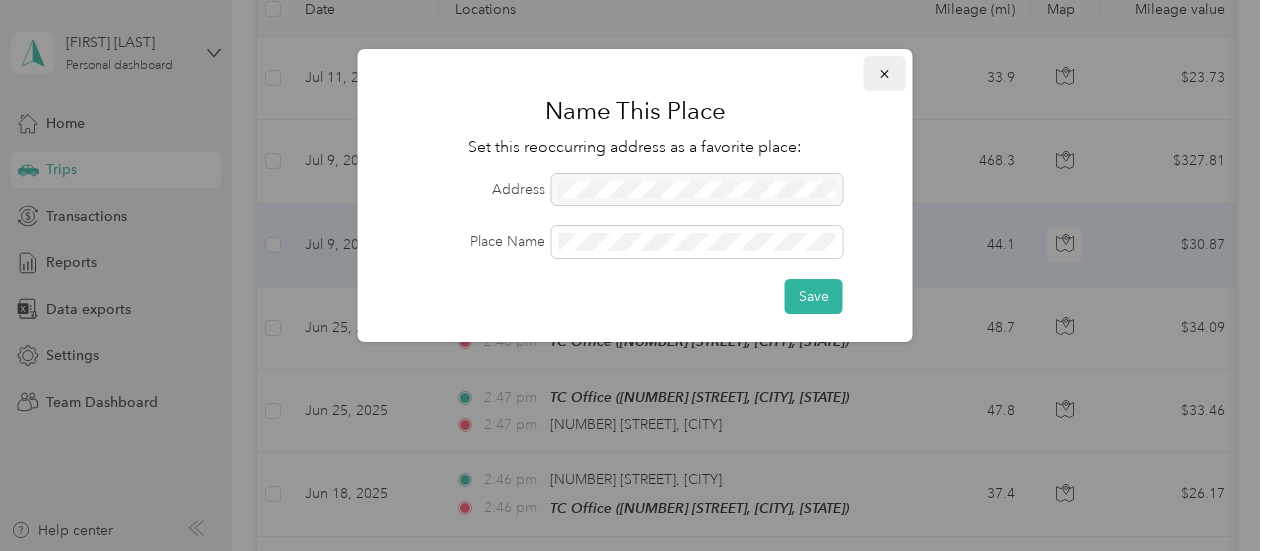 click at bounding box center [885, 73] 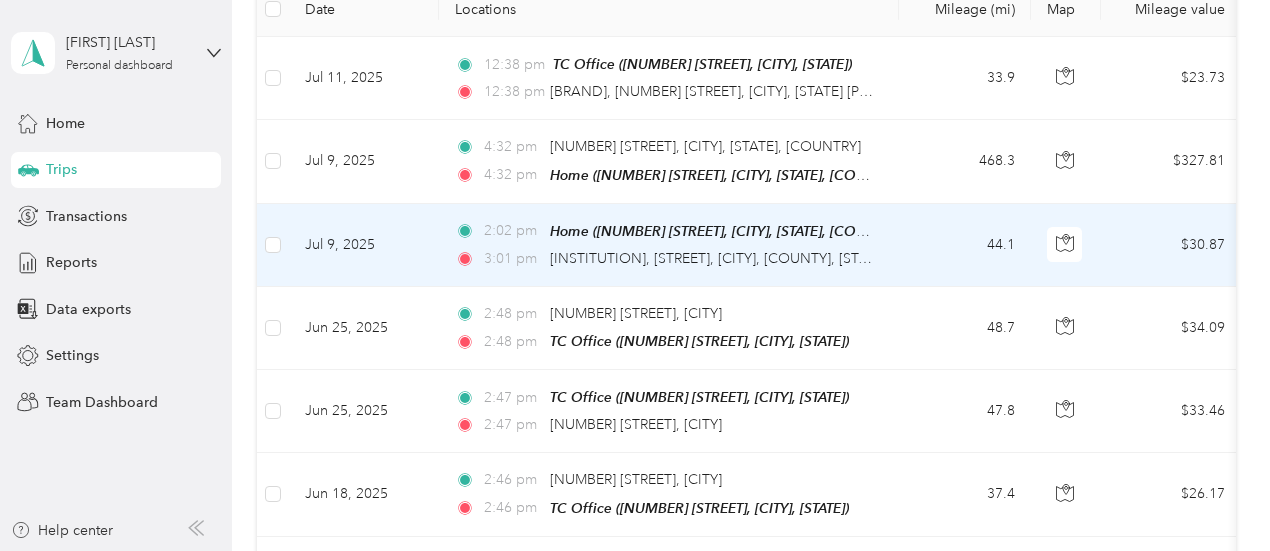 click on "Jul 9, 2025" at bounding box center (364, 245) 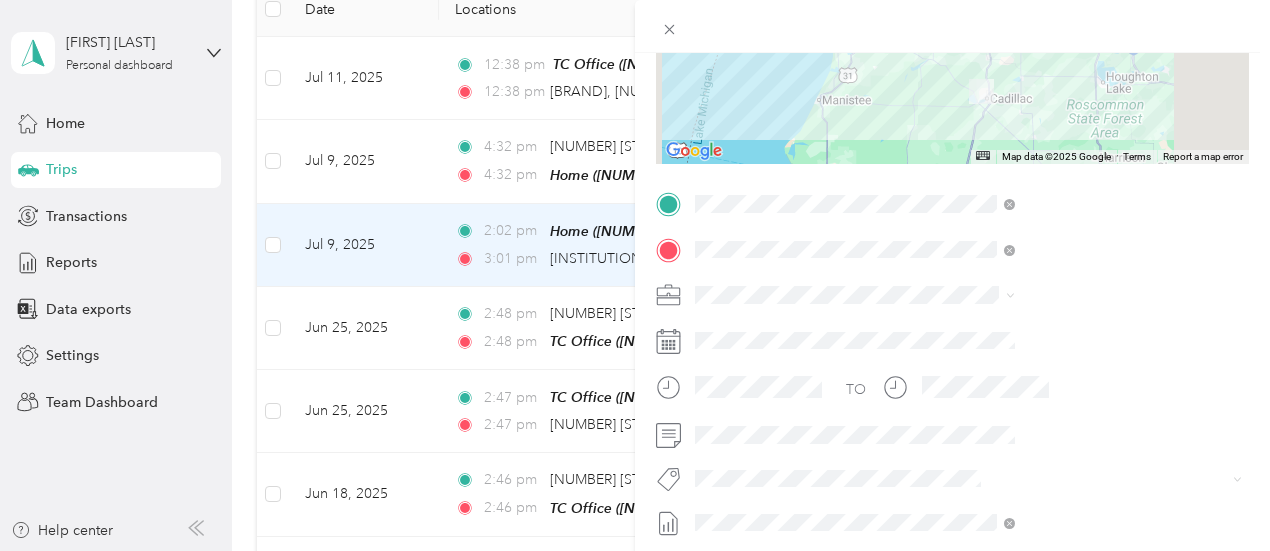 scroll, scrollTop: 292, scrollLeft: 0, axis: vertical 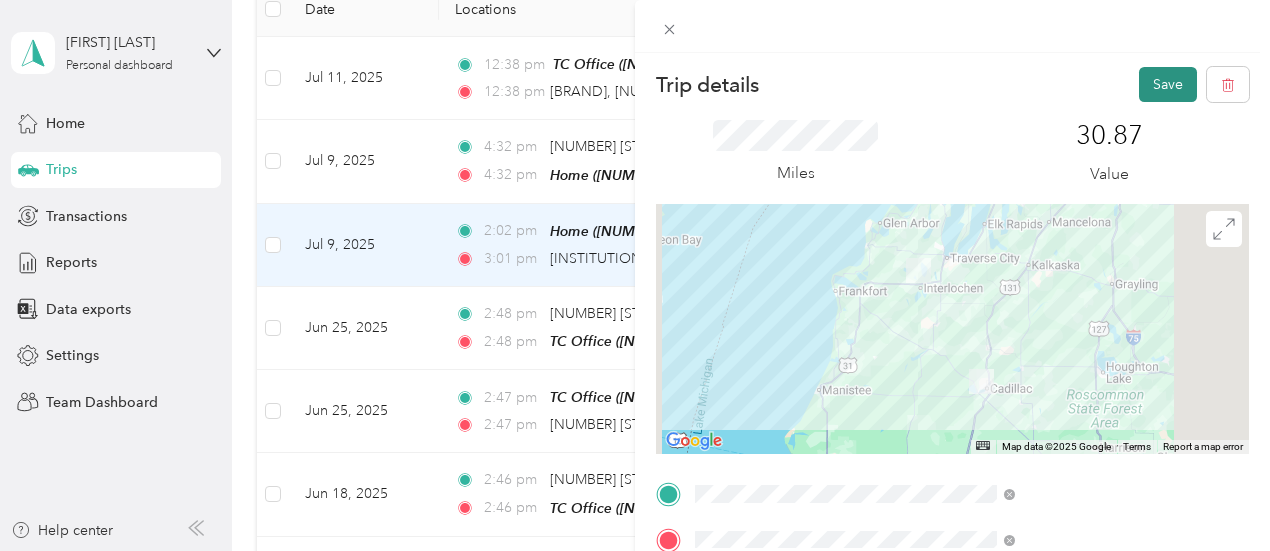 click on "Save" at bounding box center (1168, 84) 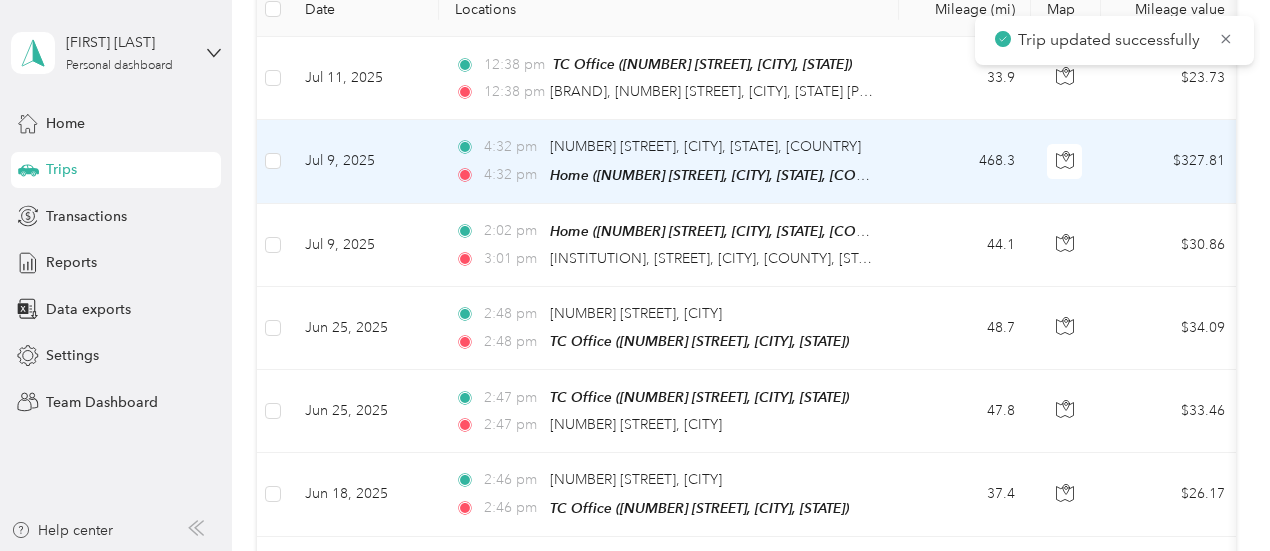 click on "Jul 9, 2025" at bounding box center [364, 161] 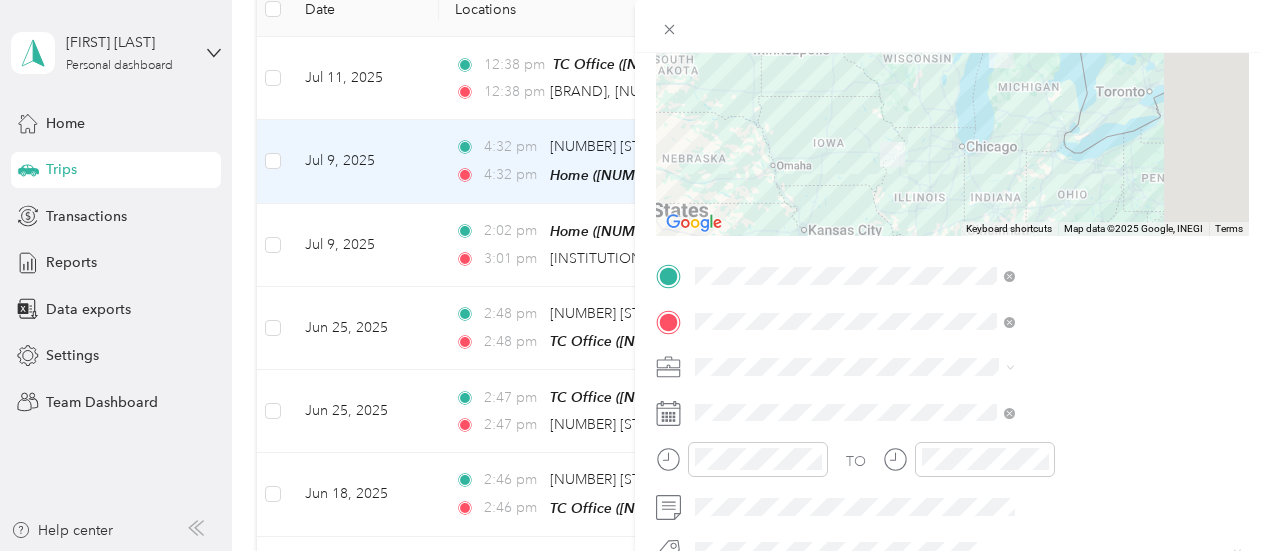 scroll, scrollTop: 225, scrollLeft: 0, axis: vertical 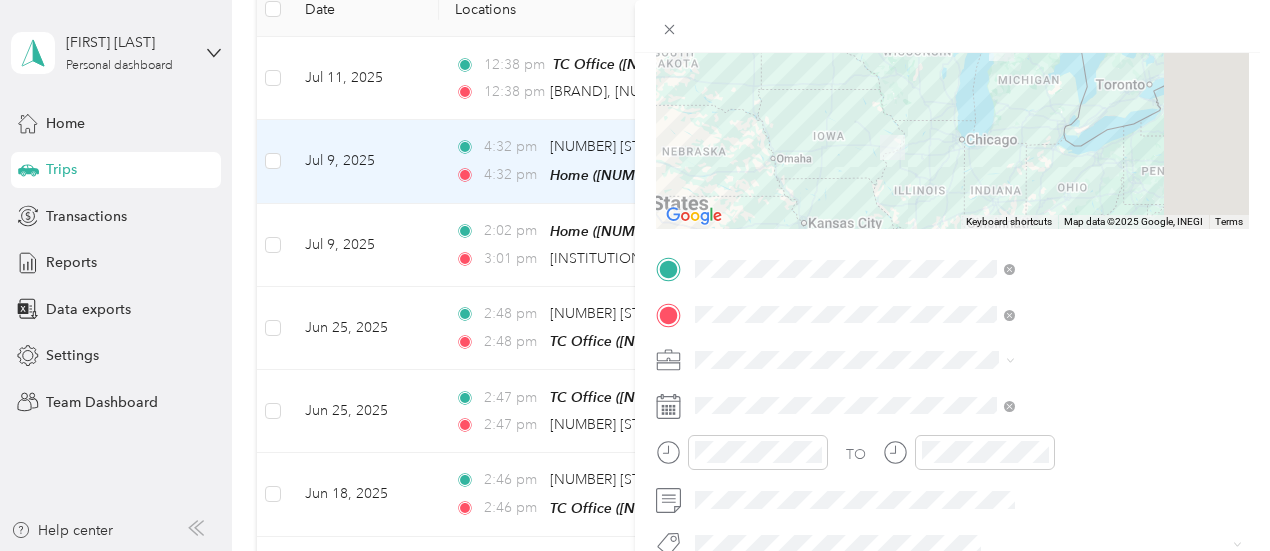 click on "Trip details Save This trip cannot be edited because it is either under review, approved, or paid. Contact your Team Manager to edit it. Miles [DISTANCE] Value  ← Move left → Move right ↑ Move up ↓ Move down + Zoom in - Zoom out Home Jump left by 75% End Jump right by 75% Page Up Jump up by 75% Page Down Jump down by 75% Keyboard shortcuts Map Data Map data ©2025 Google, INEGI Map data ©2025 Google [DISTANCE] km  Click to toggle between metric and imperial units Terms Report a map error TO Add photo" at bounding box center [635, 275] 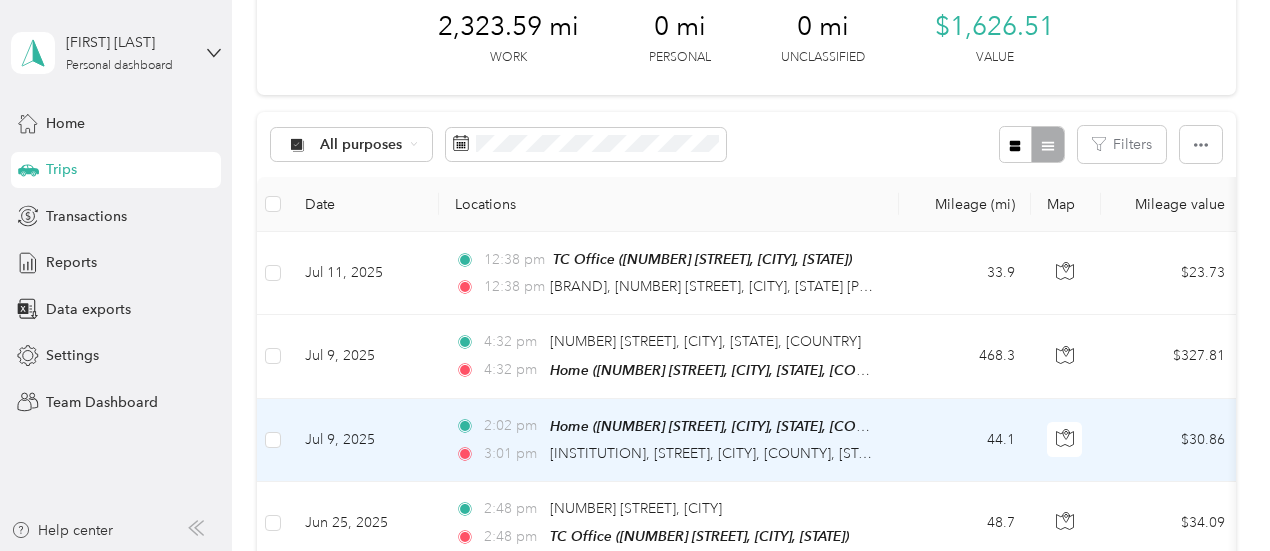 scroll, scrollTop: 100, scrollLeft: 0, axis: vertical 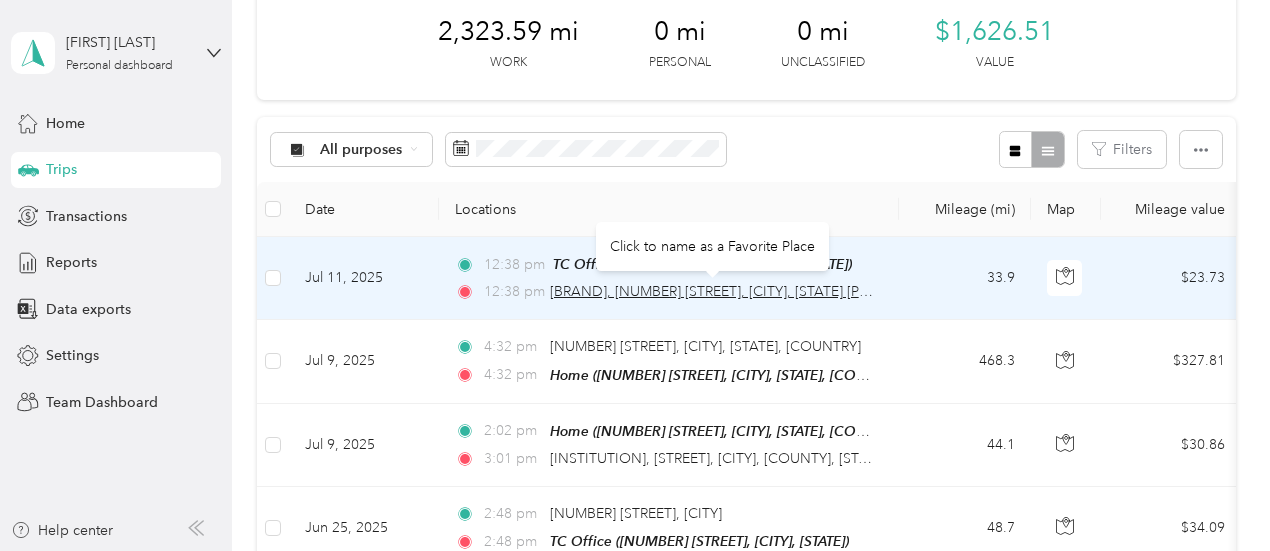 click on "[BRAND], [NUMBER] [STREET], [CITY], [STATE] [POSTAL_CODE], [COUNTRY]" at bounding box center (794, 291) 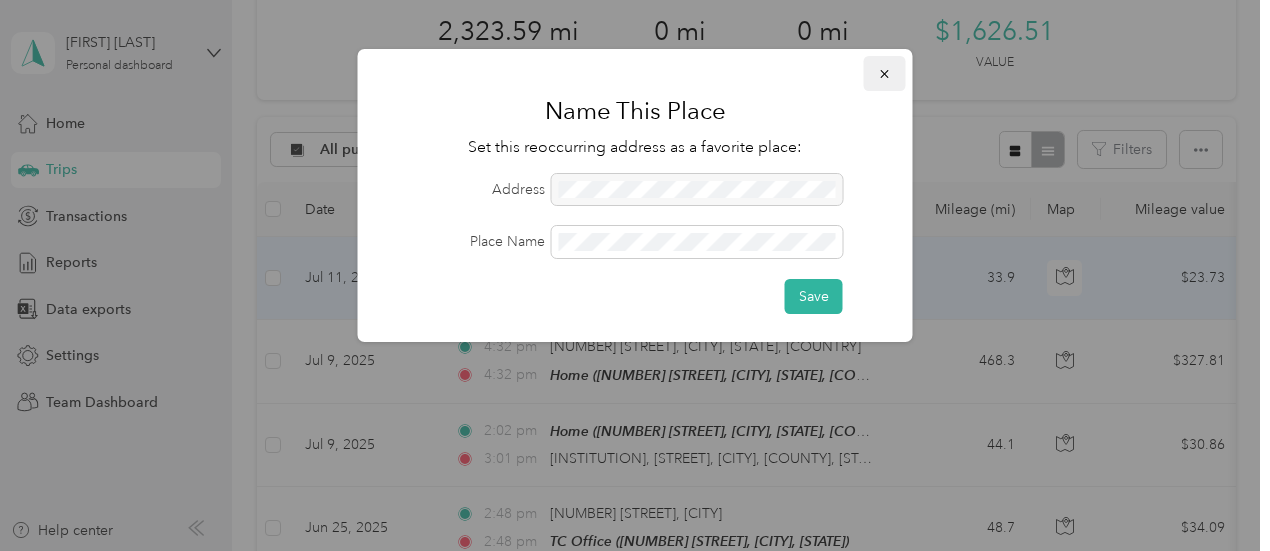 click at bounding box center (885, 73) 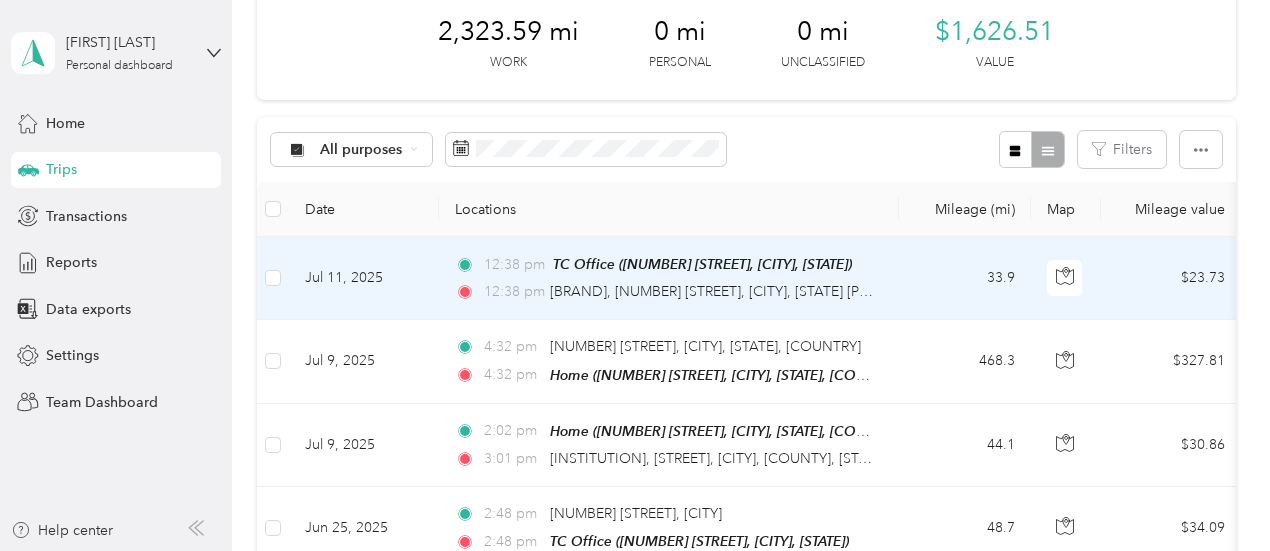 click on "Jul 11, 2025" at bounding box center (364, 278) 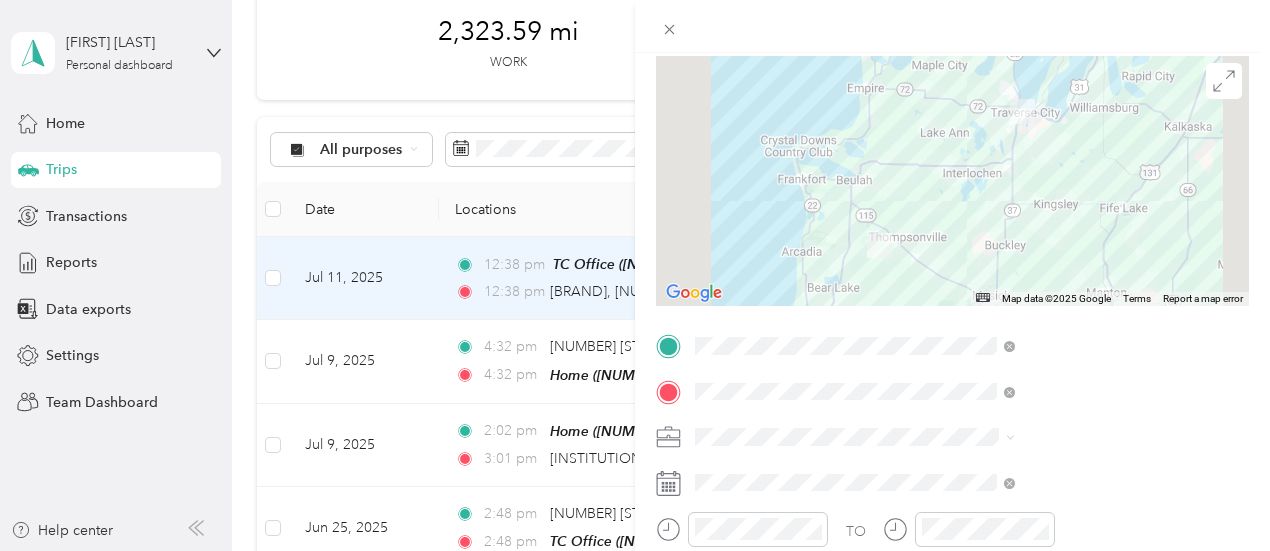 scroll, scrollTop: 151, scrollLeft: 0, axis: vertical 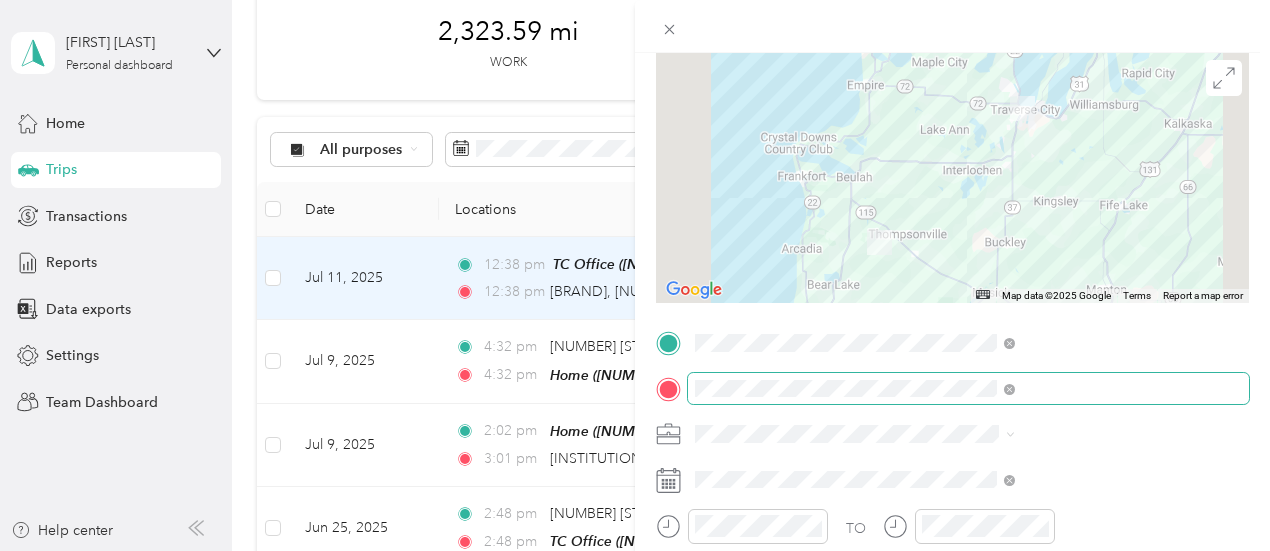 drag, startPoint x: 942, startPoint y: 398, endPoint x: 910, endPoint y: 398, distance: 32 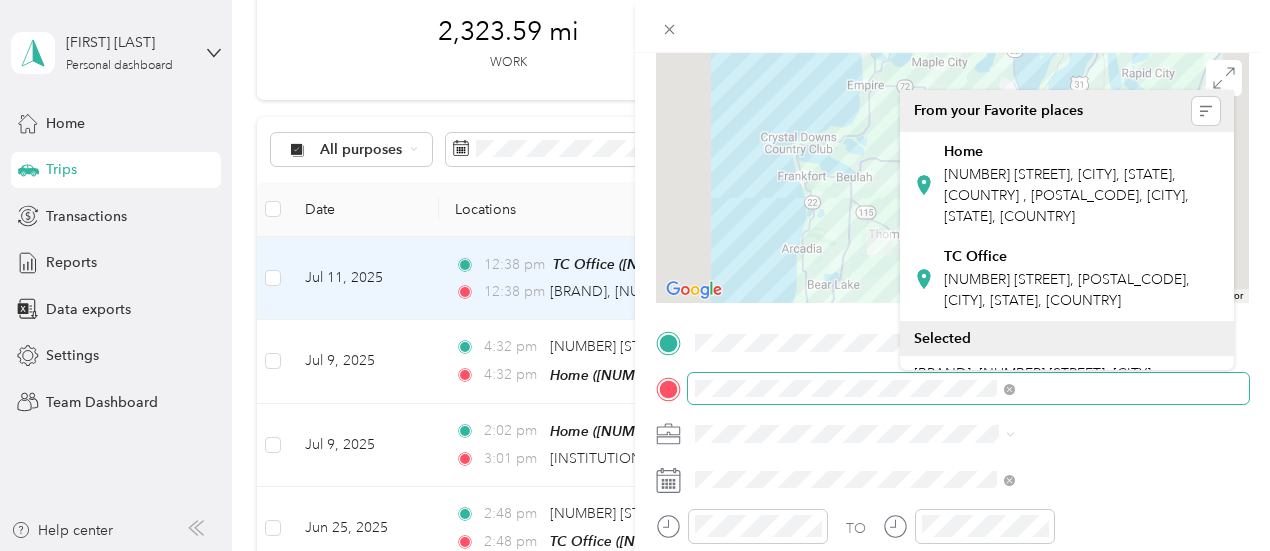 scroll, scrollTop: 0, scrollLeft: 206, axis: horizontal 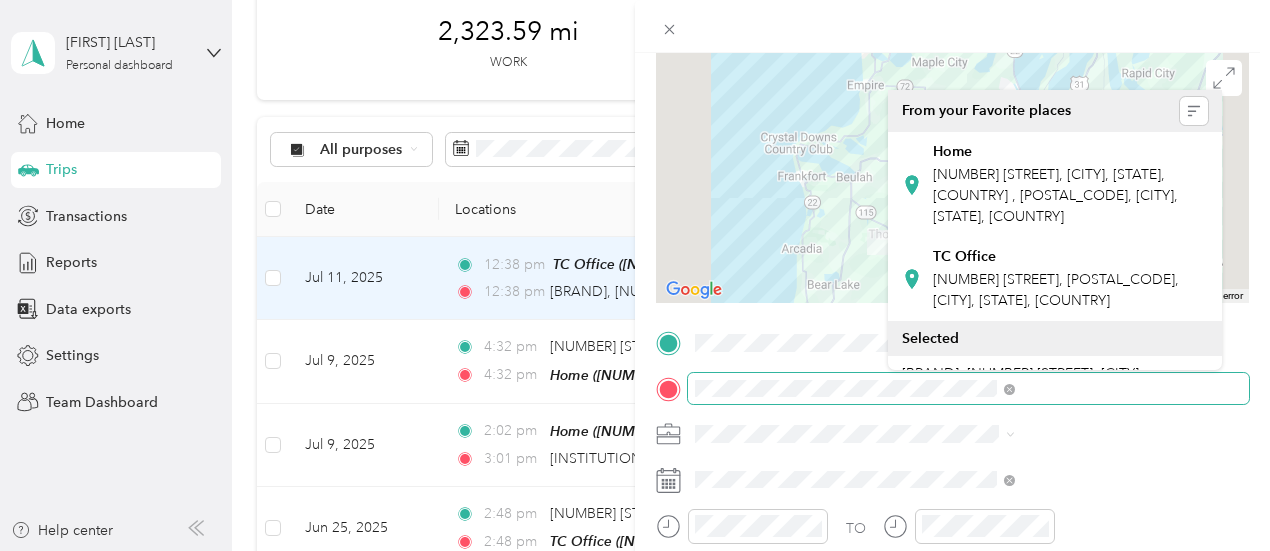click on "Sabrina Haskell Personal dashboard Home Trips Transactions Reports Data exports Settings Team Dashboard   Help center Trips New trip [DISTANCE]   mi Work [DISTANCE]   mi Personal [DISTANCE]   mi Unclassified [PRICE] Value All purposes Filters Date Locations Mileage (mi) Map Mileage value Purpose Track Method Report                     [MONTH] [DAY], [YEAR] [TIME] TC Office ([NUMBER] [STREET], [CITY], [STATE]) [TIME] [BRAND], [NUMBER] [STREET], [CITY], [STATE] [POSTAL_CODE], [COUNTRY] [DISTANCE] [PRICE] 9&10 News Manual [MONTH] [YEAR] [MONTH] [DAY], [YEAR] [TIME] [NUMBER] [STREET], [CITY], [STATE], [COUNTRY] [TIME] Home  ([NUMBER] [STREET], [CITY], [STATE], [COUNTRY] , [CITY], [STATE]) [DISTANCE] [PRICE] 9&10 News Manual [MONTH] [YEAR] [MONTH] [DAY], [YEAR] [TIME] Home  ([NUMBER] [STREET], [CITY], [STATE], [COUNTRY] , [CITY], [STATE]) [TIME] [INSTITUTION], [STREET], [CITY], [COUNTY], [STATE], [POSTAL_CODE], [COUNTRY] [DISTANCE] [PRICE] 9&10 News GPS [MONTH] [YEAR] [MONTH] [DAY], [YEAR] [TIME] [NUMBER] [STREET], [CITY] [TIME] TC Office ([NUMBER] [STREET], [CITY], [STATE]) [DISTANCE]" at bounding box center (630, 275) 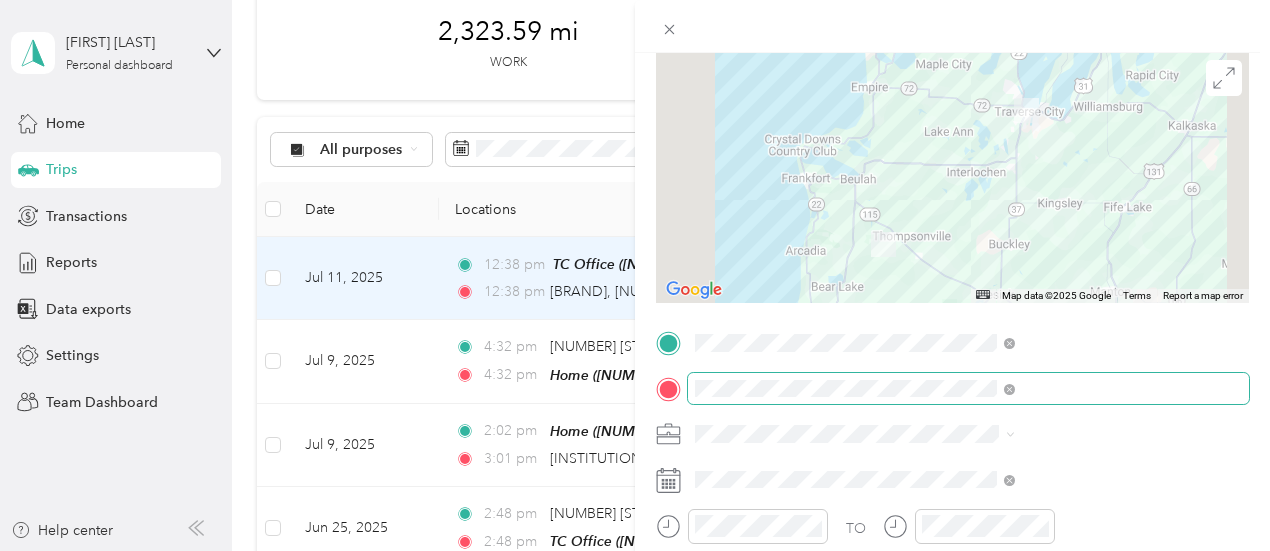 scroll, scrollTop: 0, scrollLeft: 11, axis: horizontal 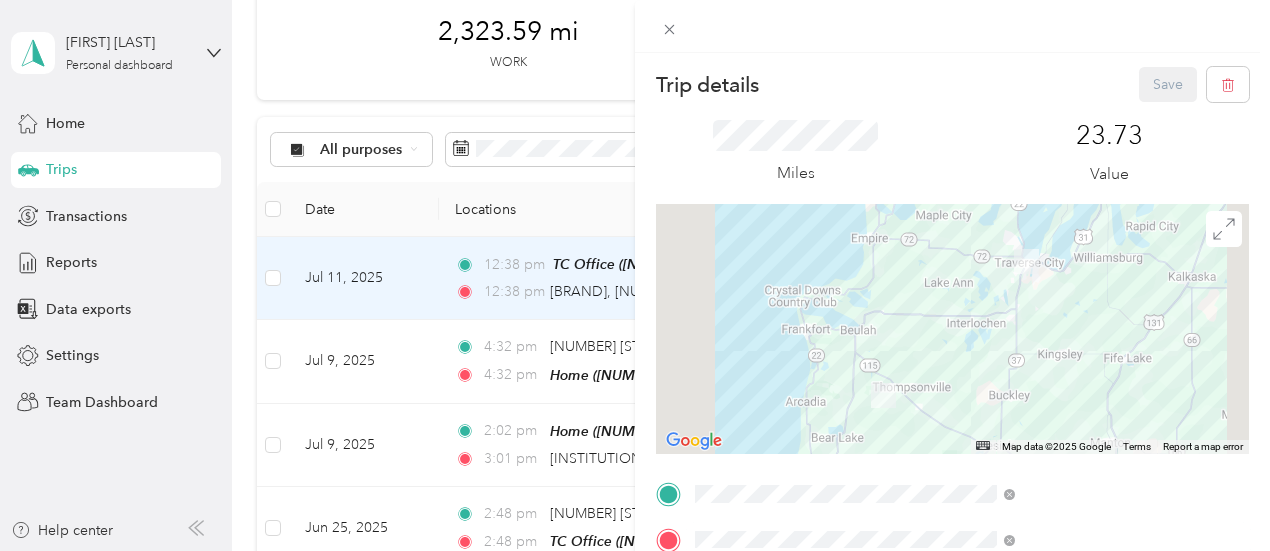 click on "Miles 23.73 Value" at bounding box center [952, 153] 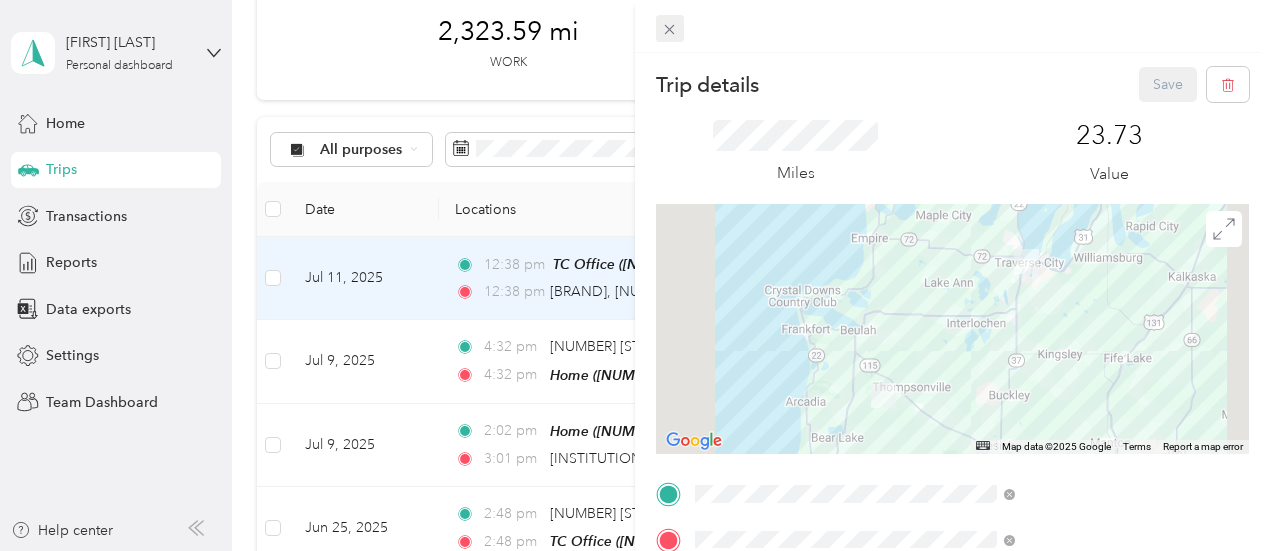click 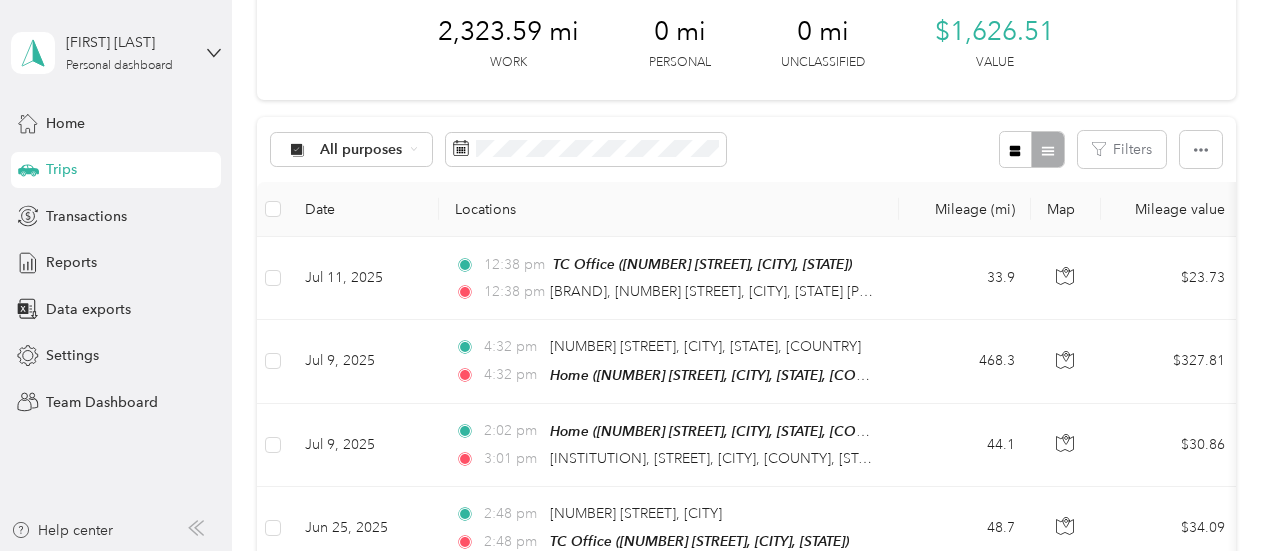 scroll, scrollTop: 0, scrollLeft: 0, axis: both 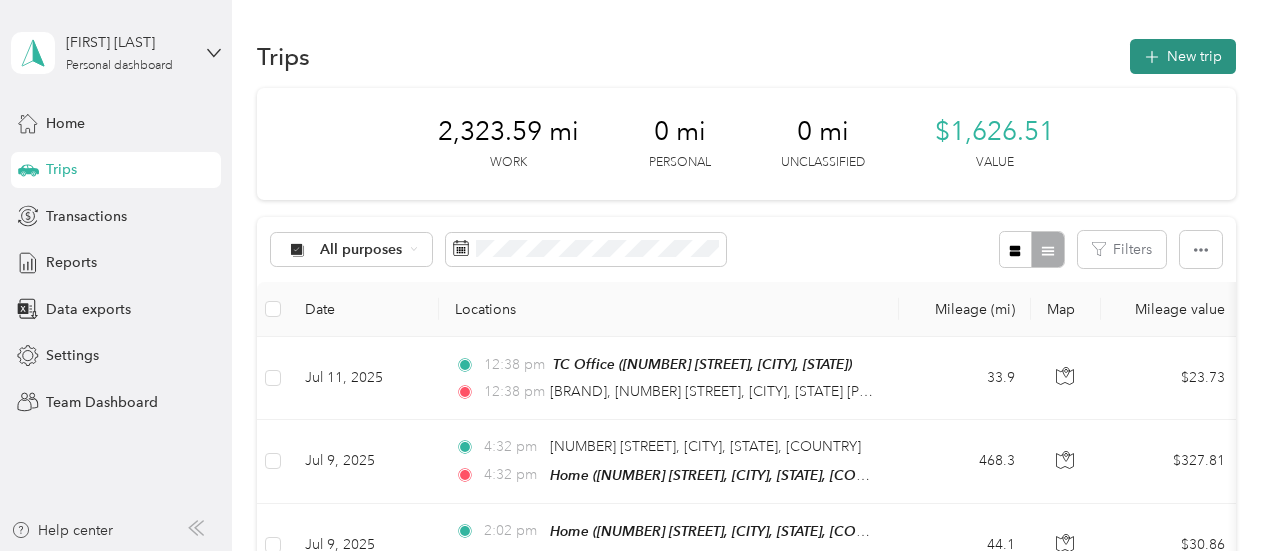 click 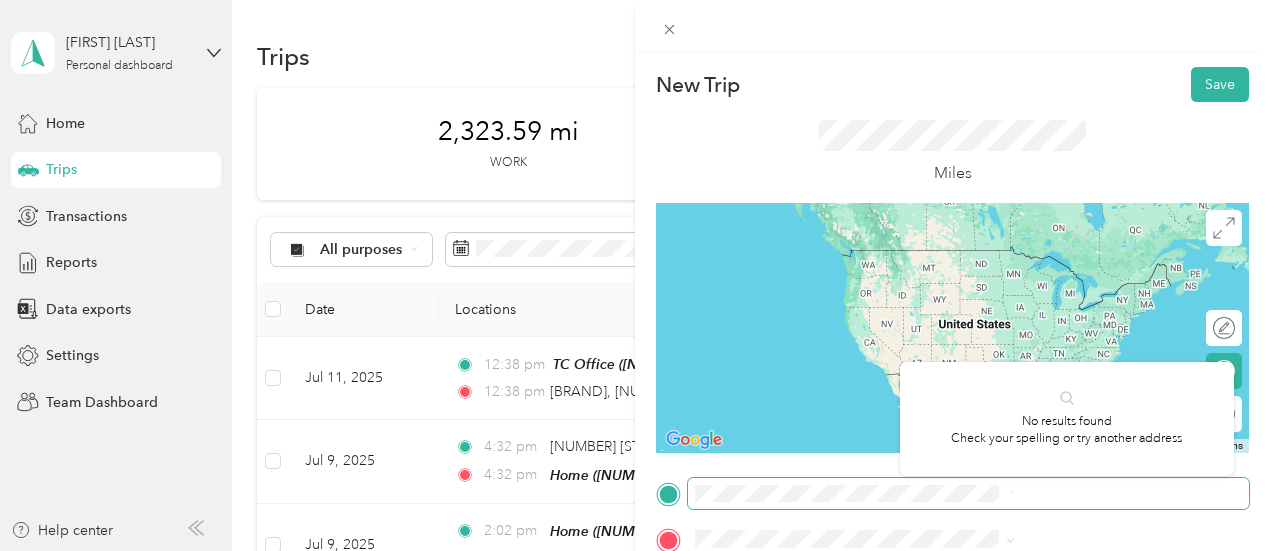 scroll, scrollTop: 0, scrollLeft: 204, axis: horizontal 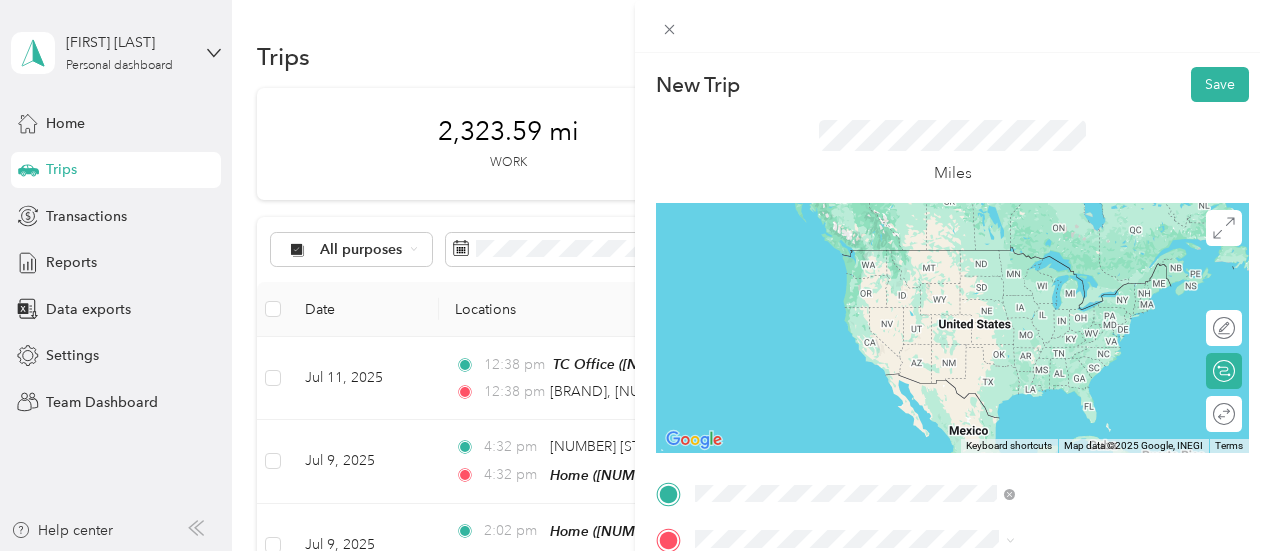 click on "[NUMBER] [STREET]
[CITY], [STATE] [POSTAL_CODE], [COUNTRY]" at bounding box center [1081, 271] 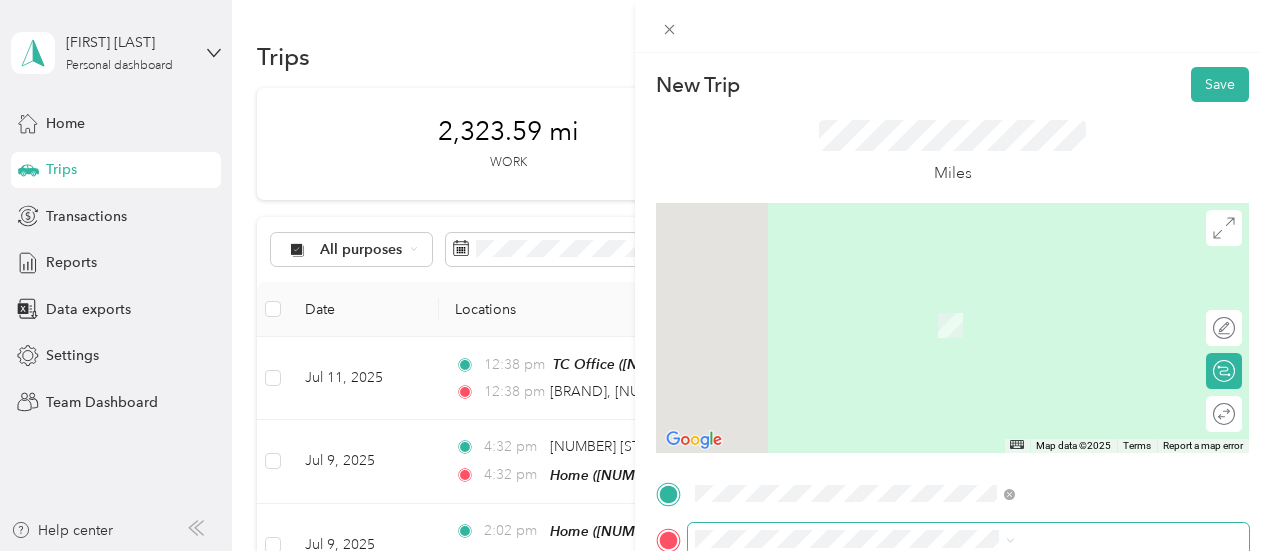 click at bounding box center [968, 539] 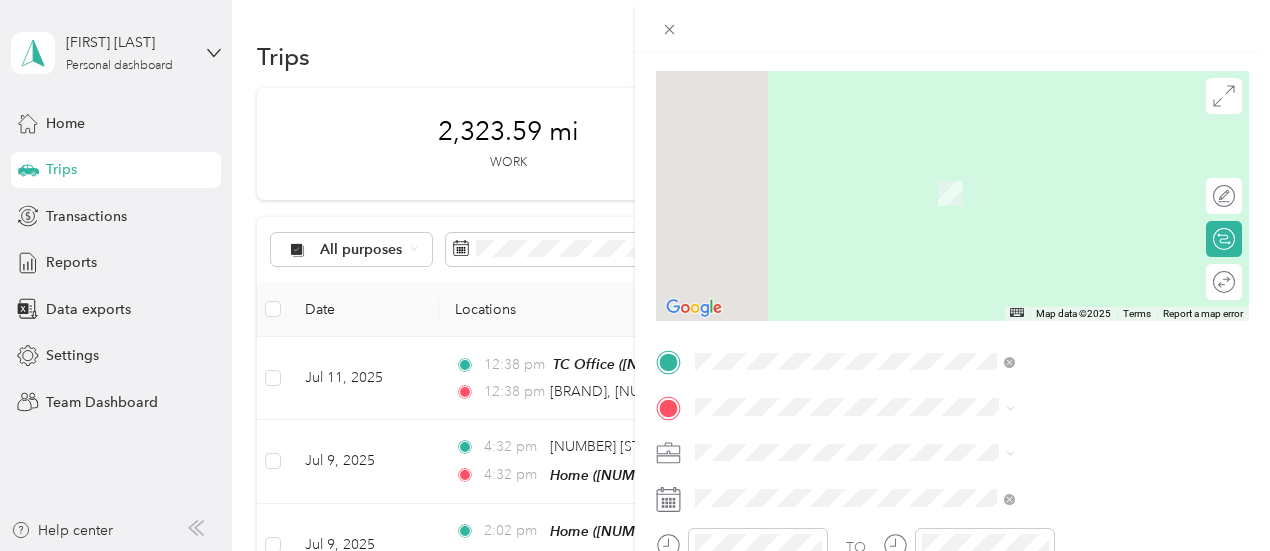 scroll, scrollTop: 200, scrollLeft: 0, axis: vertical 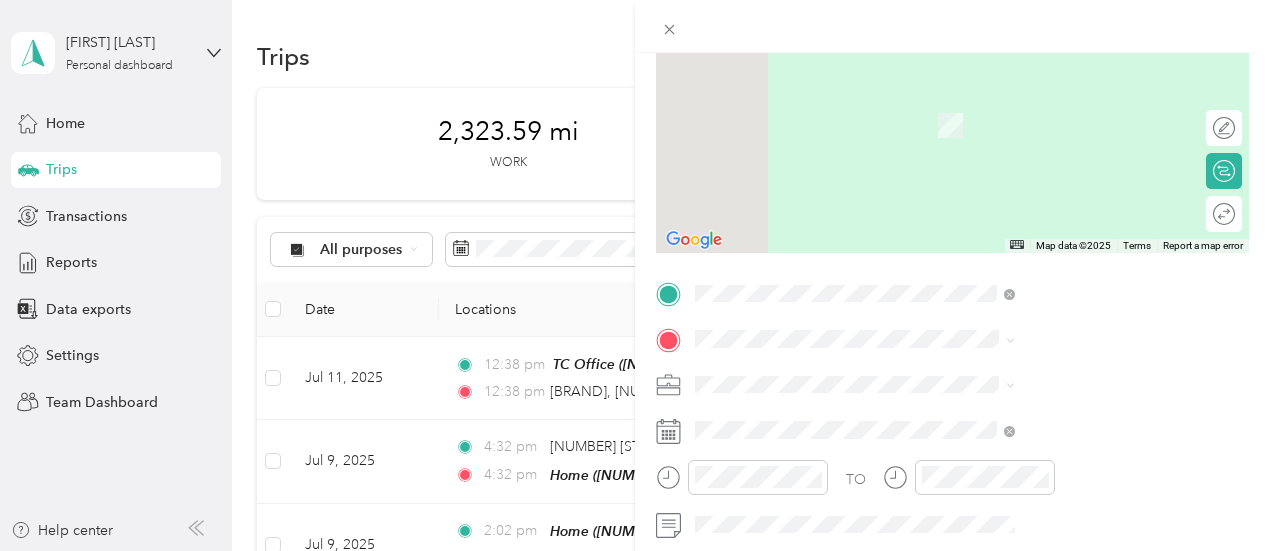 click on "[NUMBER] [STREET], [CITY], [STATE], [COUNTRY] , [POSTAL_CODE], [CITY], [STATE], [COUNTRY]" at bounding box center [1066, 275] 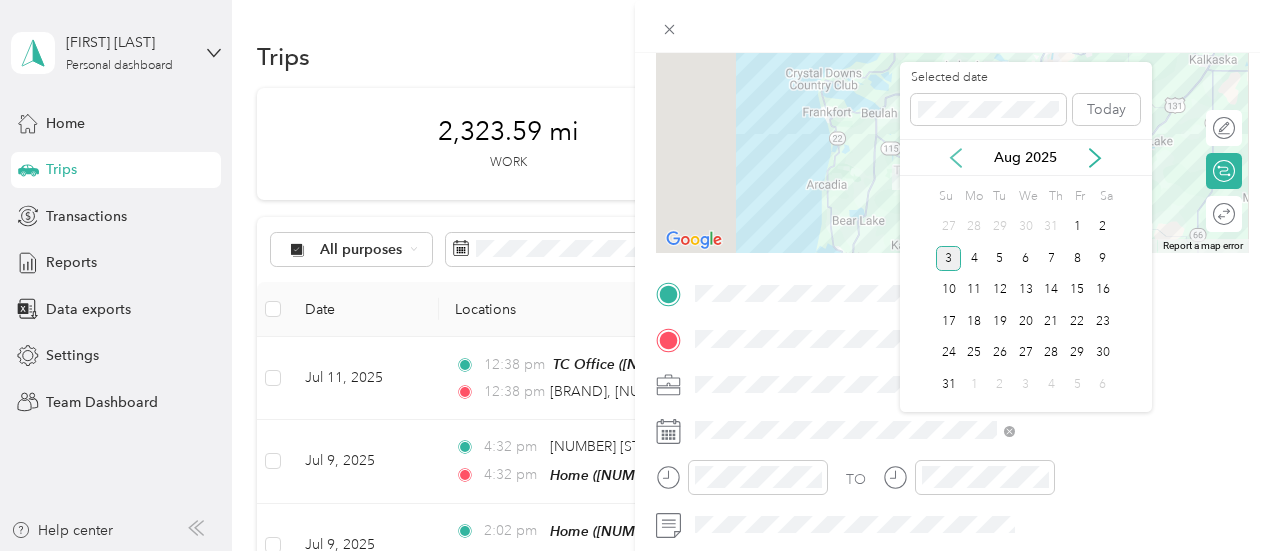 click 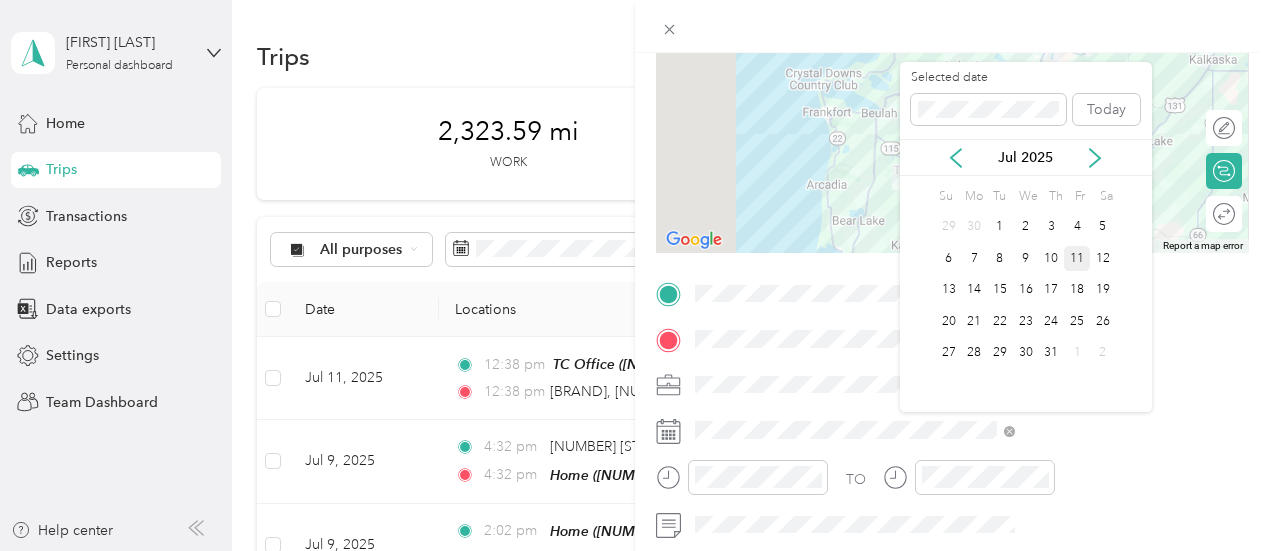 click on "11" at bounding box center (1077, 258) 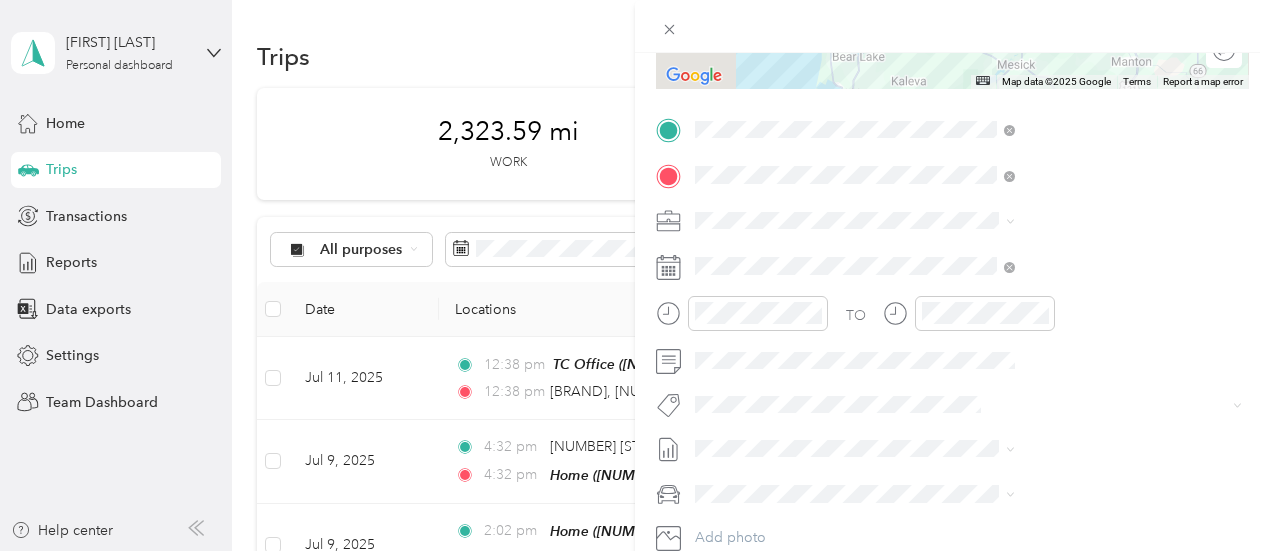 scroll, scrollTop: 400, scrollLeft: 0, axis: vertical 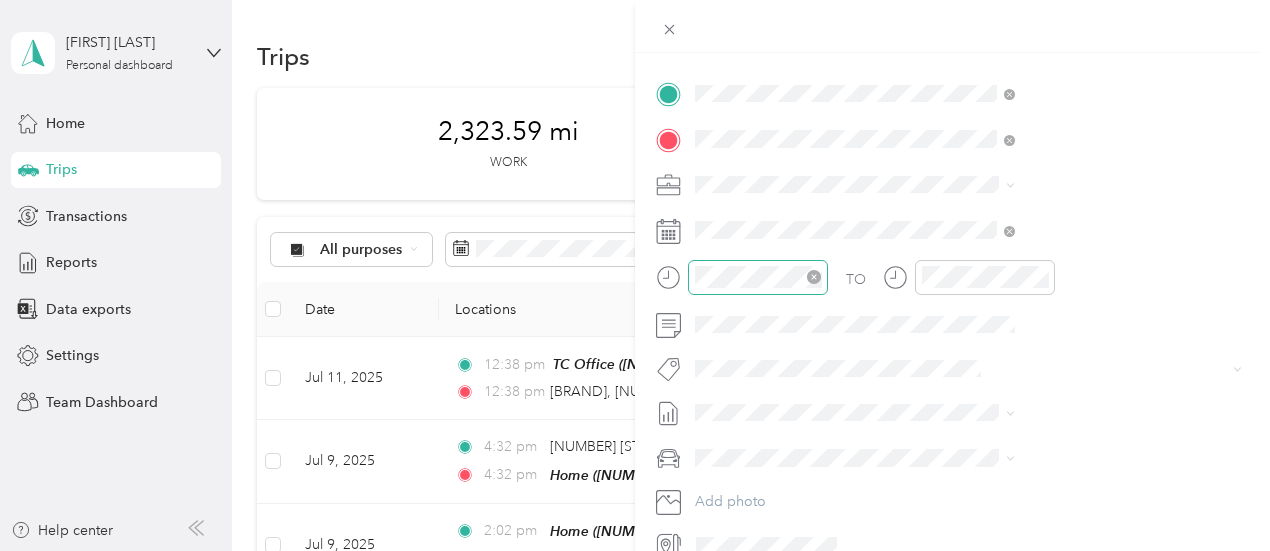 click at bounding box center (758, 277) 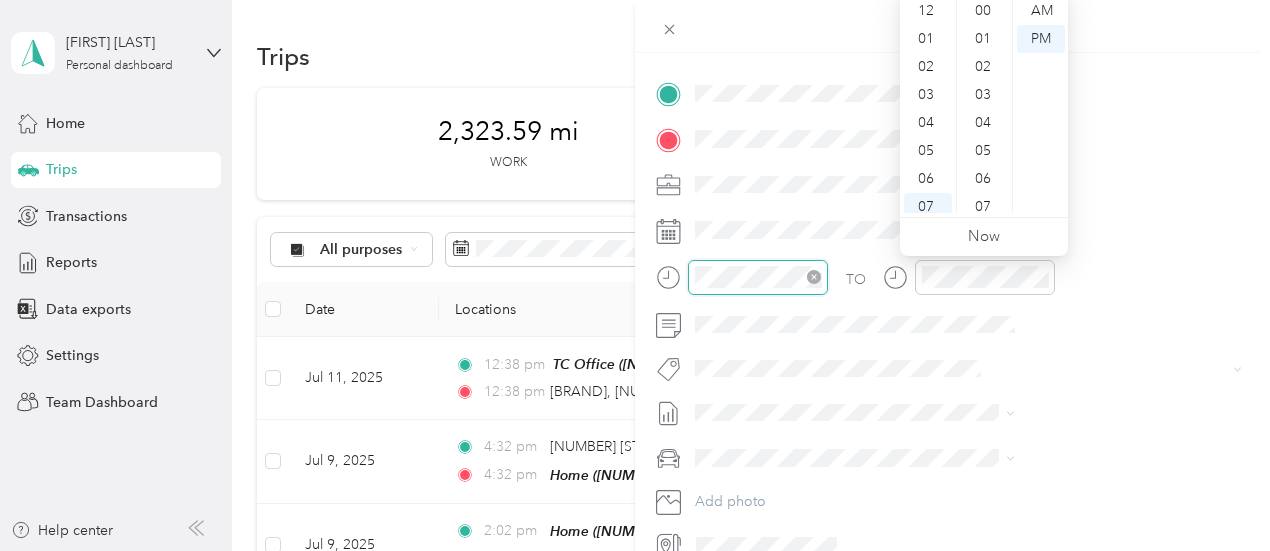 scroll, scrollTop: 504, scrollLeft: 0, axis: vertical 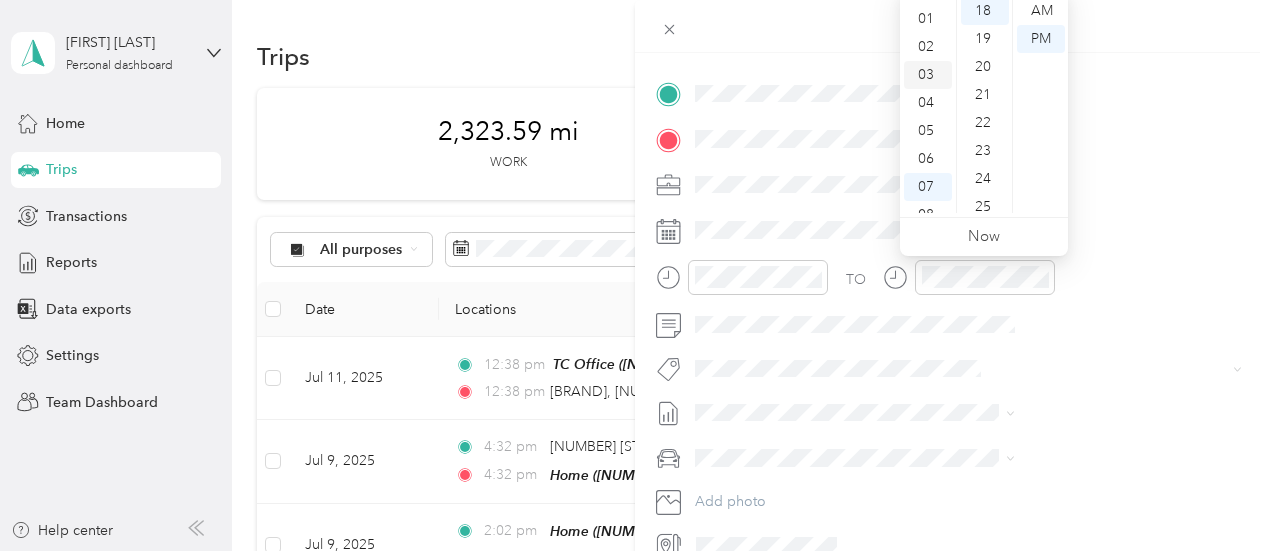 click on "03" at bounding box center (928, 75) 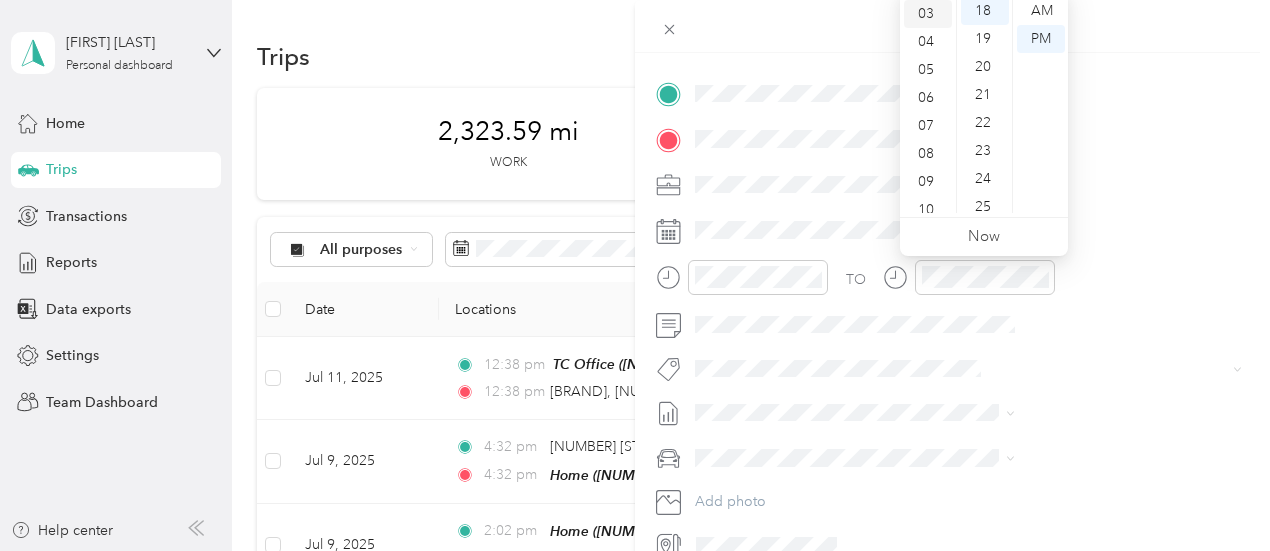 scroll, scrollTop: 84, scrollLeft: 0, axis: vertical 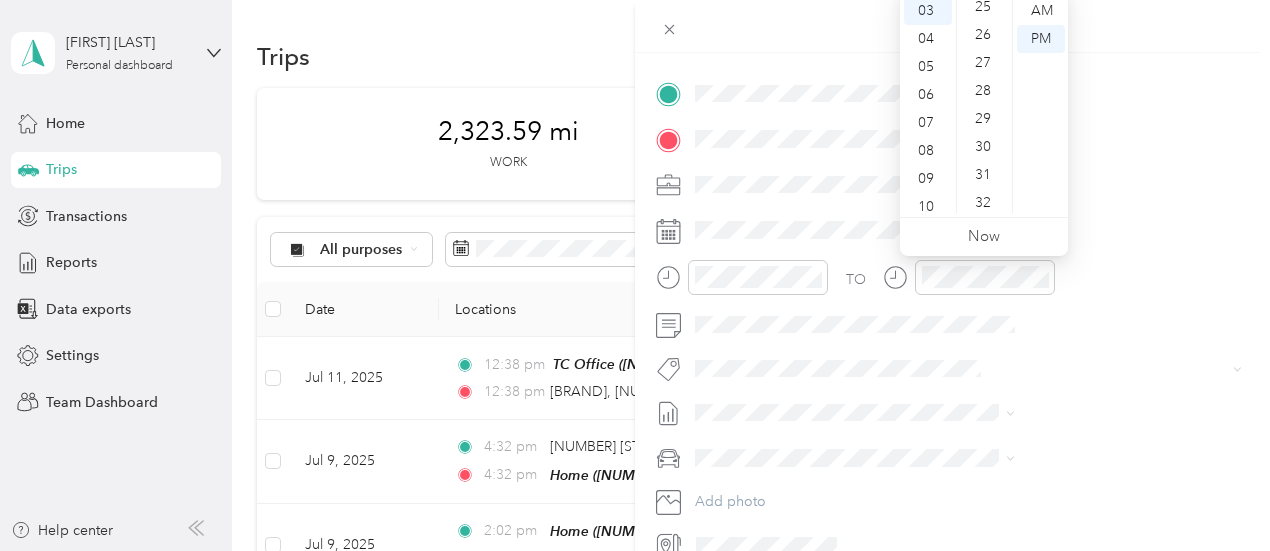 click on "30" at bounding box center (985, 147) 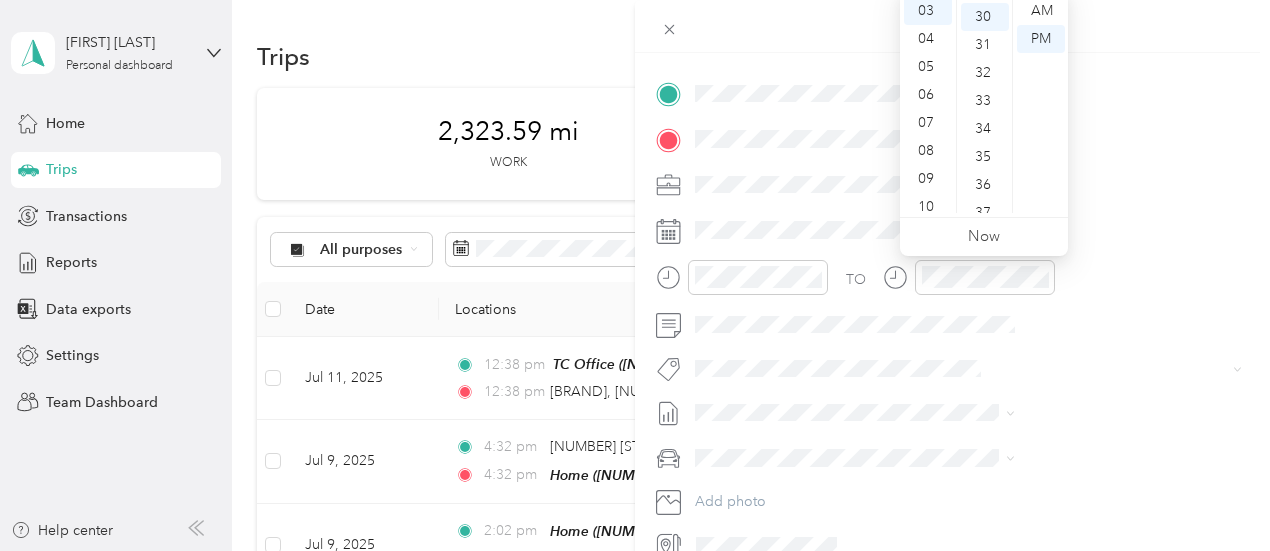 scroll, scrollTop: 840, scrollLeft: 0, axis: vertical 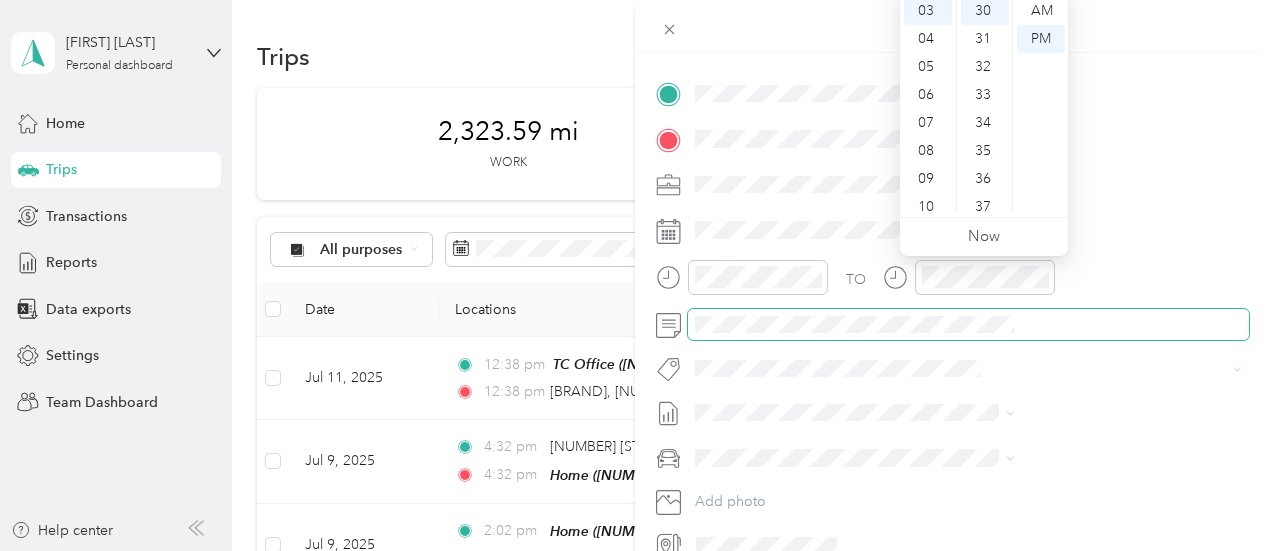 click at bounding box center [968, 325] 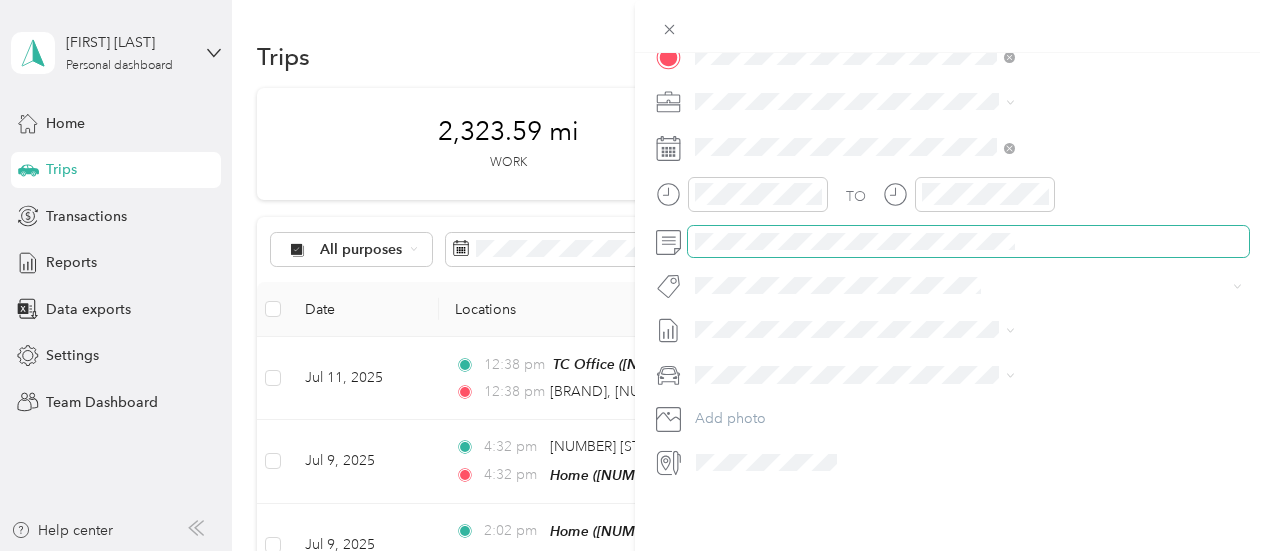 scroll, scrollTop: 498, scrollLeft: 0, axis: vertical 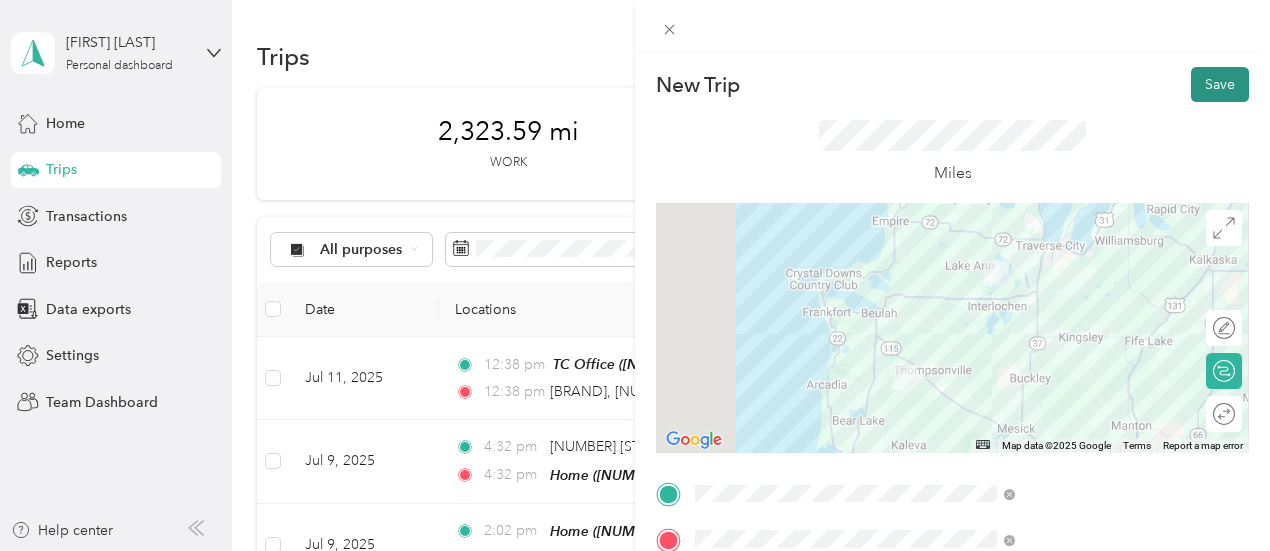 click on "Save" at bounding box center (1220, 84) 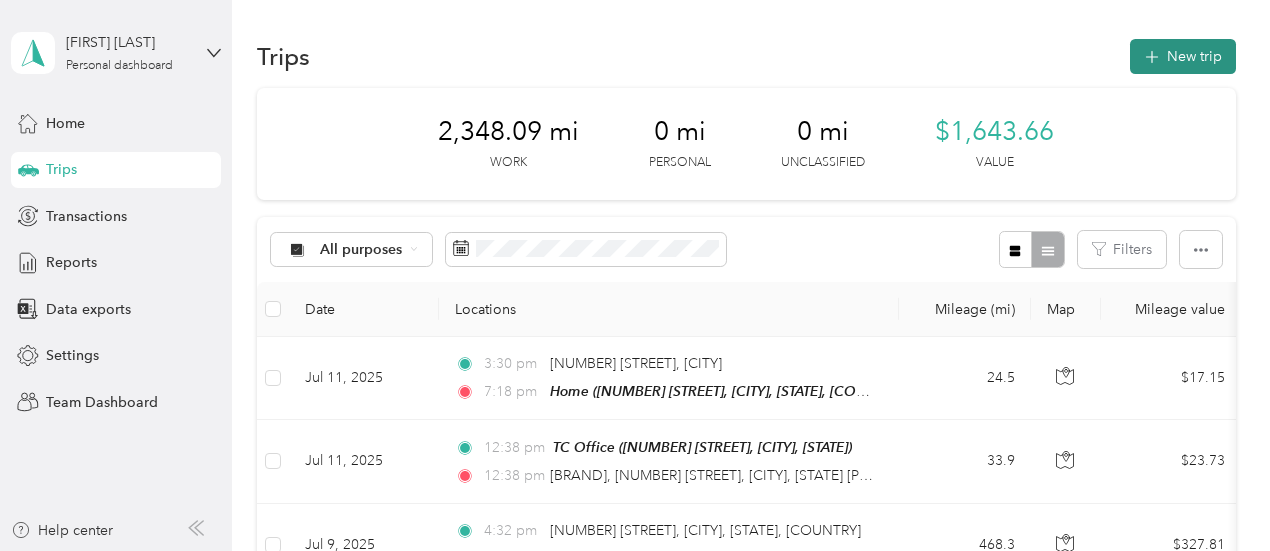 click on "New trip" at bounding box center [1183, 56] 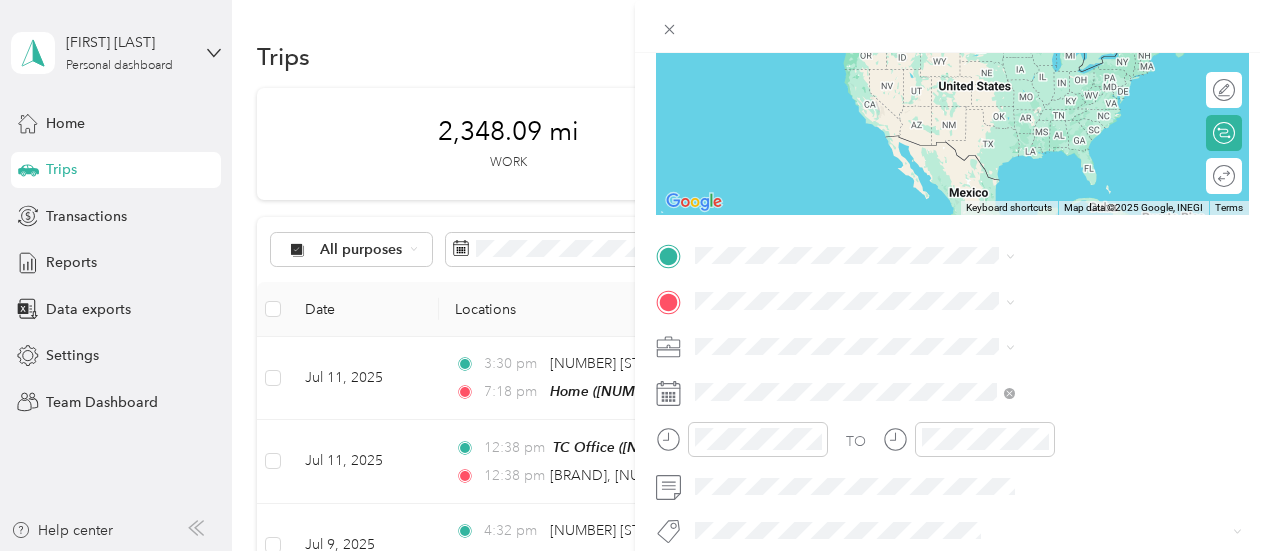 scroll, scrollTop: 260, scrollLeft: 0, axis: vertical 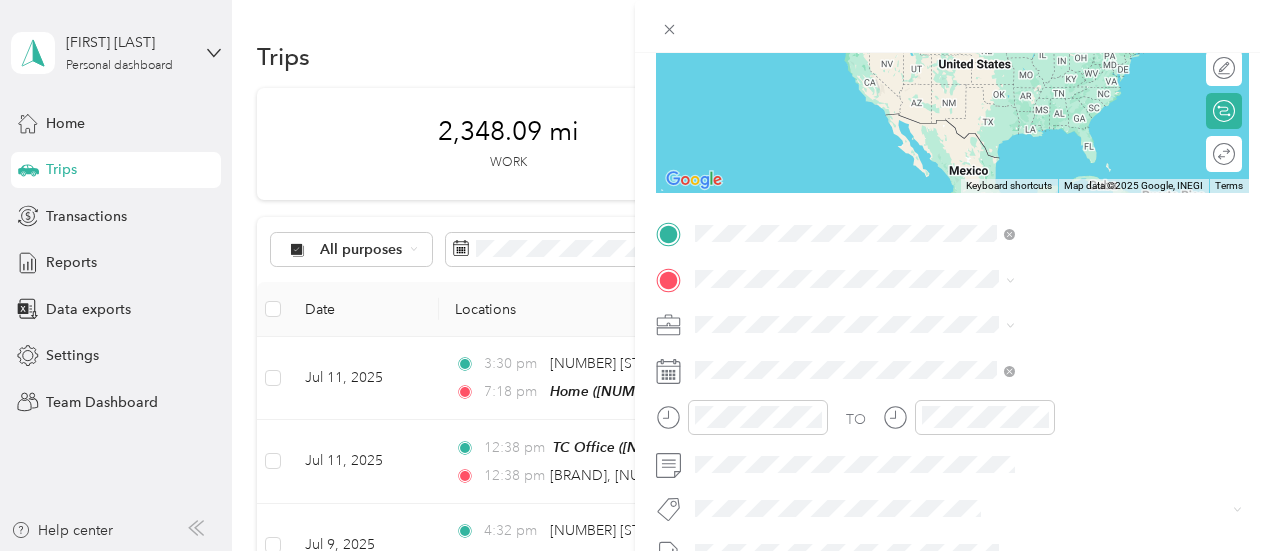 click on "[NUMBER] [STREET]
[CITY], [STATE] [POSTAL_CODE], [COUNTRY]" at bounding box center [1081, 323] 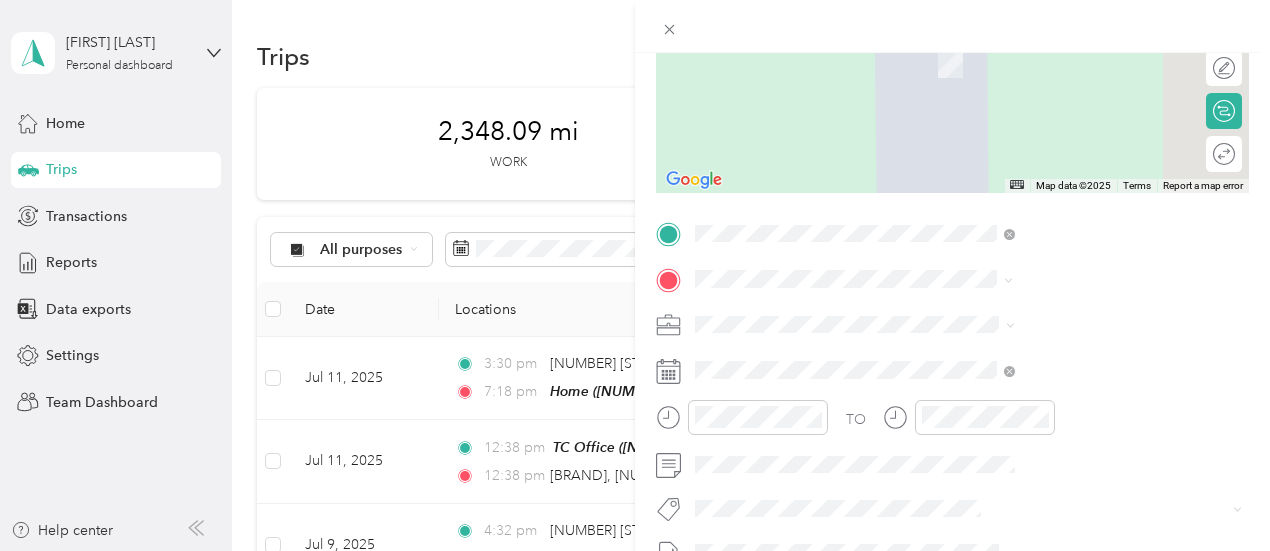 click on "[NUMBER] [STREET], [POSTAL_CODE], [CITY], [STATE], [COUNTRY]" at bounding box center (1067, 76) 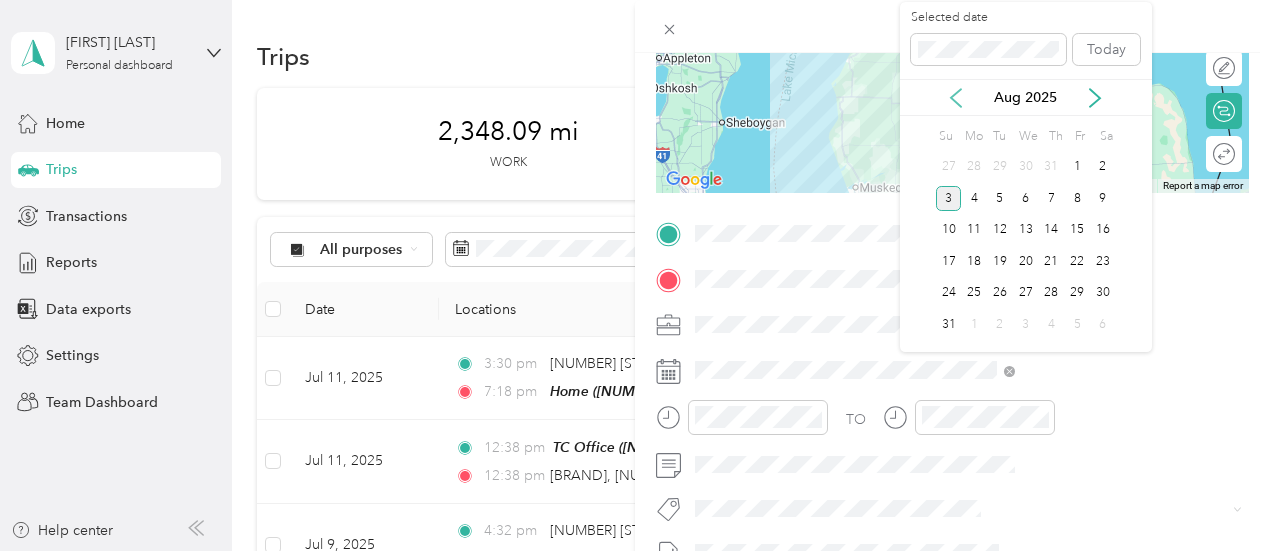 click 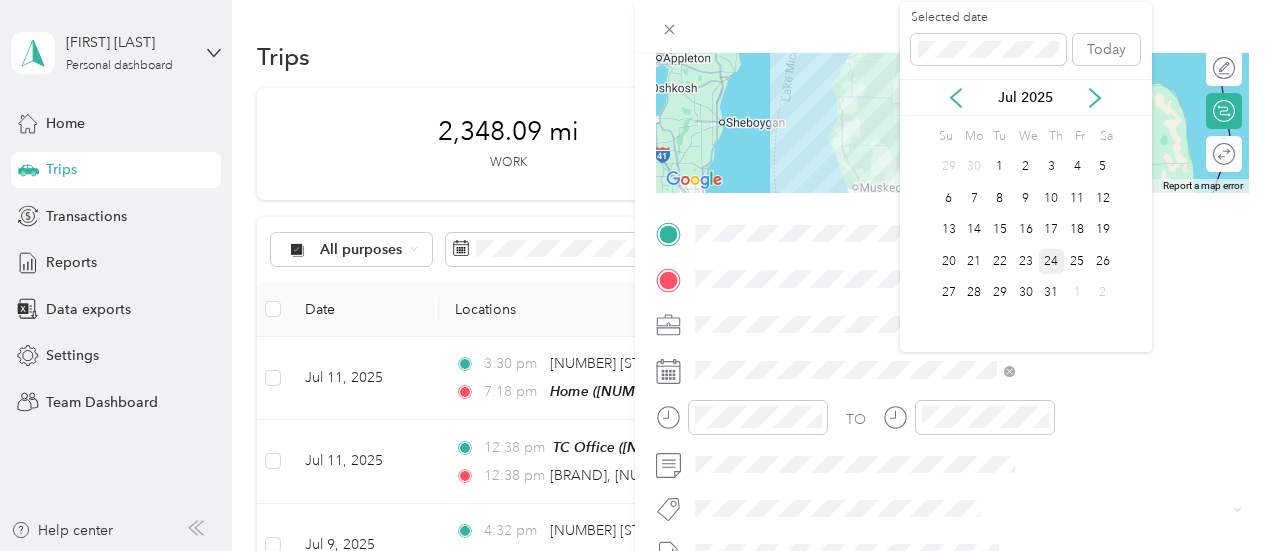 click on "24" at bounding box center (1052, 261) 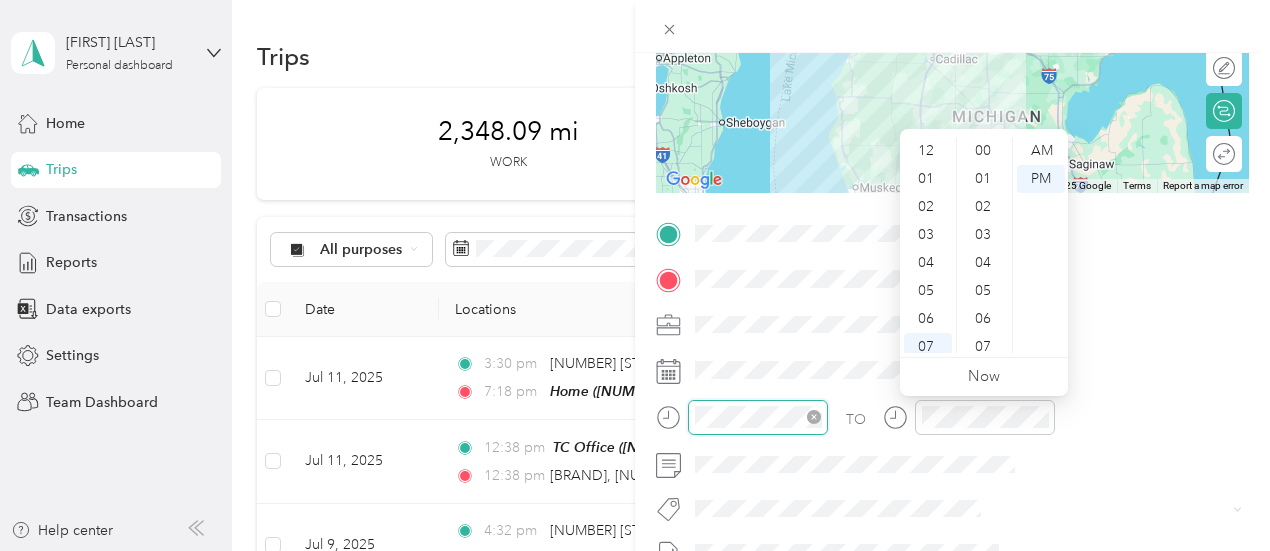 scroll, scrollTop: 560, scrollLeft: 0, axis: vertical 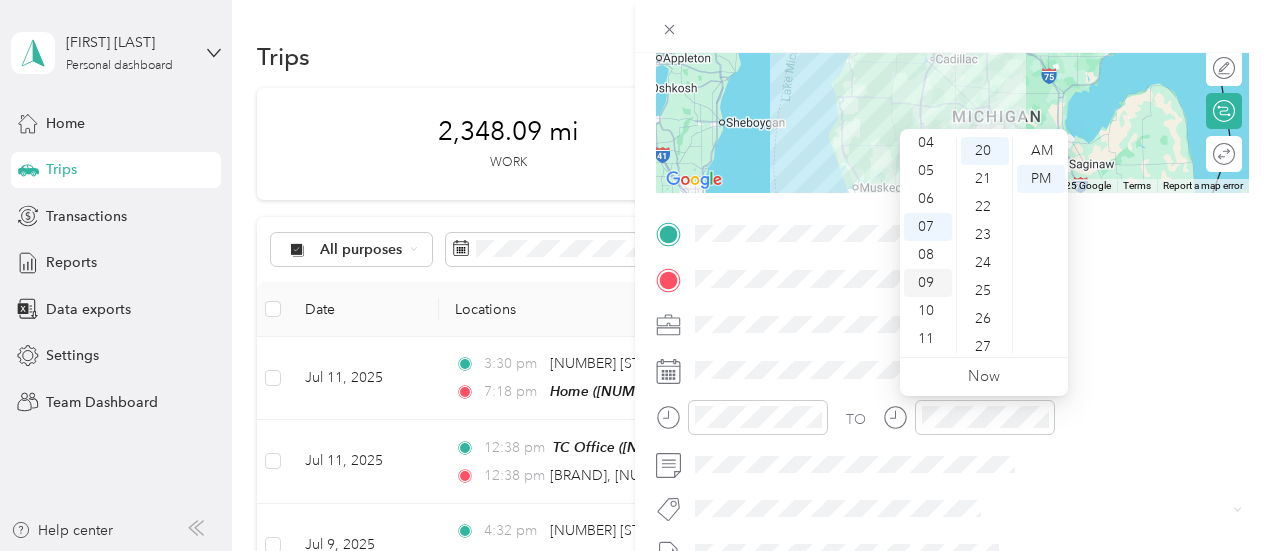click on "09" at bounding box center (928, 283) 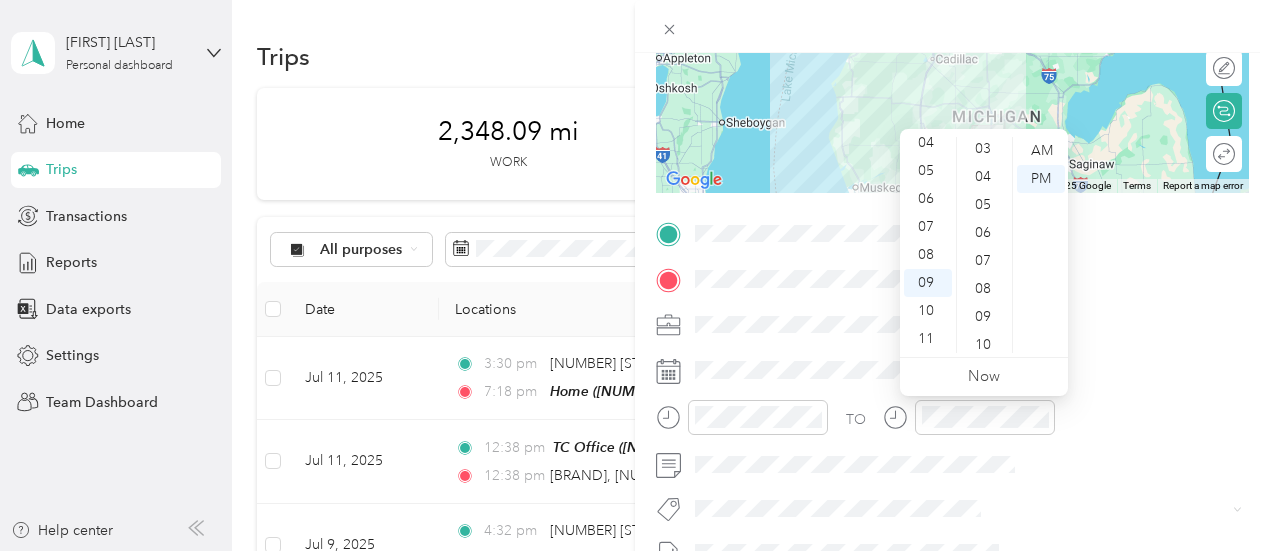 scroll, scrollTop: 0, scrollLeft: 0, axis: both 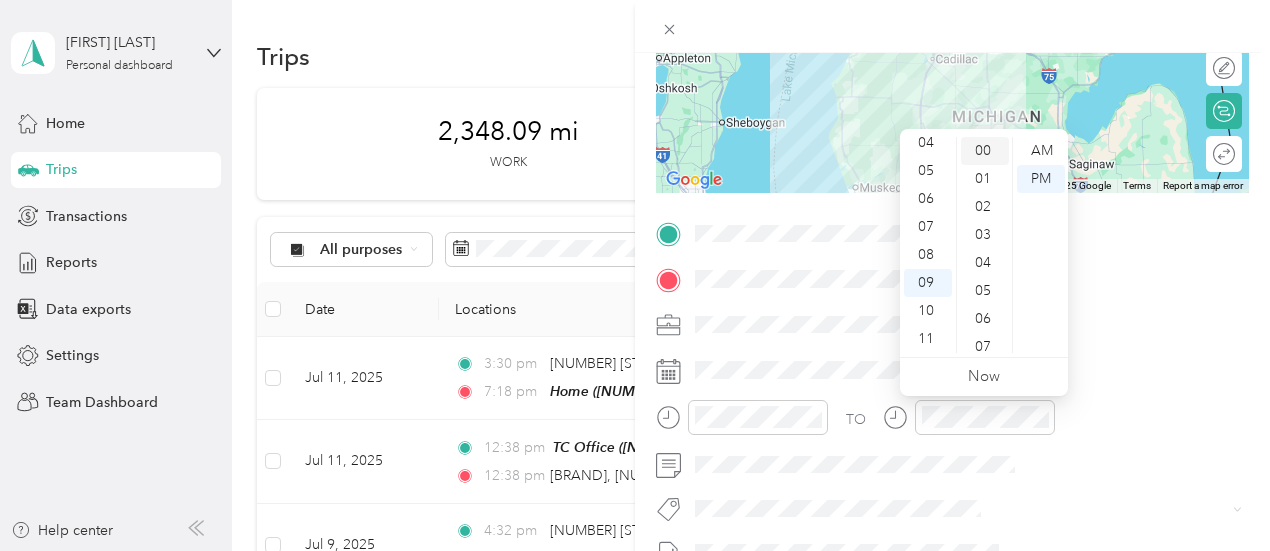 click on "00" at bounding box center [985, 151] 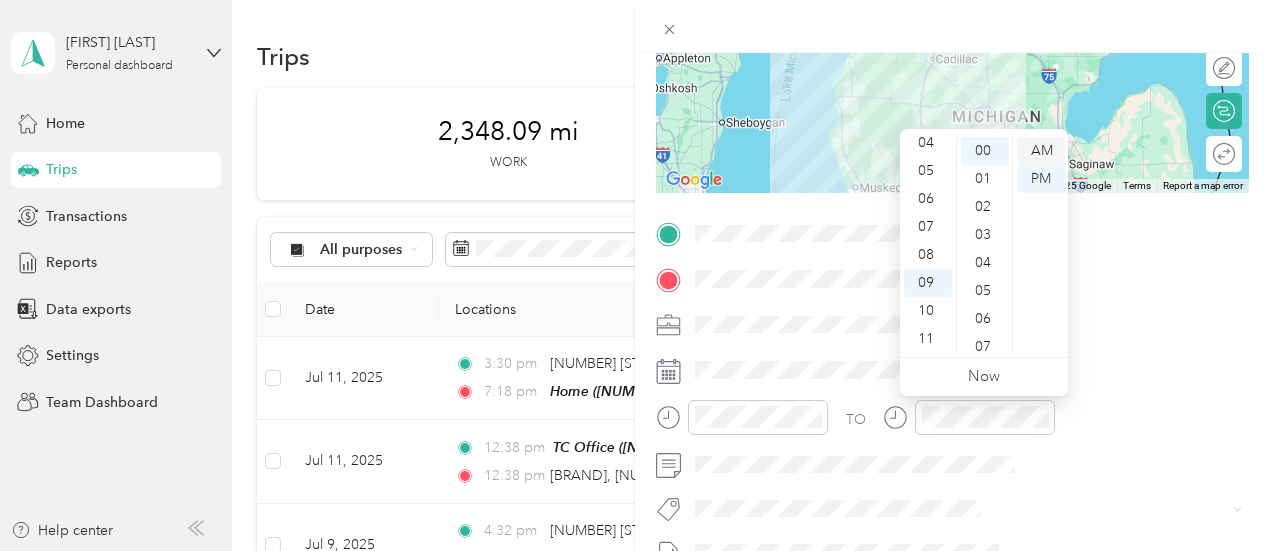 click on "AM" at bounding box center (1041, 151) 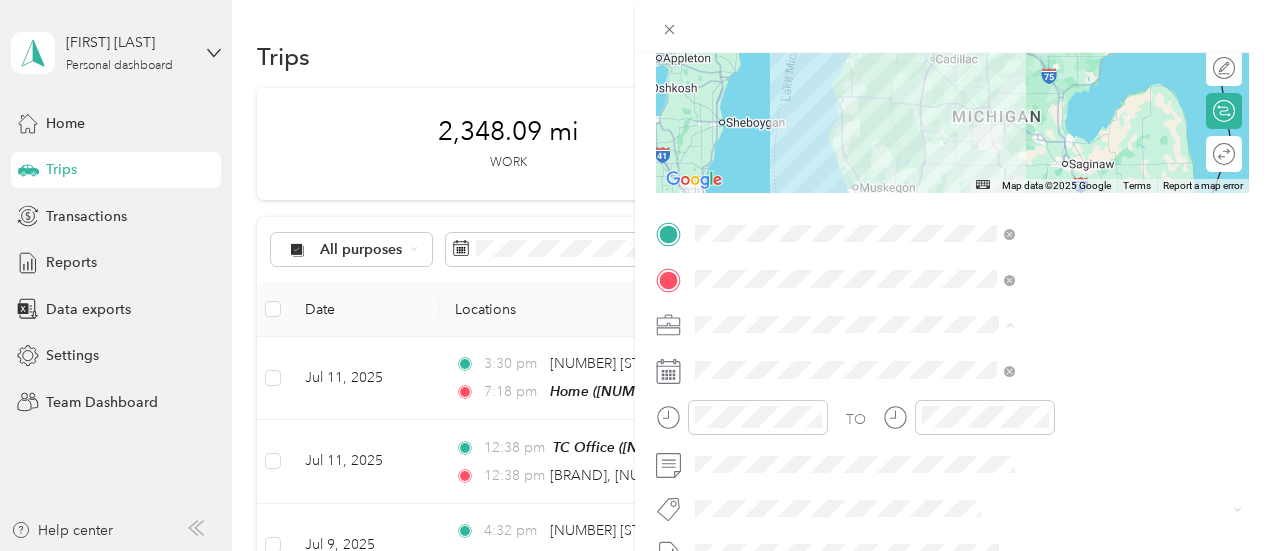 click at bounding box center (742, 424) 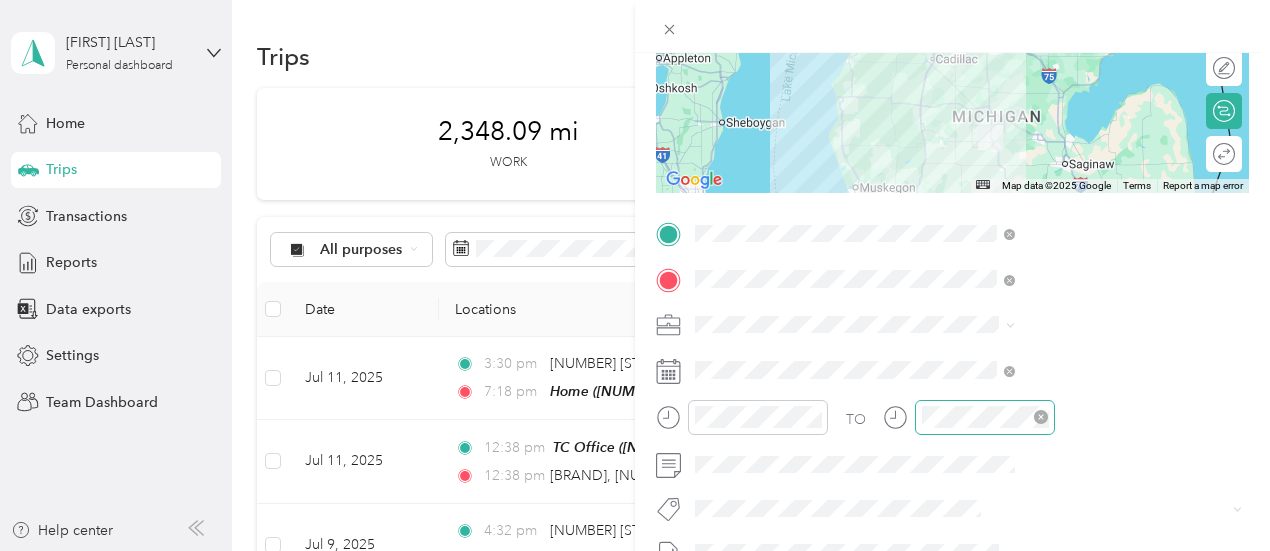 click at bounding box center (985, 417) 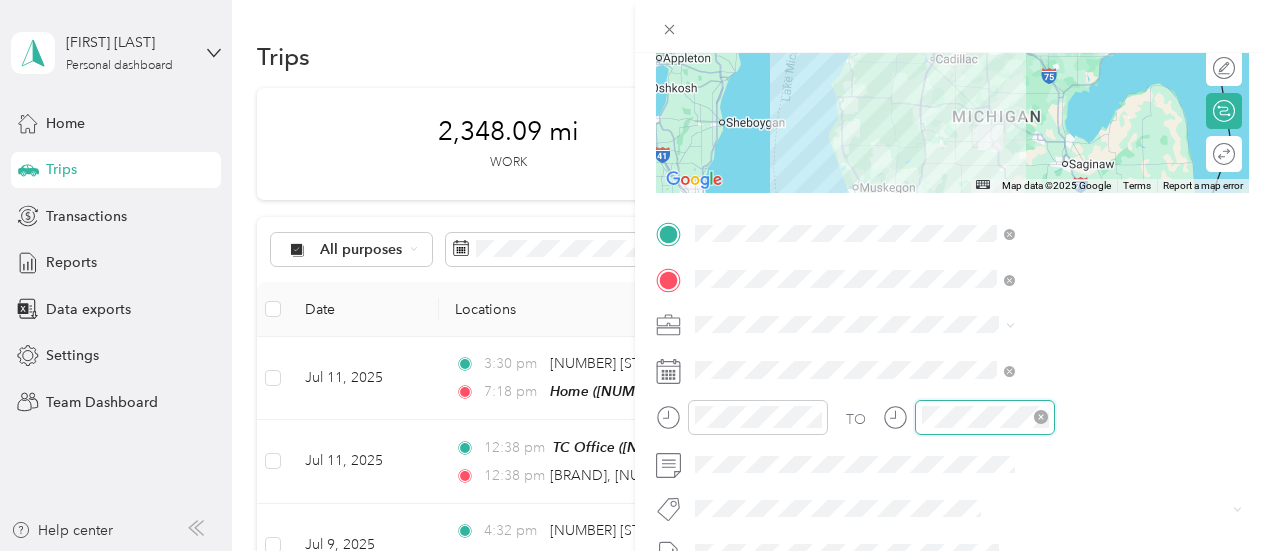scroll, scrollTop: 260, scrollLeft: 4, axis: both 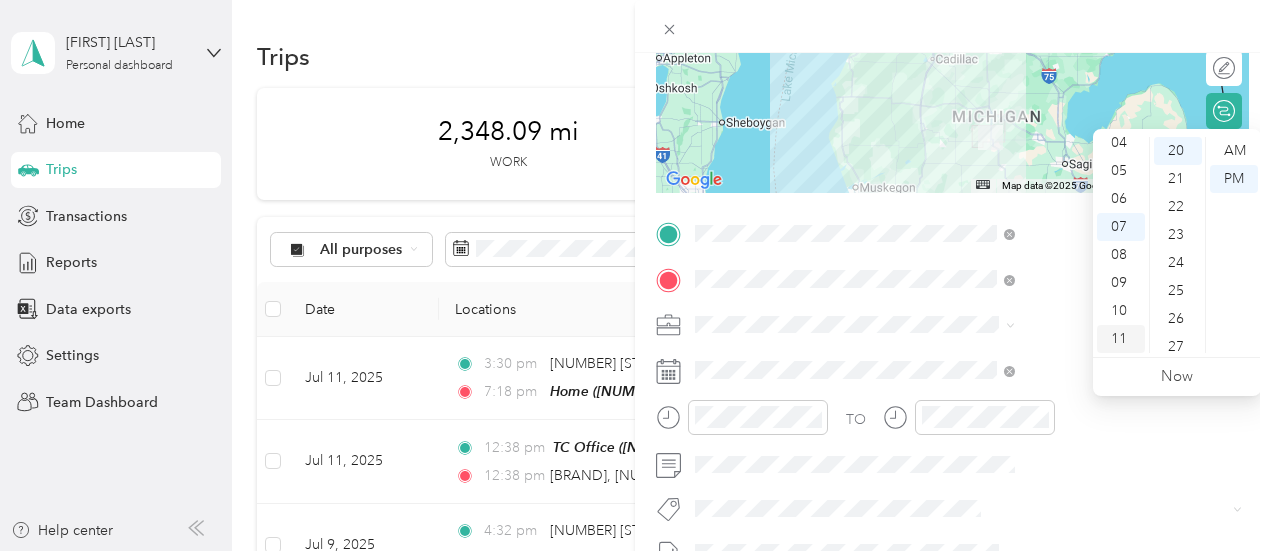 click on "11" at bounding box center (1121, 339) 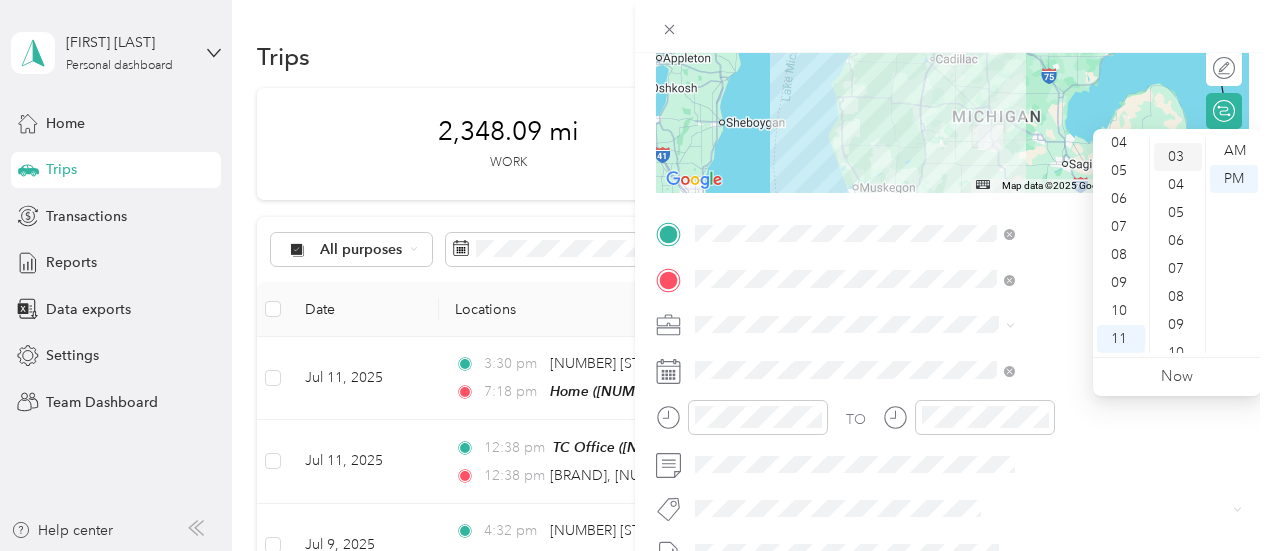 scroll, scrollTop: 0, scrollLeft: 0, axis: both 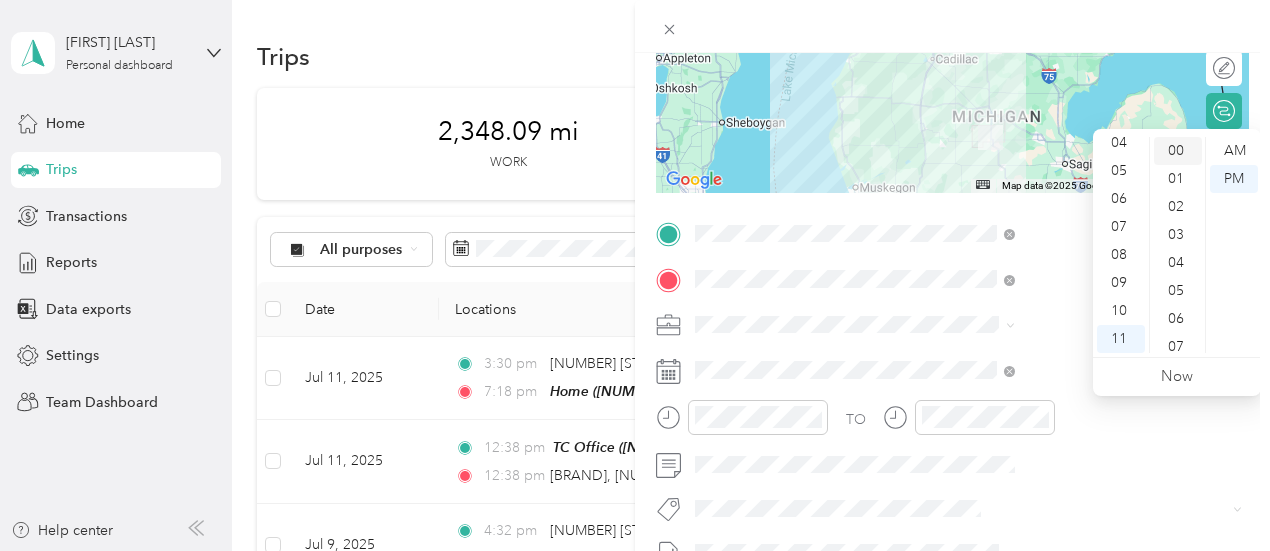 click on "00" at bounding box center (1178, 151) 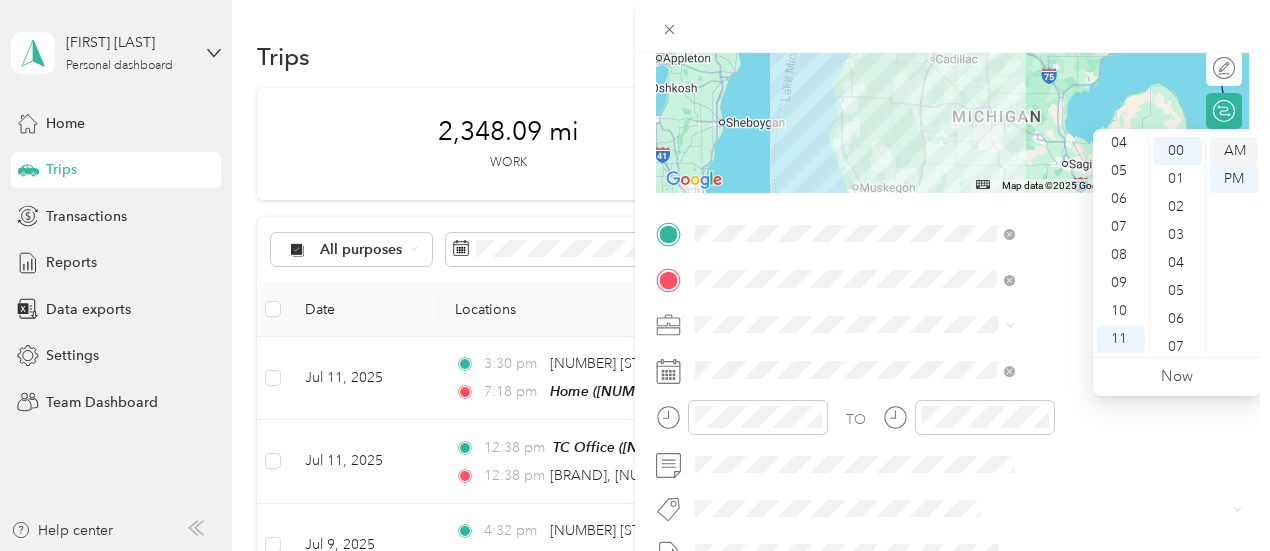 click on "AM" at bounding box center [1234, 151] 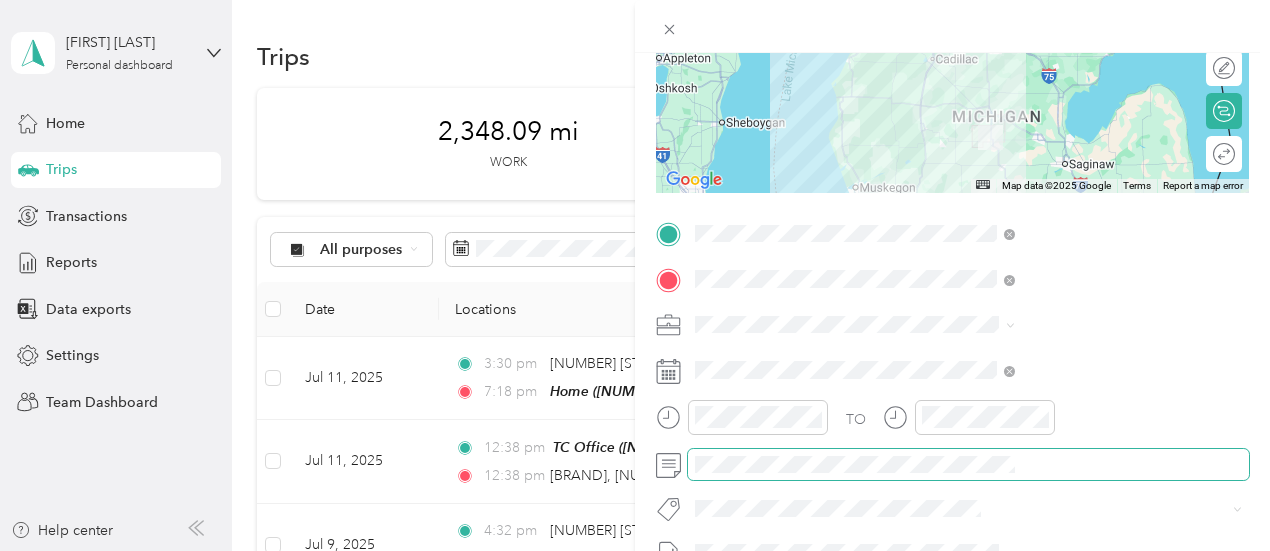 click at bounding box center [968, 465] 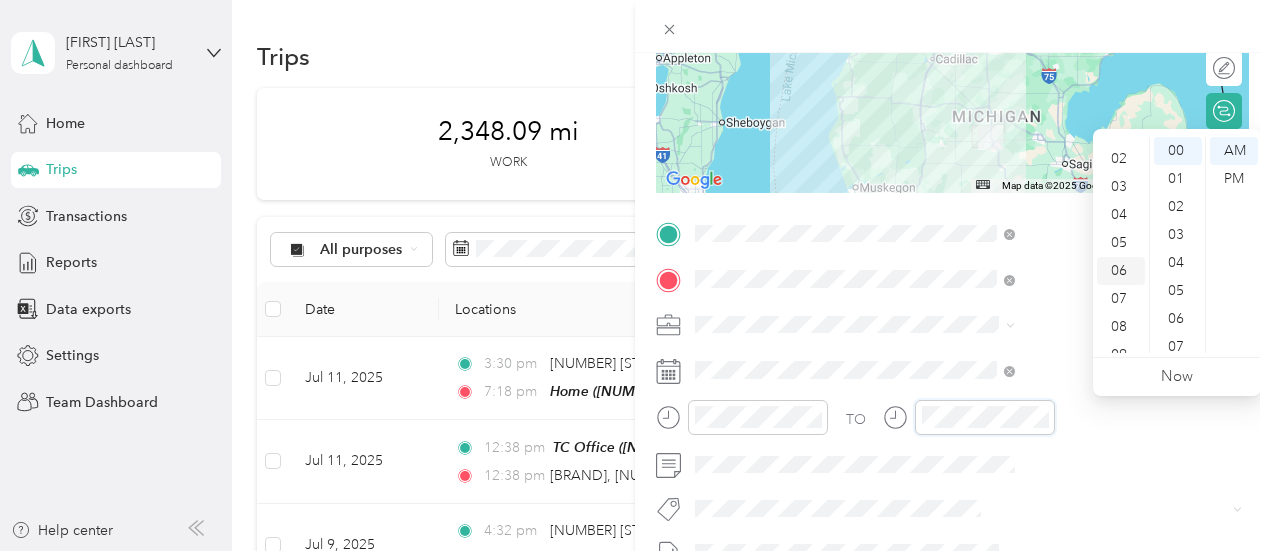 scroll, scrollTop: 20, scrollLeft: 0, axis: vertical 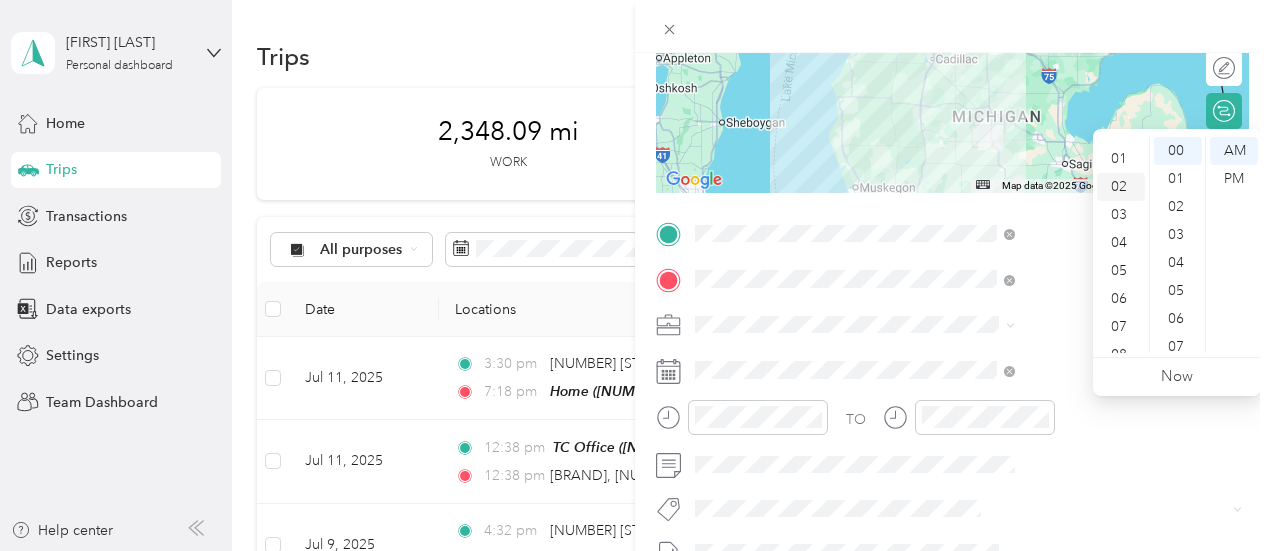 click on "02" at bounding box center (1121, 187) 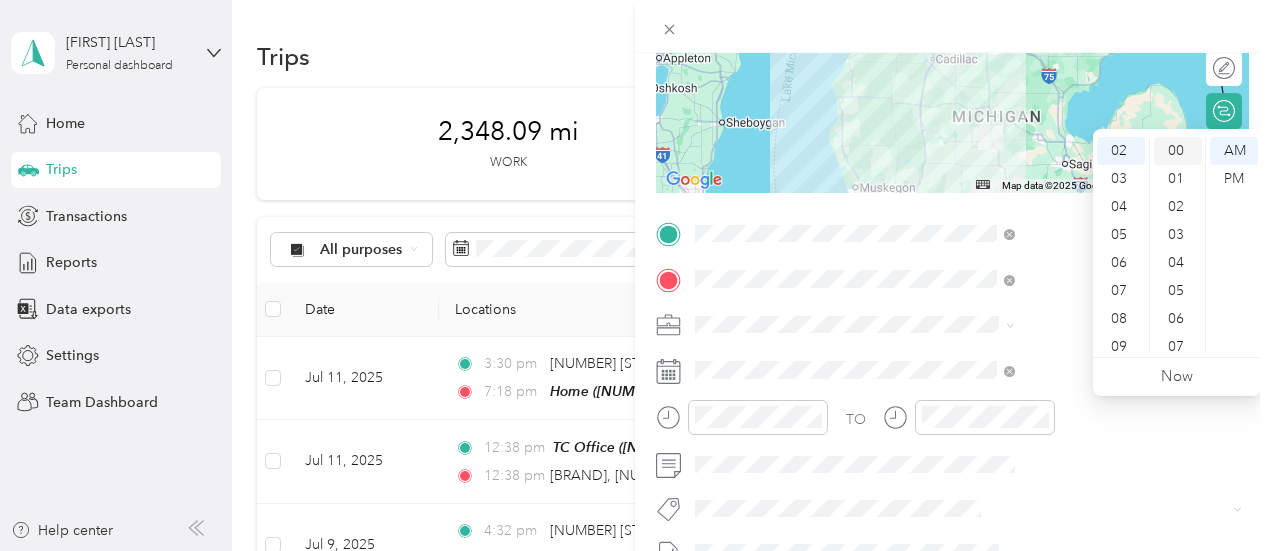 click on "00" at bounding box center (1178, 151) 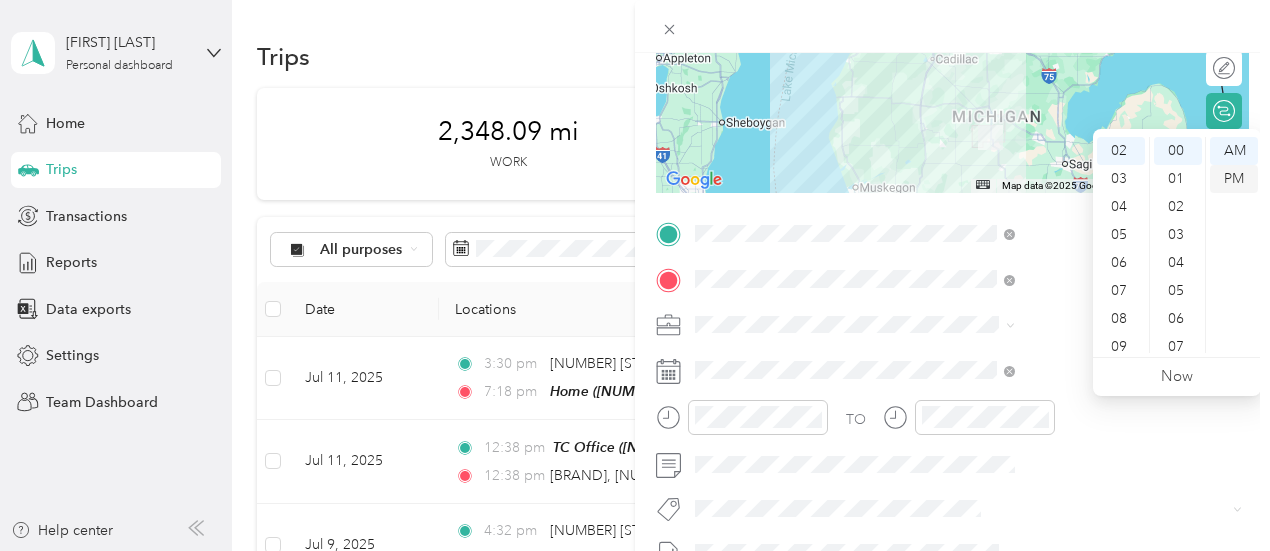 click on "PM" at bounding box center [1234, 179] 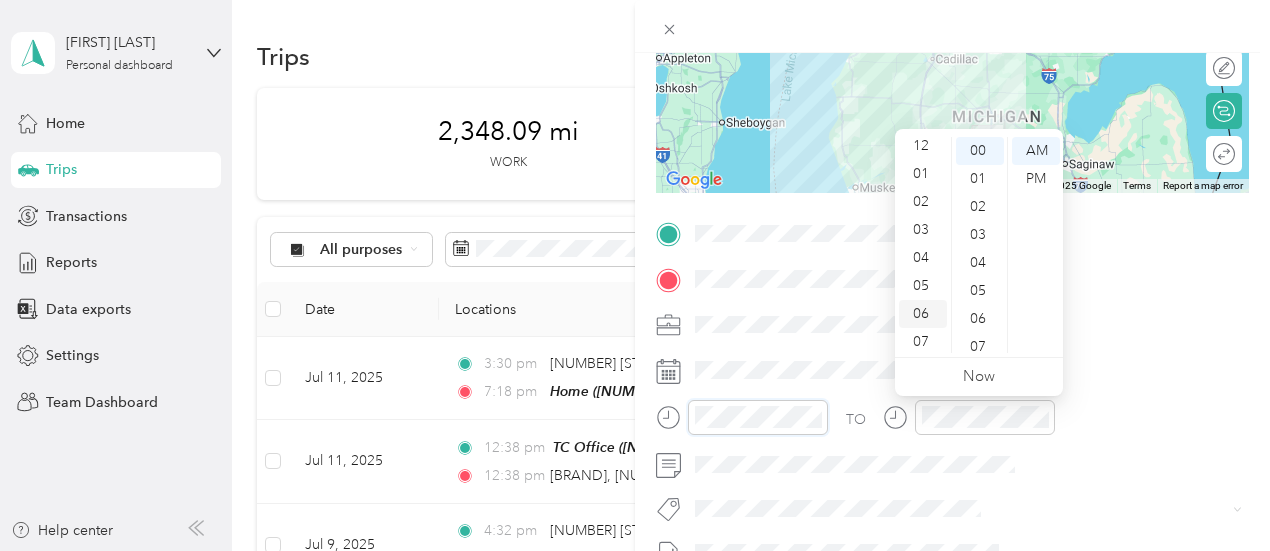 scroll, scrollTop: 0, scrollLeft: 0, axis: both 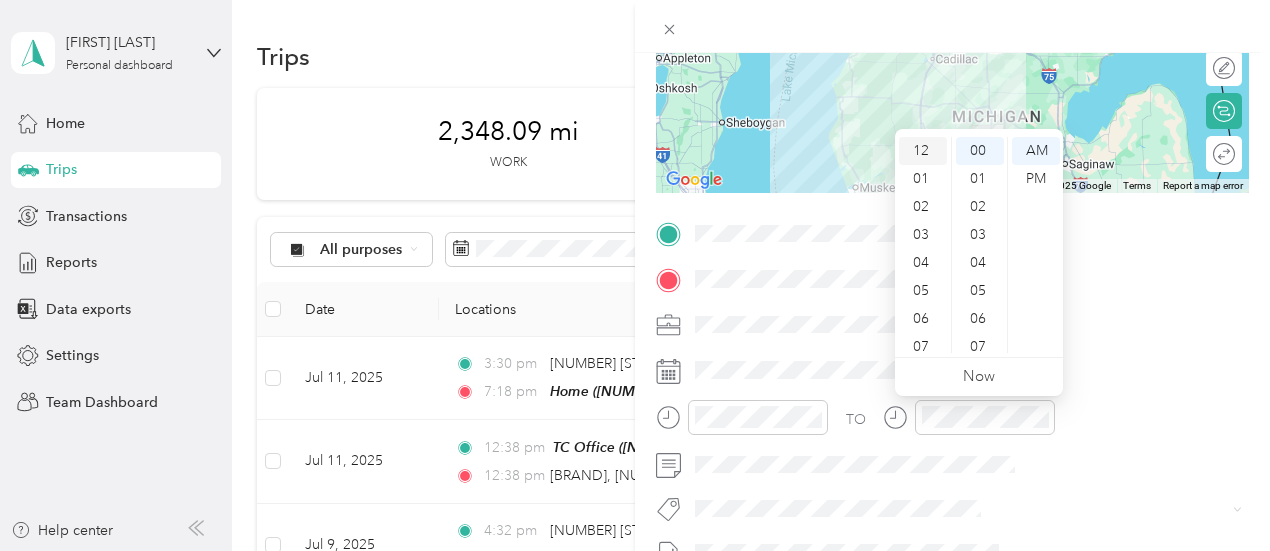 click on "12" at bounding box center [923, 151] 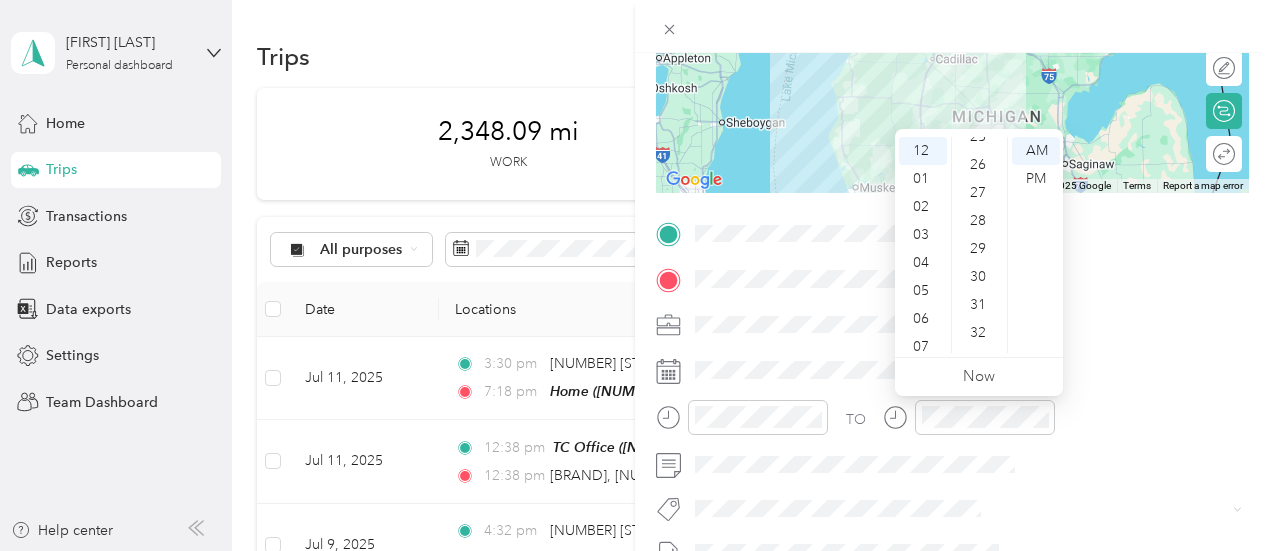 scroll, scrollTop: 800, scrollLeft: 0, axis: vertical 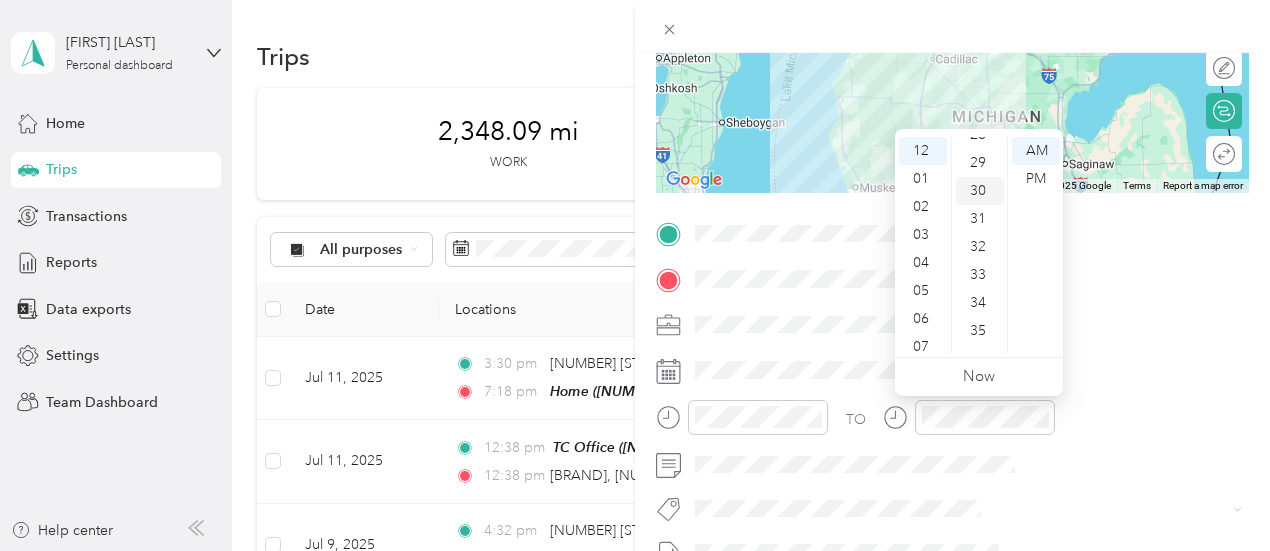 click on "30" at bounding box center [980, 191] 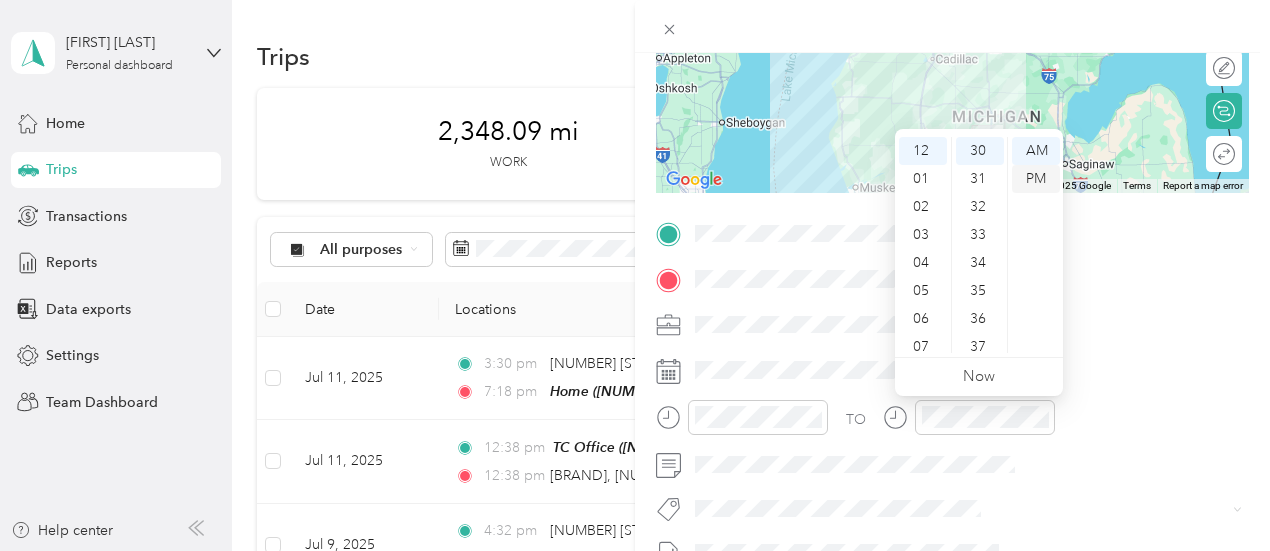 click on "PM" at bounding box center (1036, 179) 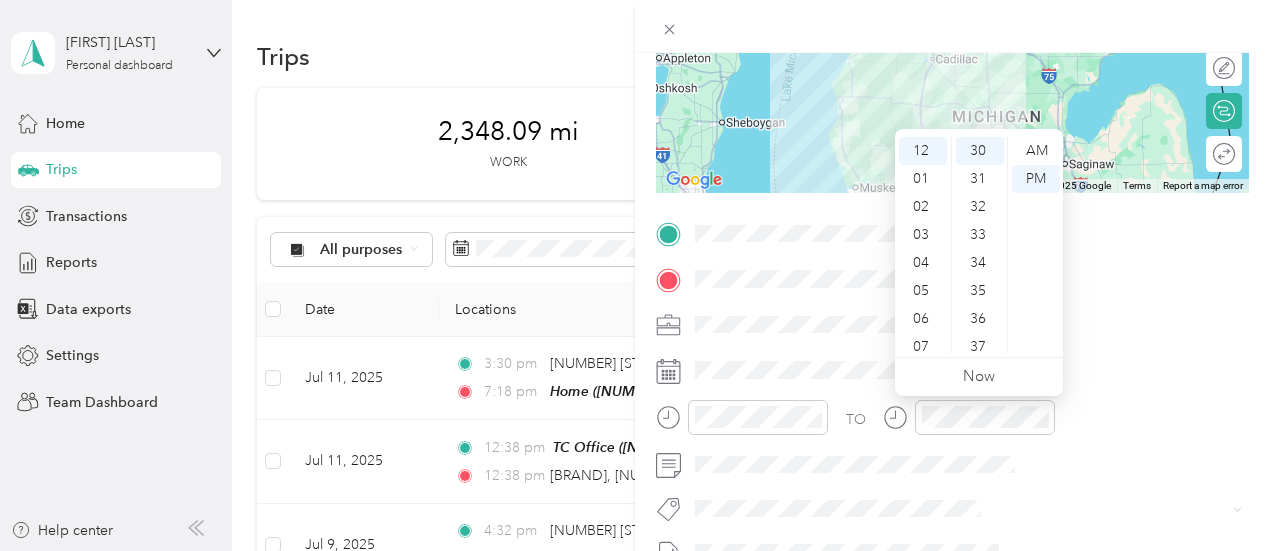 scroll, scrollTop: 0, scrollLeft: 4, axis: horizontal 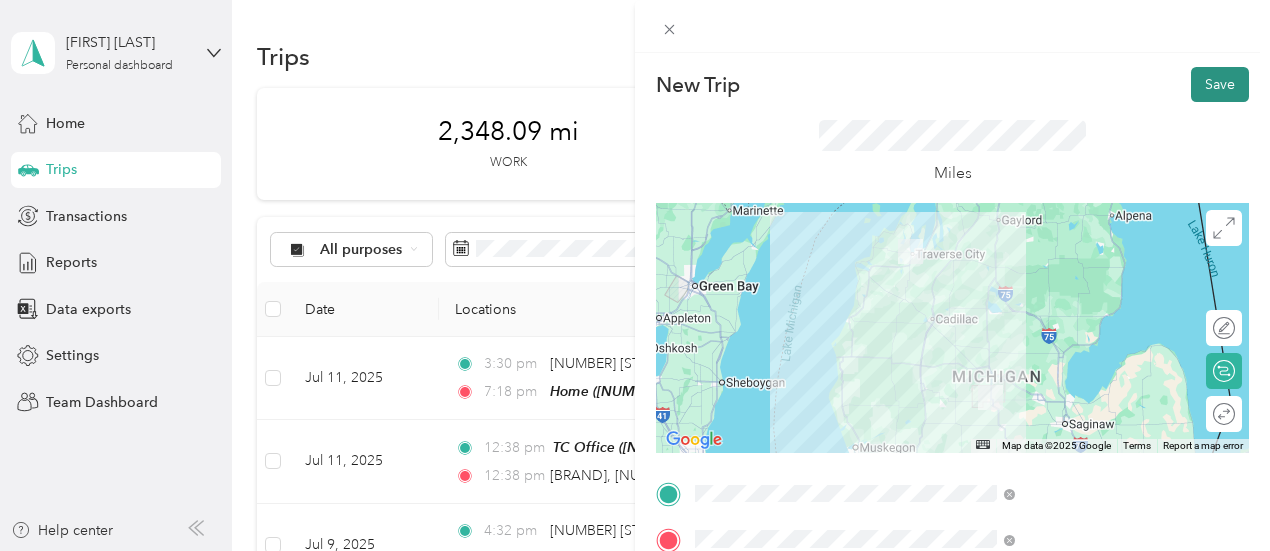 click on "Save" at bounding box center [1220, 84] 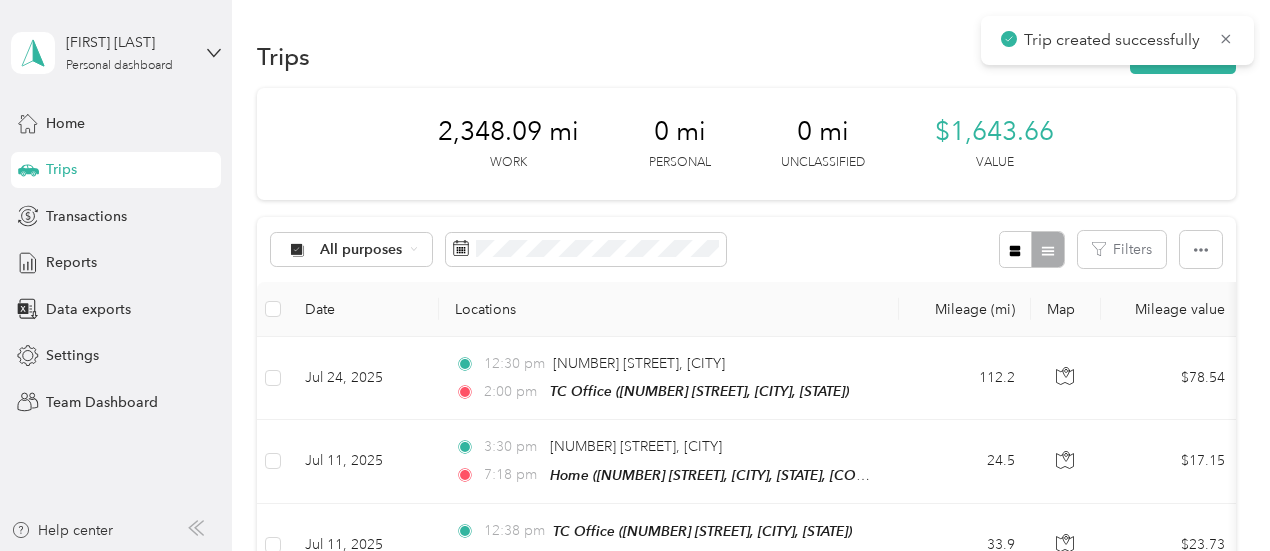click on "Trip created successfully" at bounding box center [1117, 40] 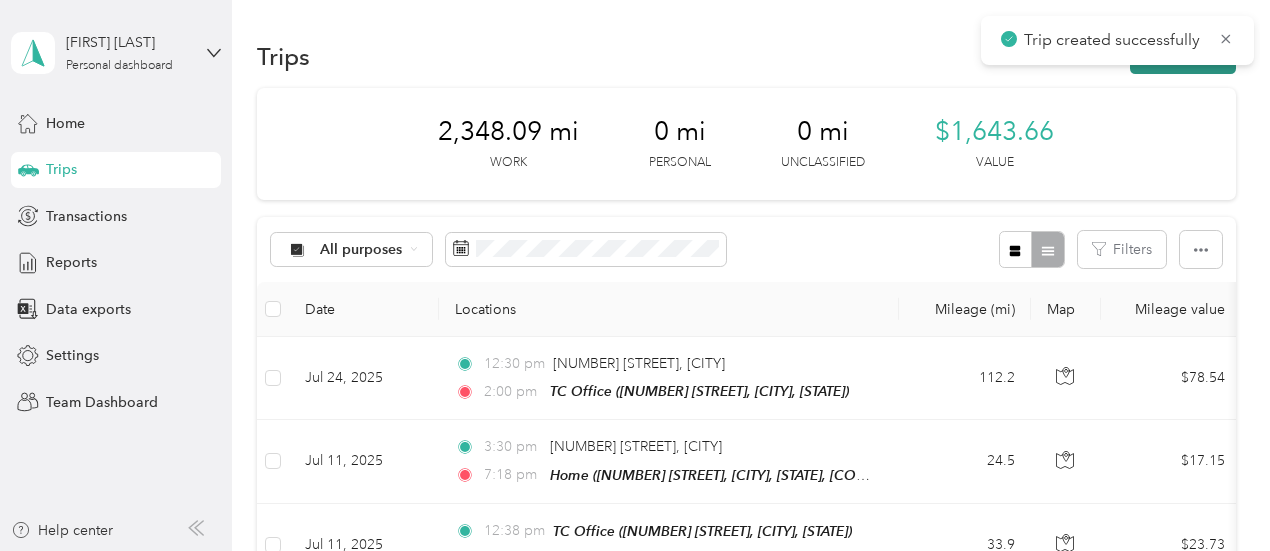 click on "New trip" at bounding box center (1183, 56) 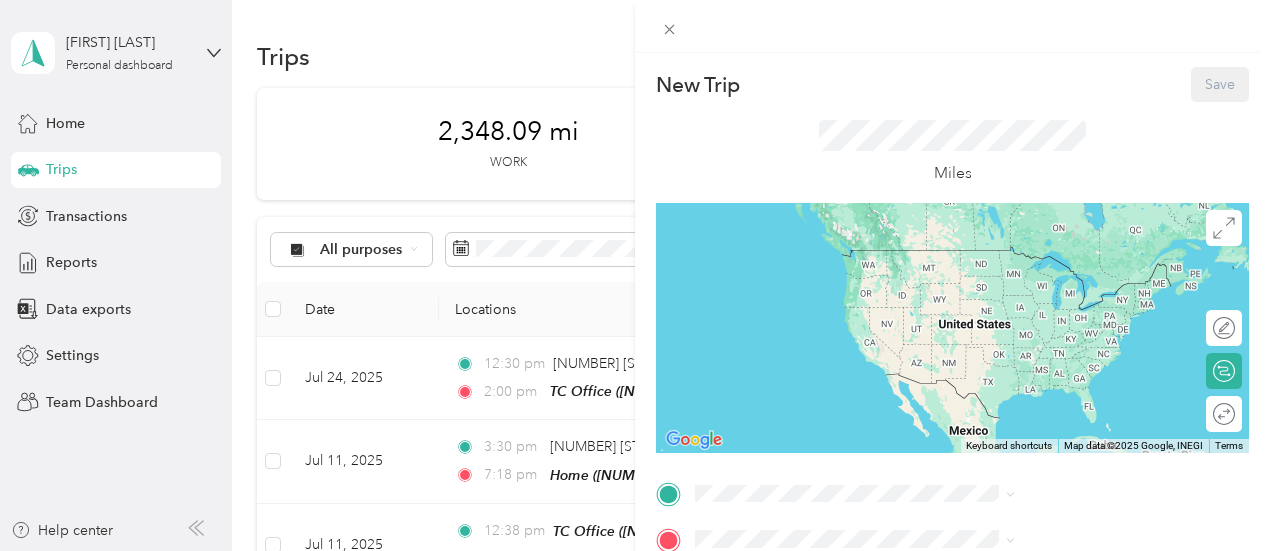 click on "[NUMBER] [STREET], [POSTAL_CODE], [CITY], [STATE], [COUNTRY]" at bounding box center [1067, 333] 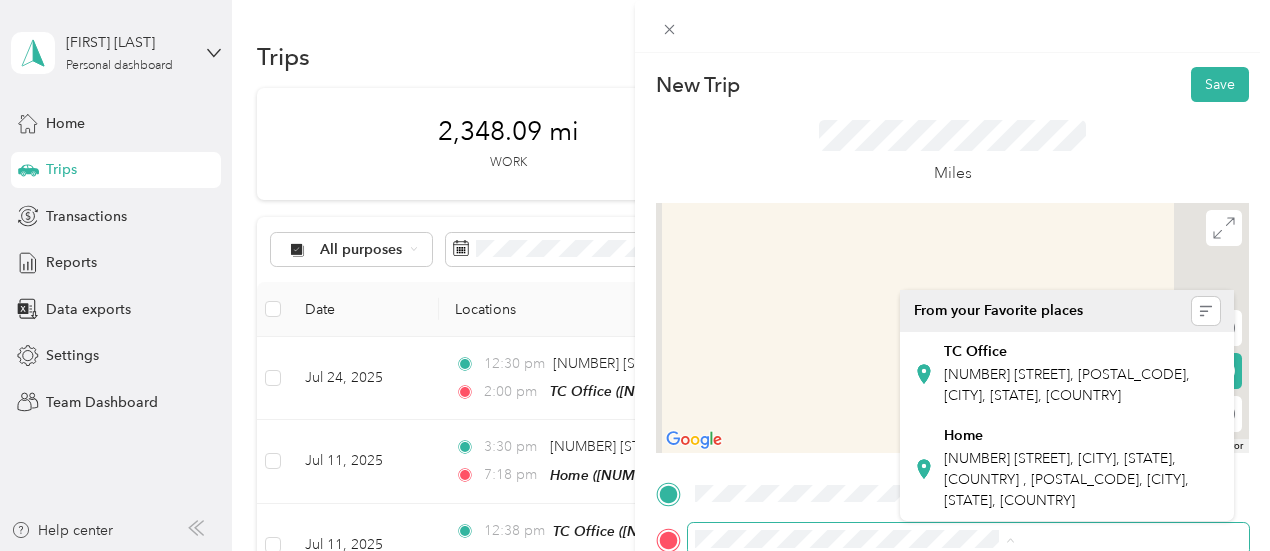 scroll, scrollTop: 0, scrollLeft: 25, axis: horizontal 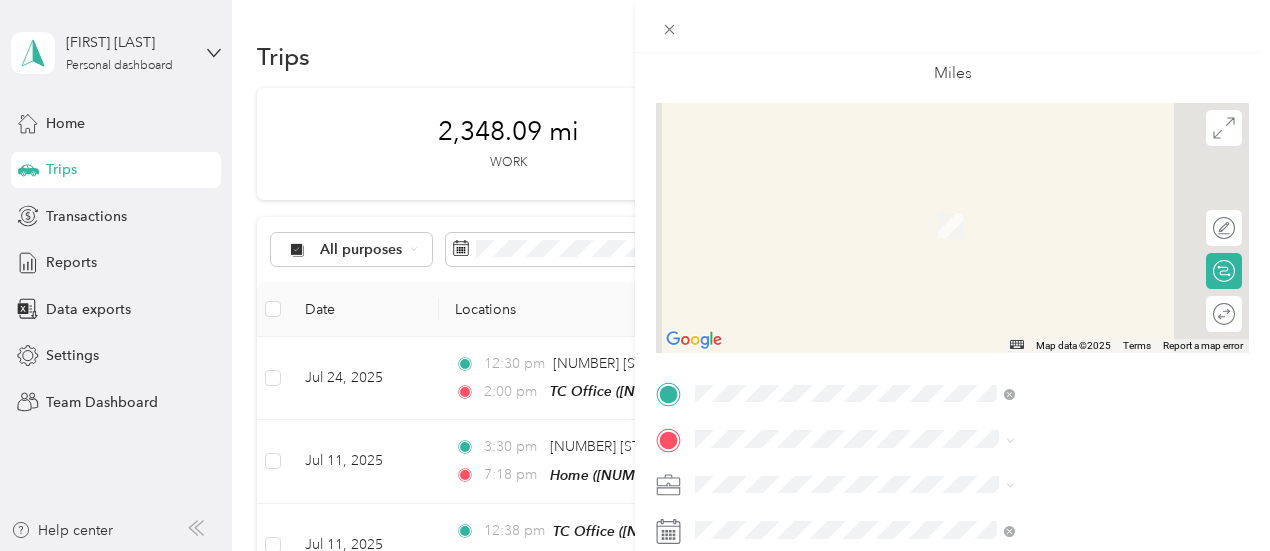 click on "[NUMBER] [STREET]
[CITY], [STATE] [POSTAL_CODE], [COUNTRY]" at bounding box center [1081, 384] 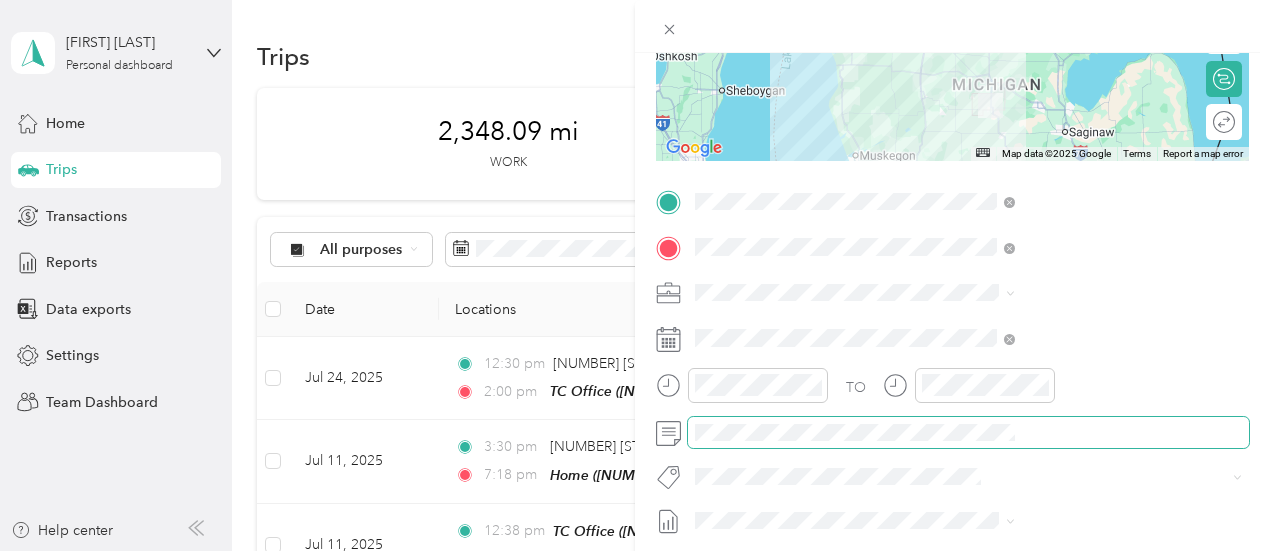 scroll, scrollTop: 300, scrollLeft: 0, axis: vertical 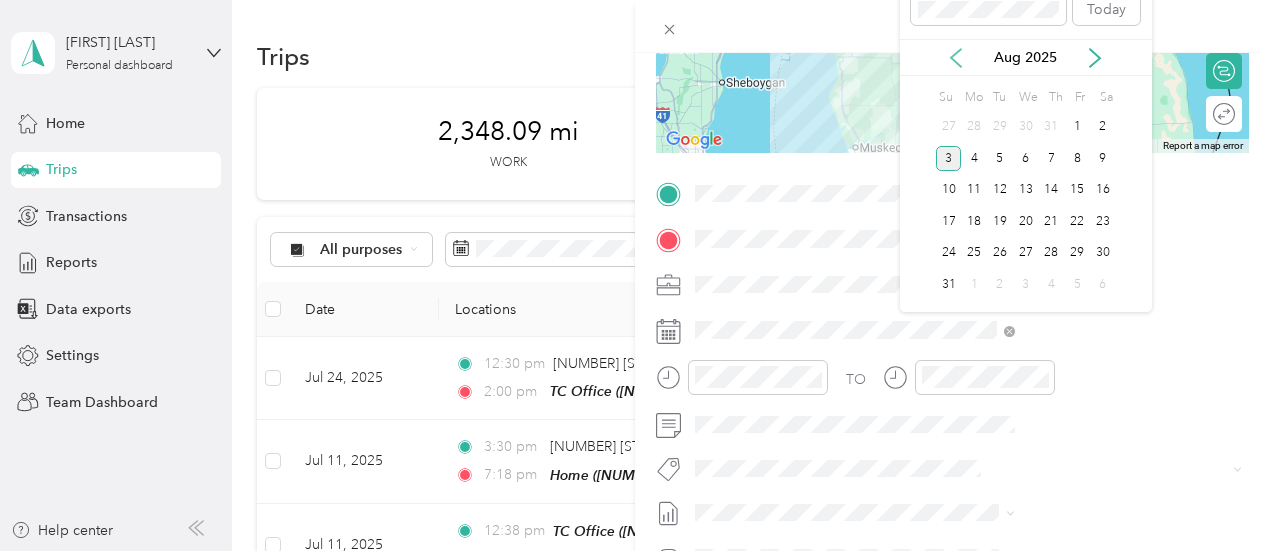 click 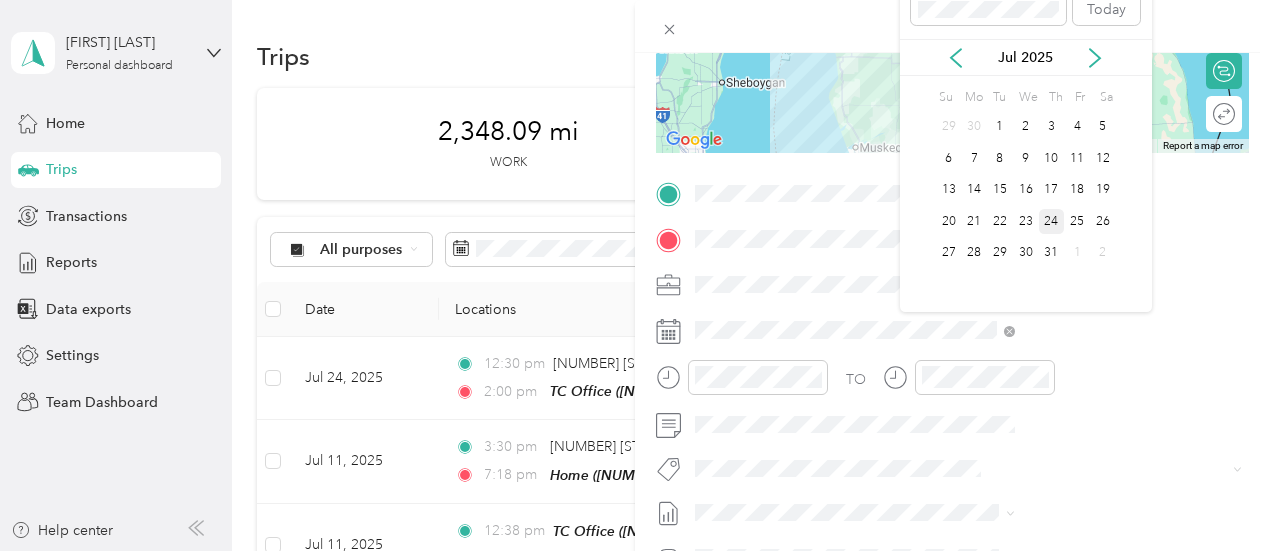 click on "24" at bounding box center (1052, 221) 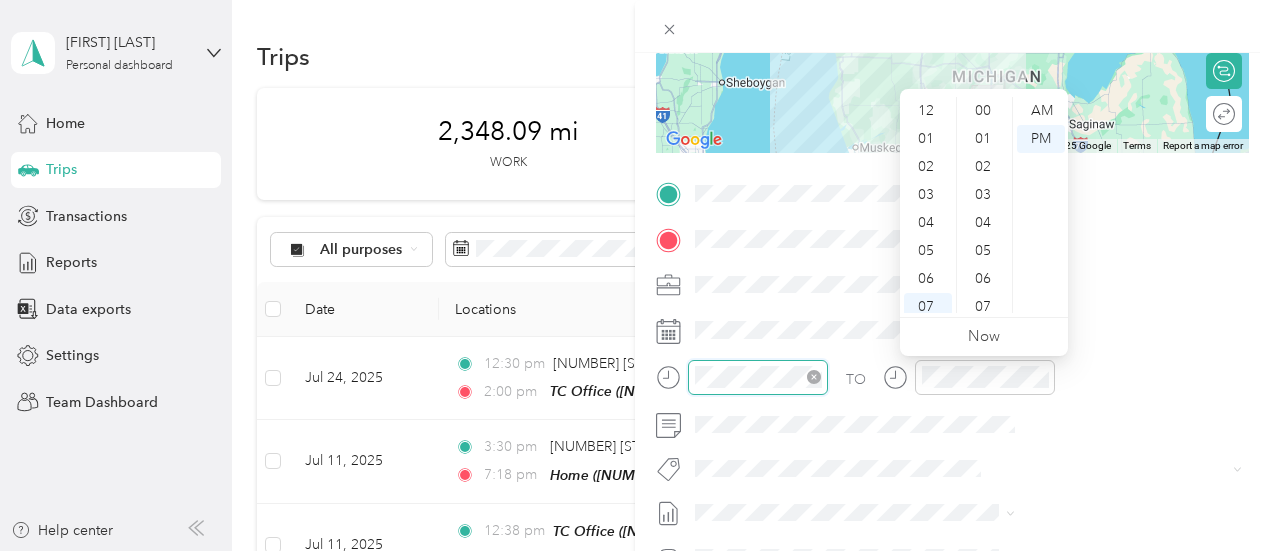 scroll, scrollTop: 616, scrollLeft: 0, axis: vertical 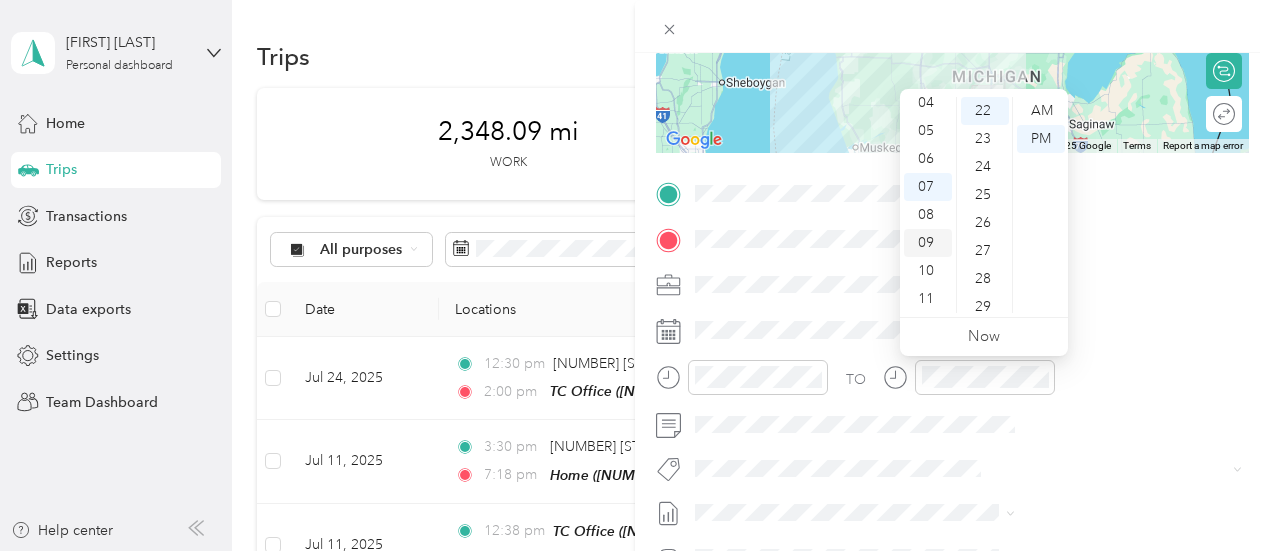 click on "09" at bounding box center [928, 243] 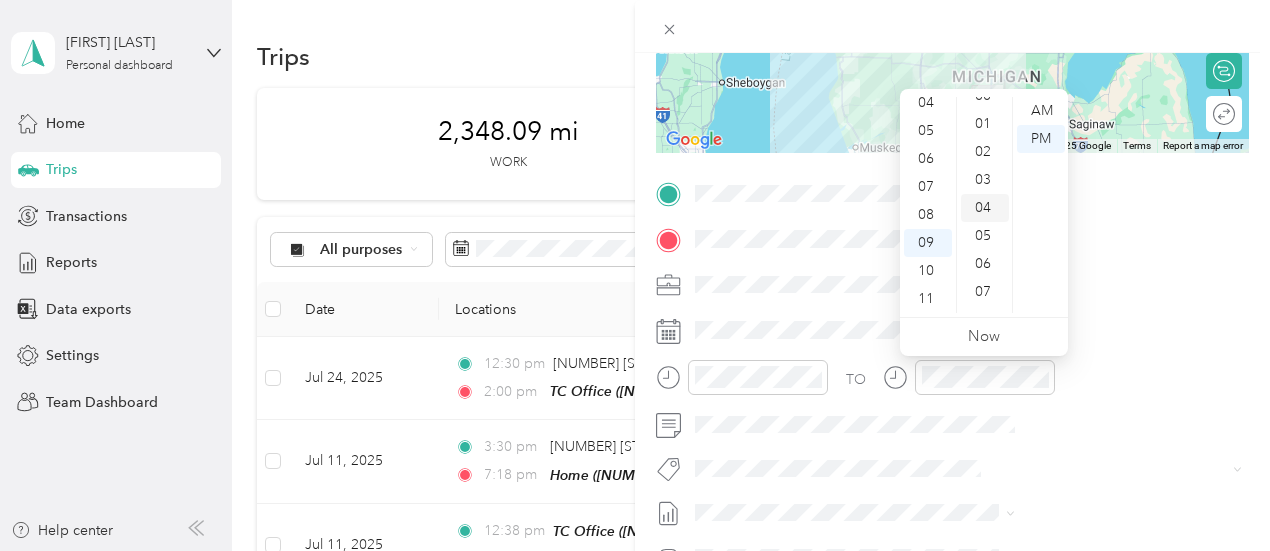 scroll, scrollTop: 0, scrollLeft: 0, axis: both 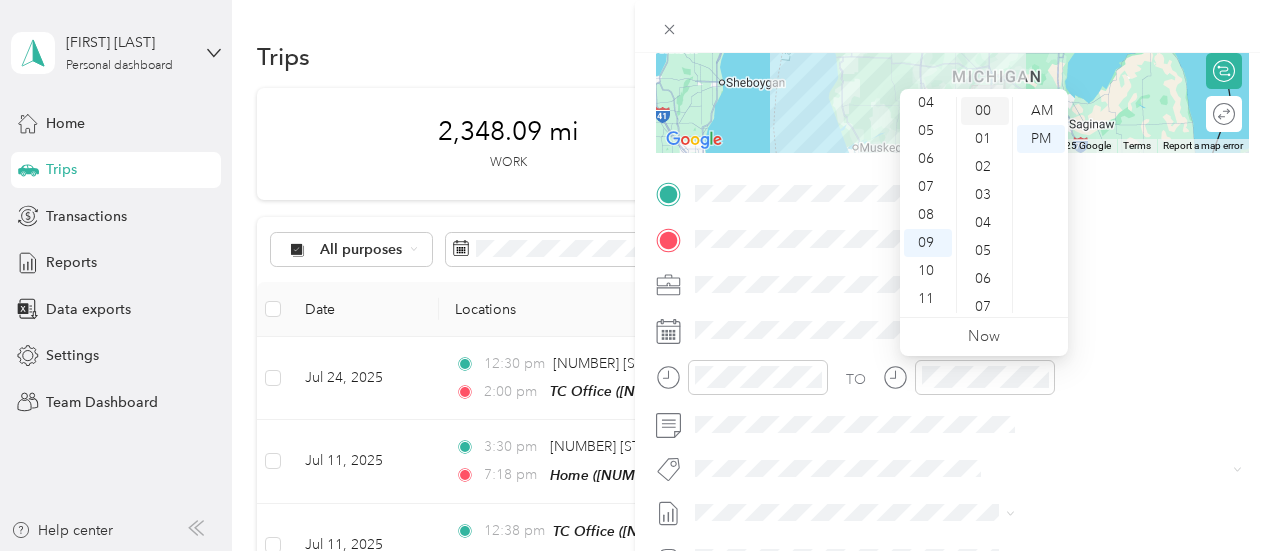 click on "00" at bounding box center (985, 111) 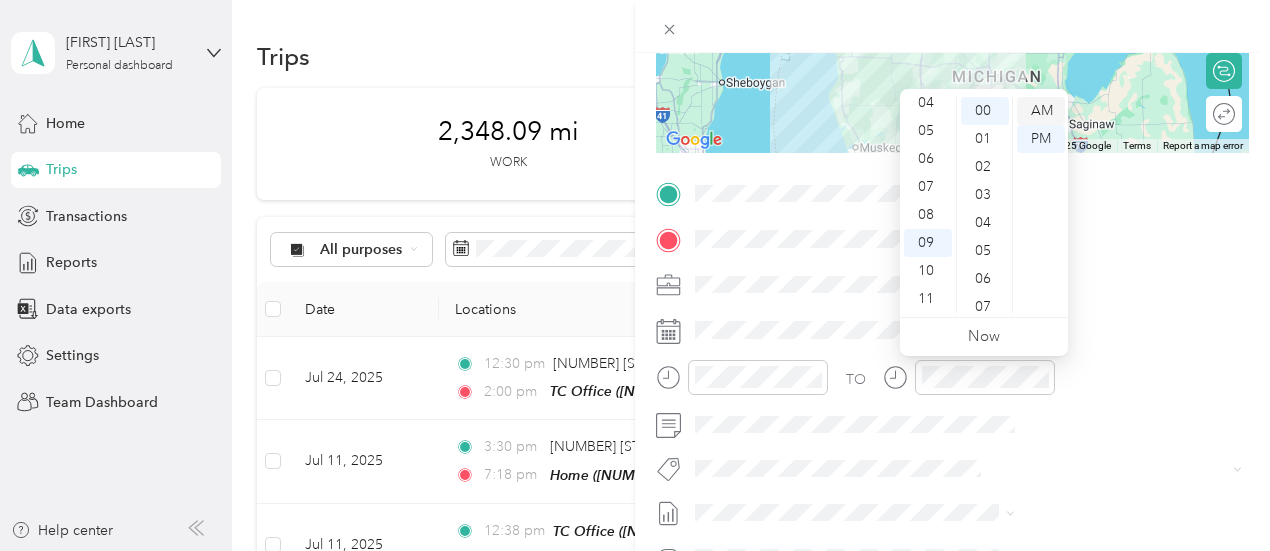 click on "AM" at bounding box center [1041, 111] 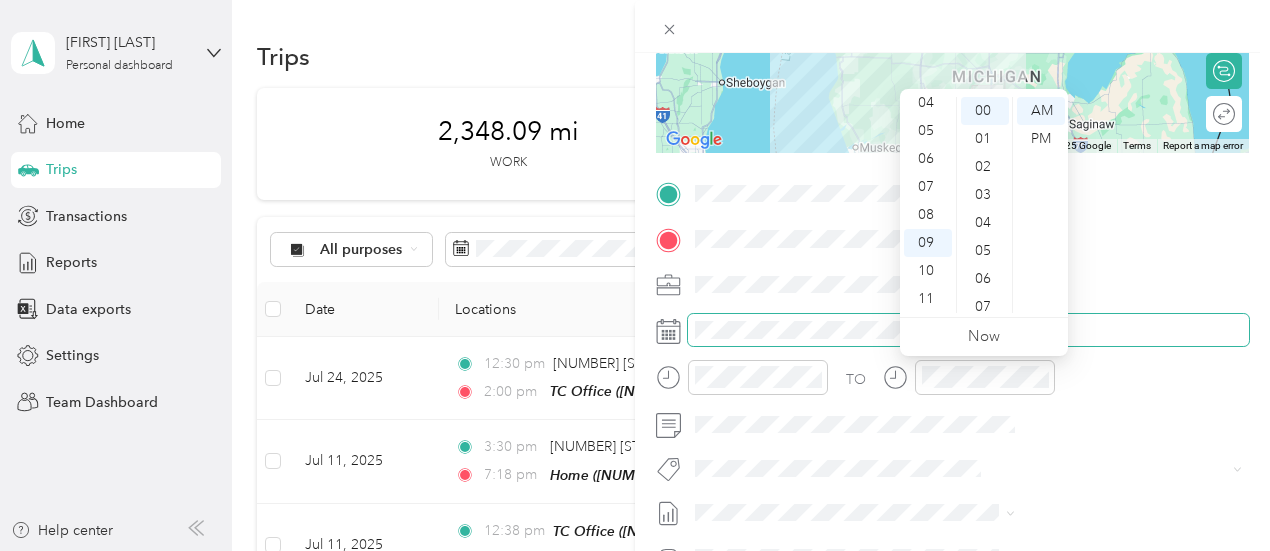 click at bounding box center (968, 330) 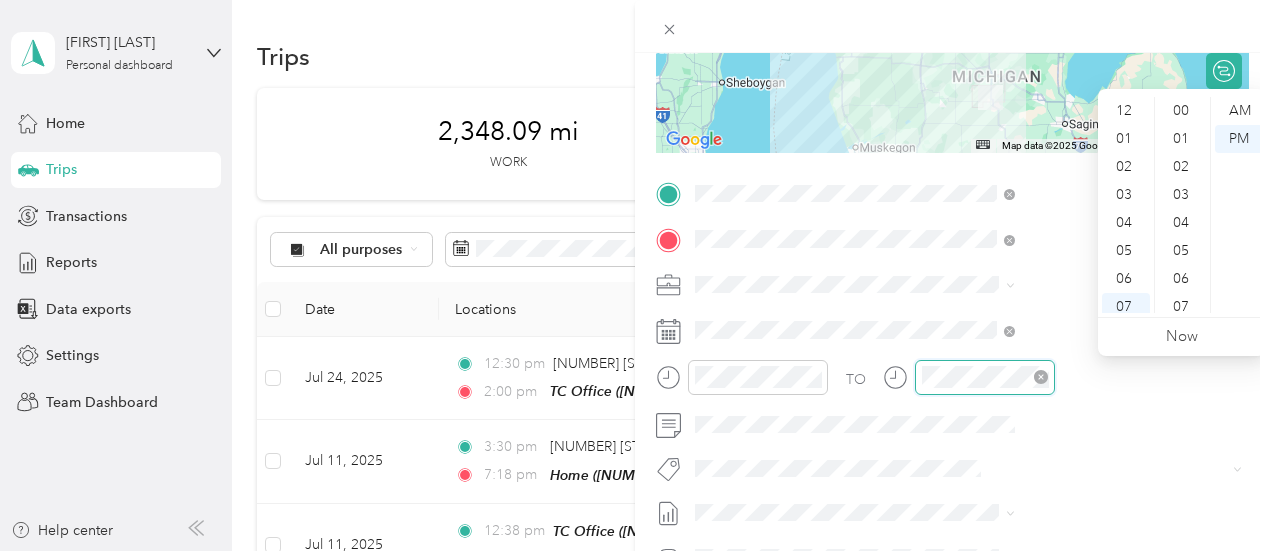 scroll, scrollTop: 616, scrollLeft: 0, axis: vertical 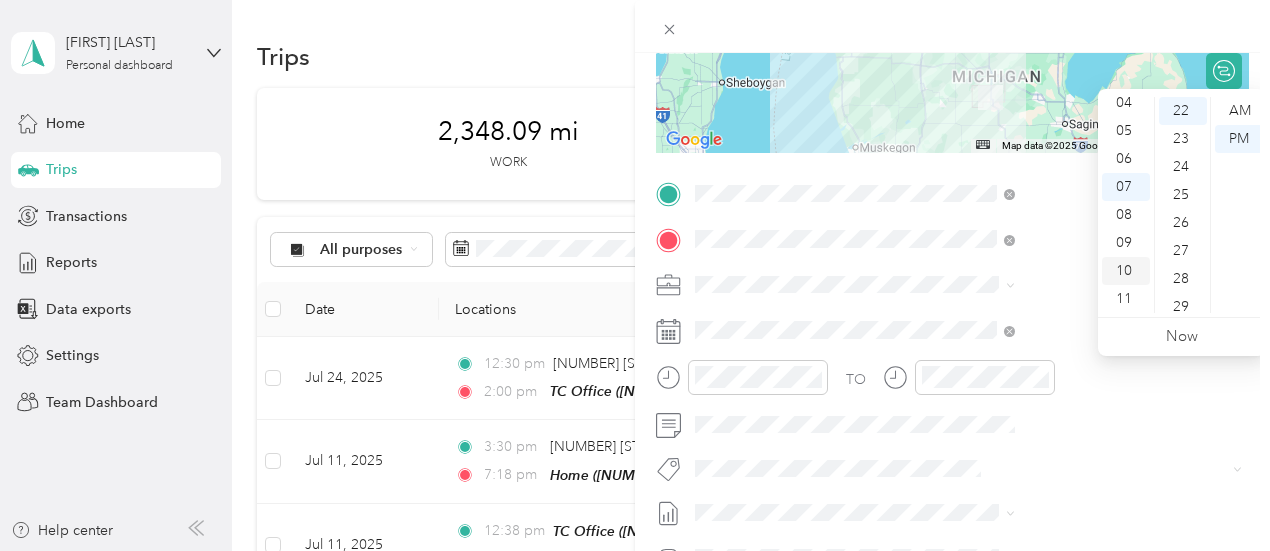 click on "10" at bounding box center (1126, 271) 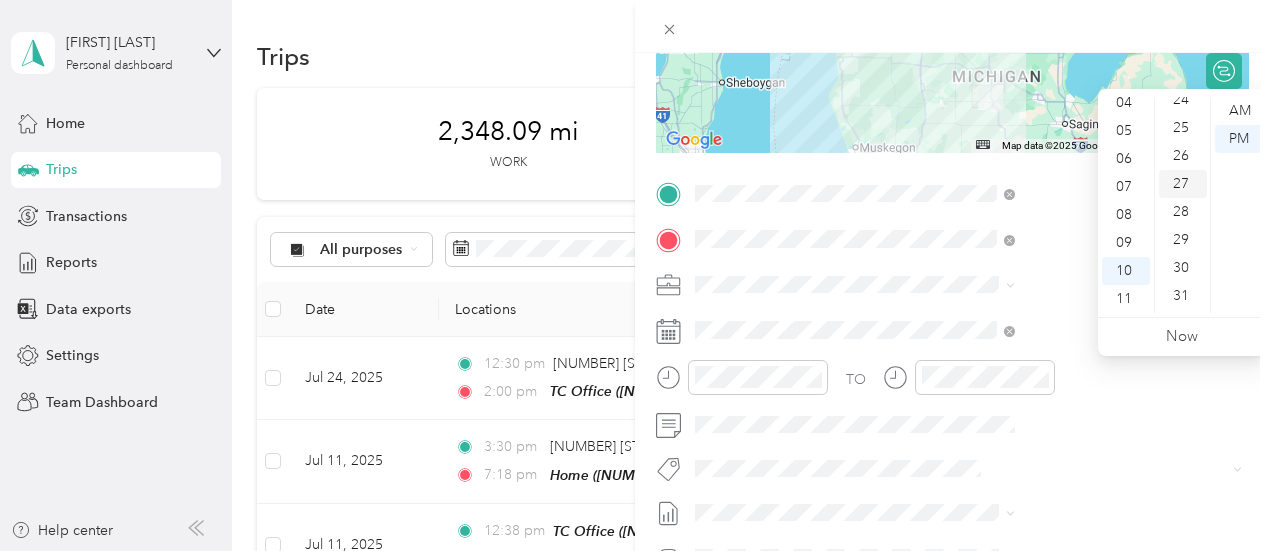 scroll, scrollTop: 716, scrollLeft: 0, axis: vertical 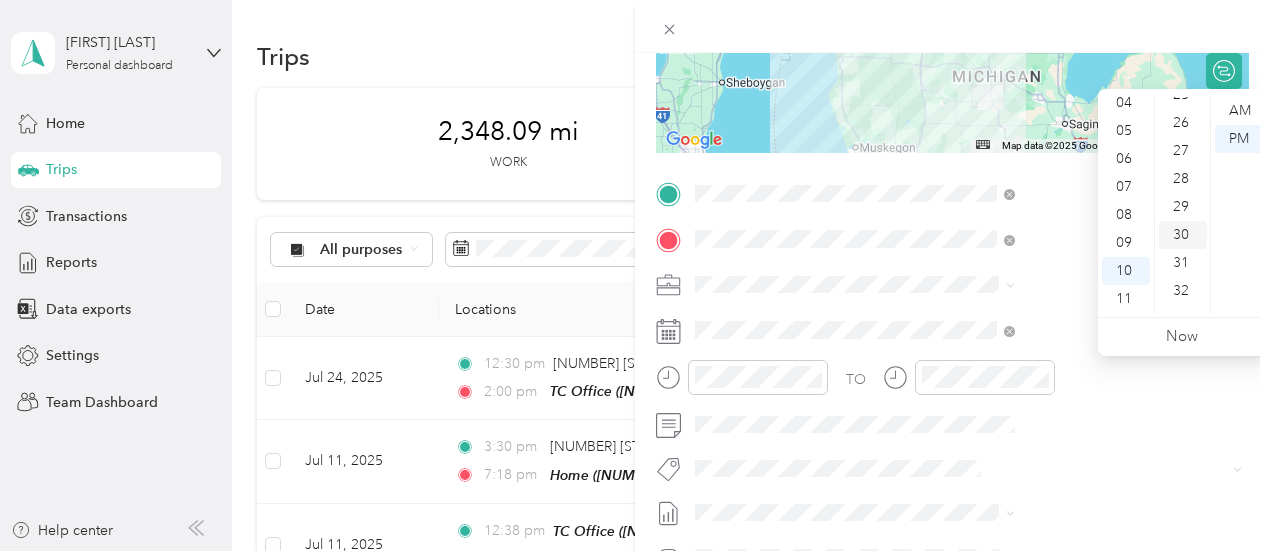 click on "30" at bounding box center [1183, 235] 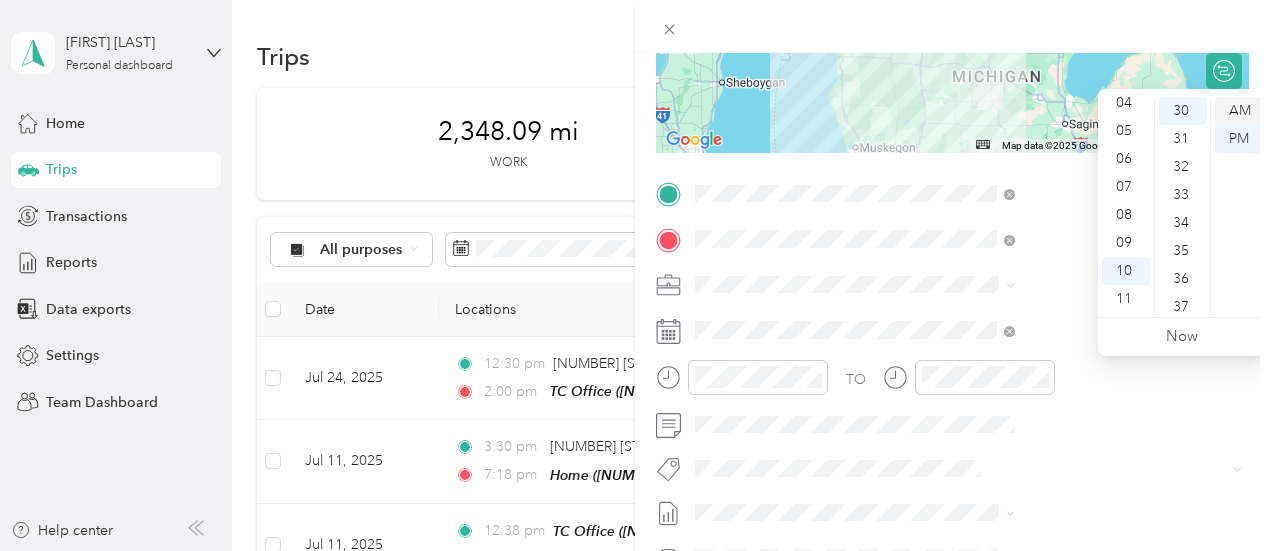 click on "AM" at bounding box center [1239, 111] 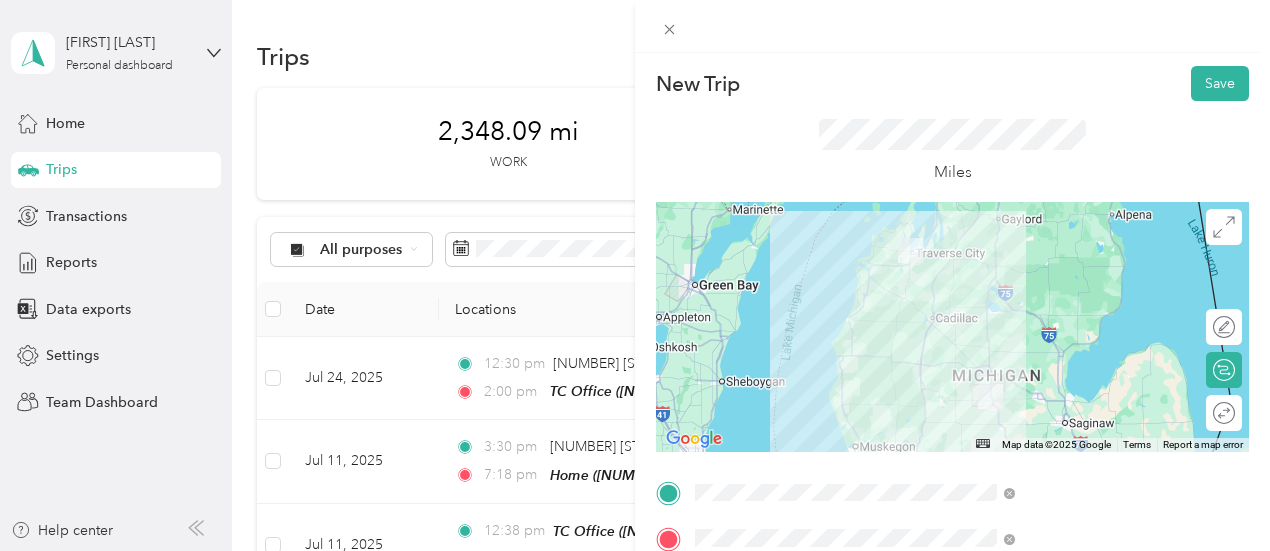 scroll, scrollTop: 0, scrollLeft: 0, axis: both 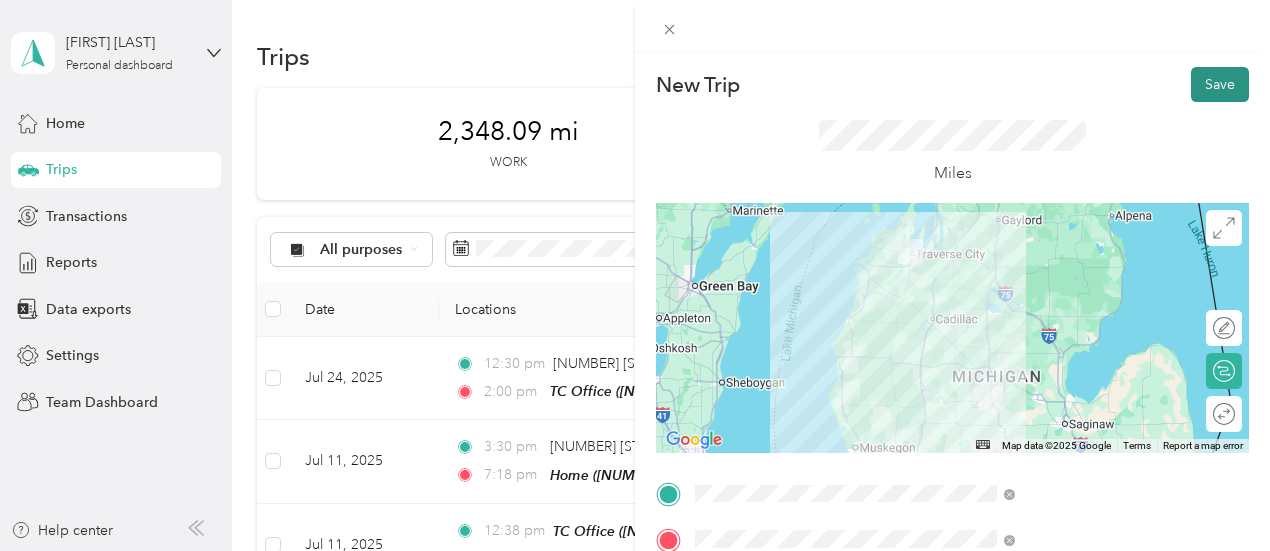 click on "Save" at bounding box center (1220, 84) 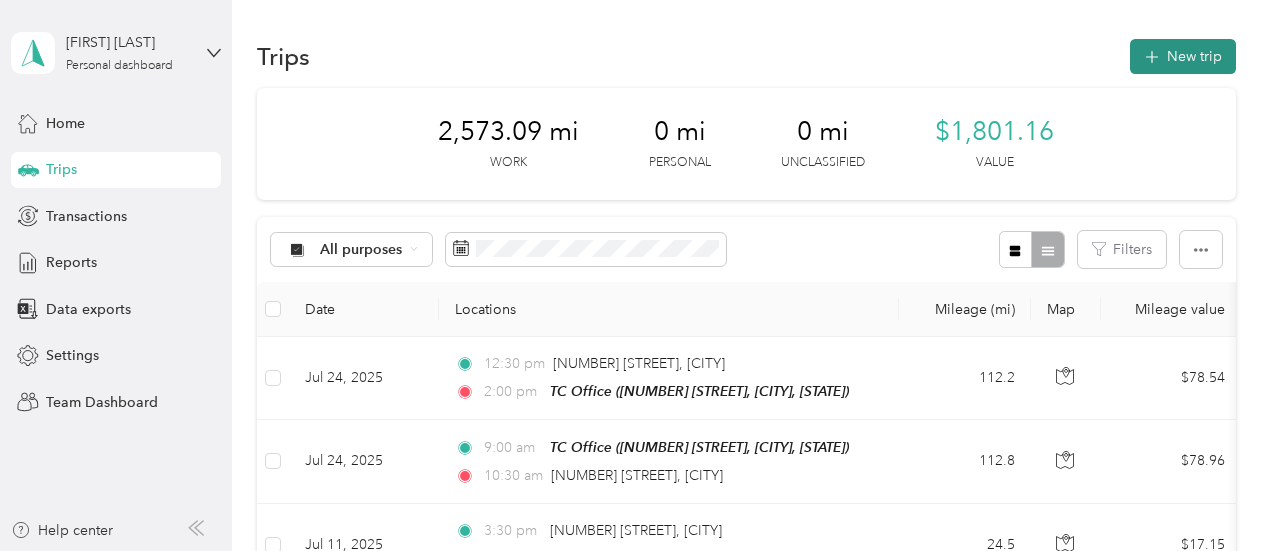 click on "New trip" at bounding box center (1183, 56) 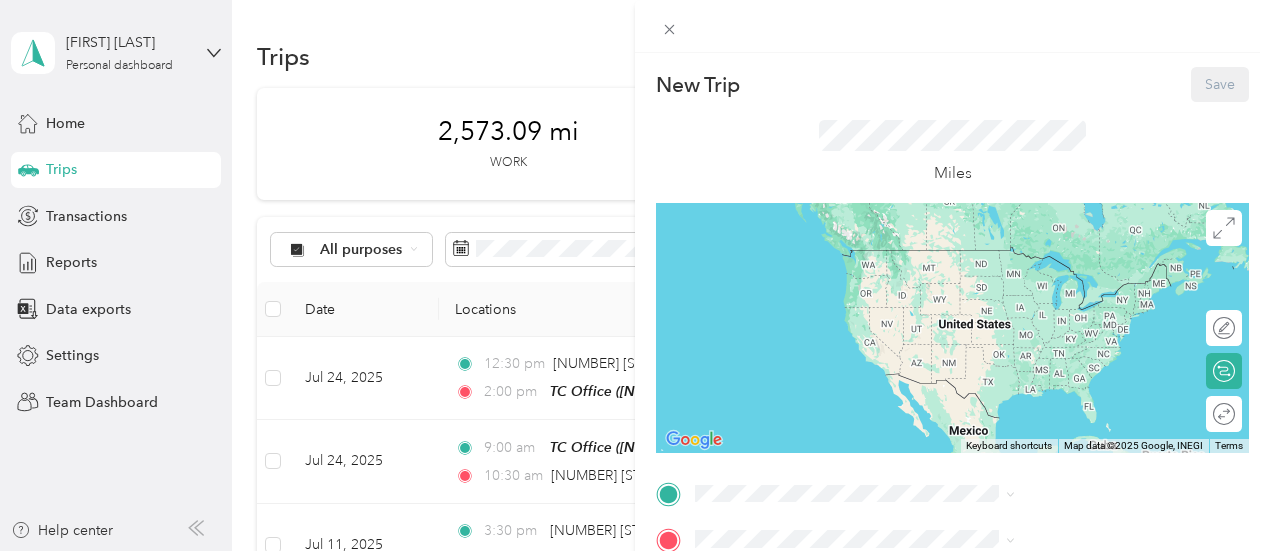 click on "[NUMBER] [STREET], [POSTAL_CODE], [CITY], [STATE], [COUNTRY]" at bounding box center (1067, 334) 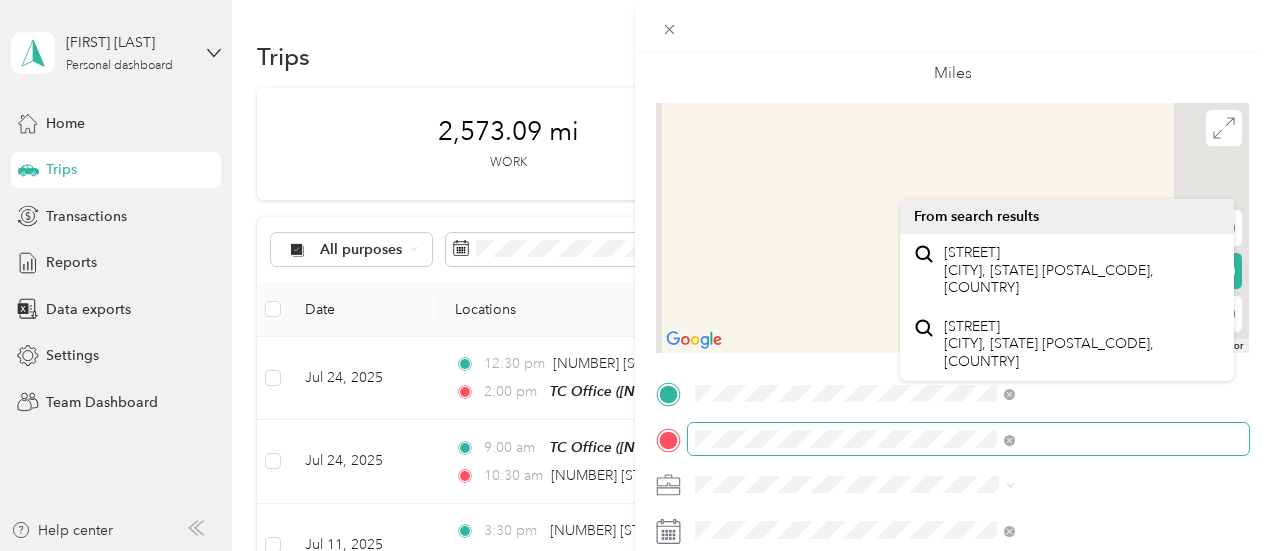 scroll, scrollTop: 200, scrollLeft: 0, axis: vertical 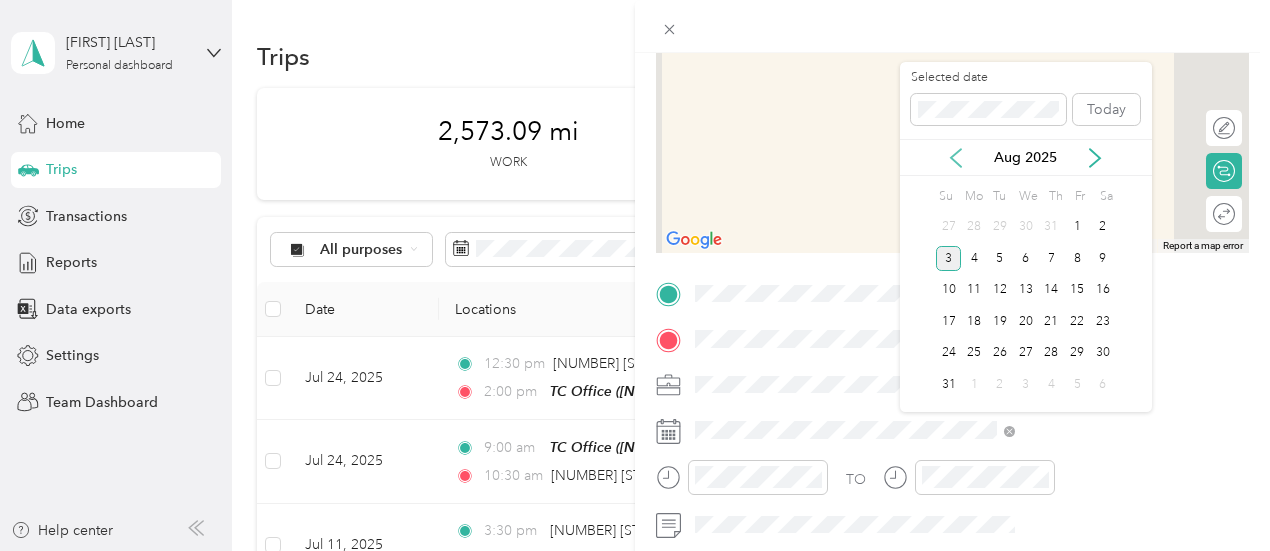 click 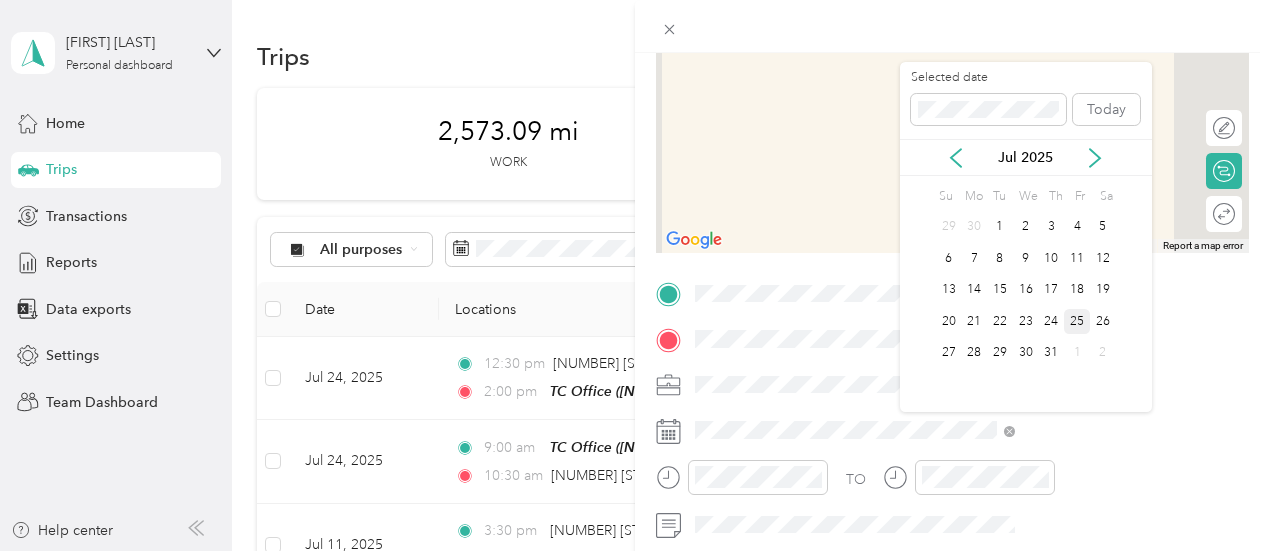 click on "25" at bounding box center (1077, 321) 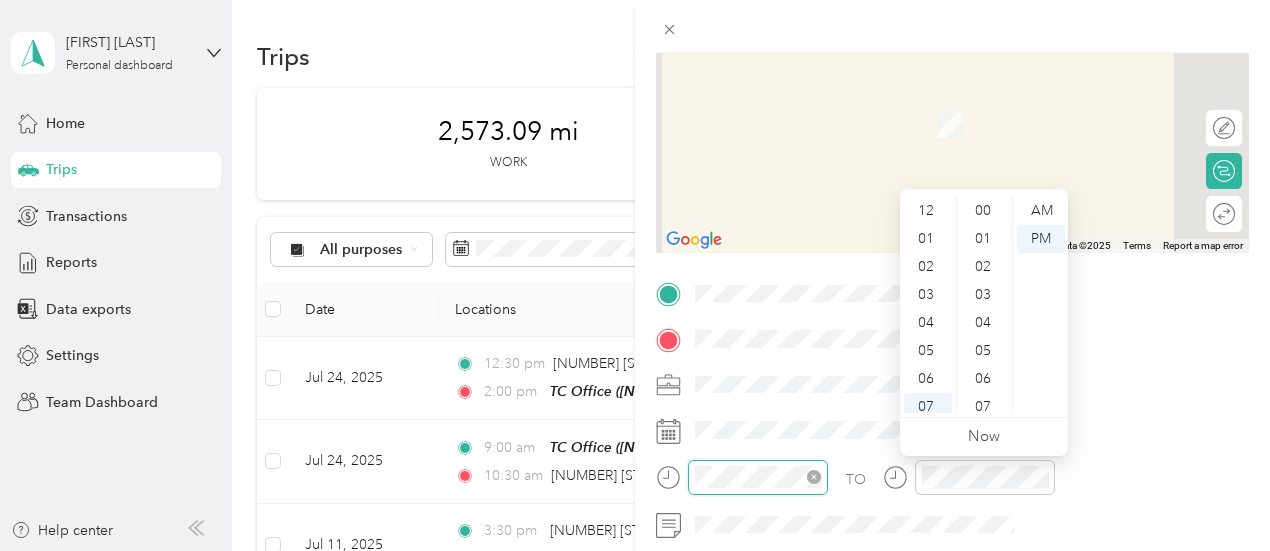 scroll, scrollTop: 644, scrollLeft: 0, axis: vertical 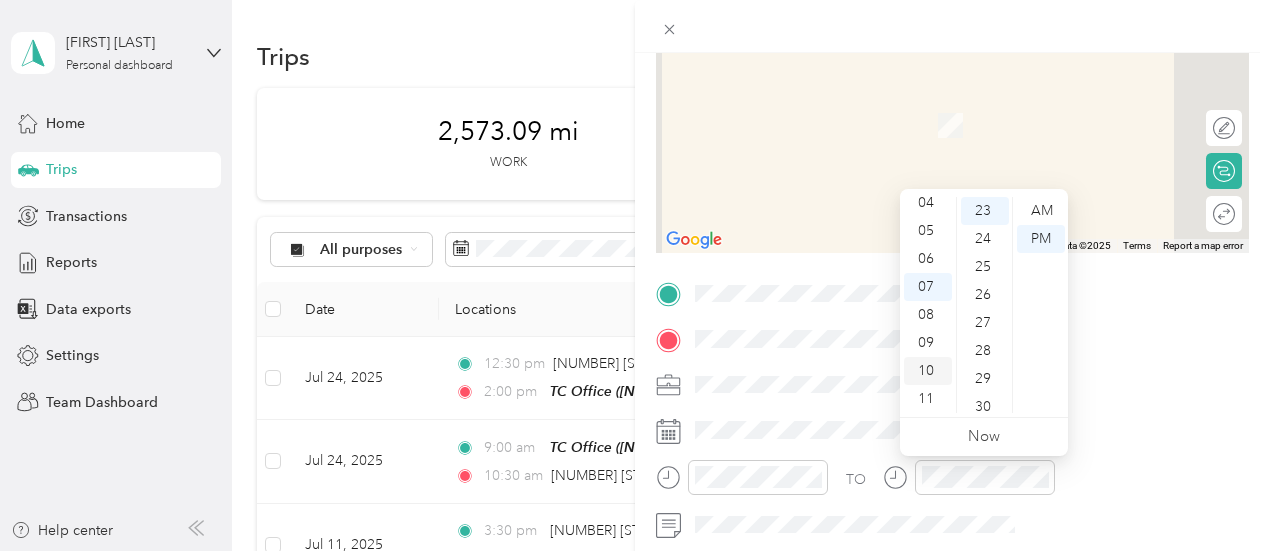 click on "10" at bounding box center (928, 371) 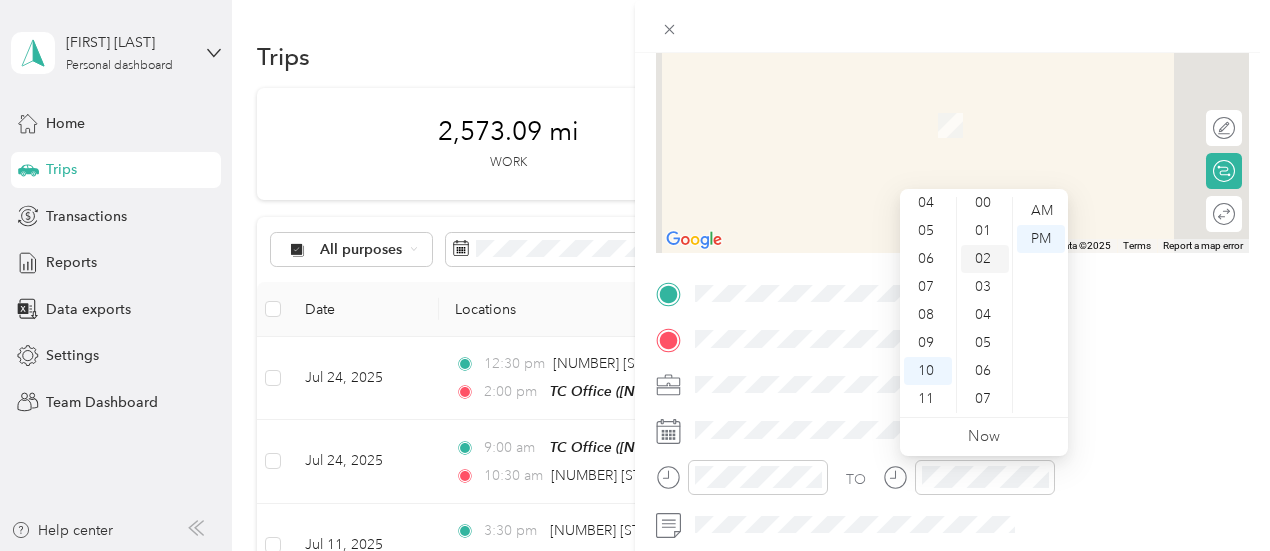 scroll, scrollTop: 0, scrollLeft: 0, axis: both 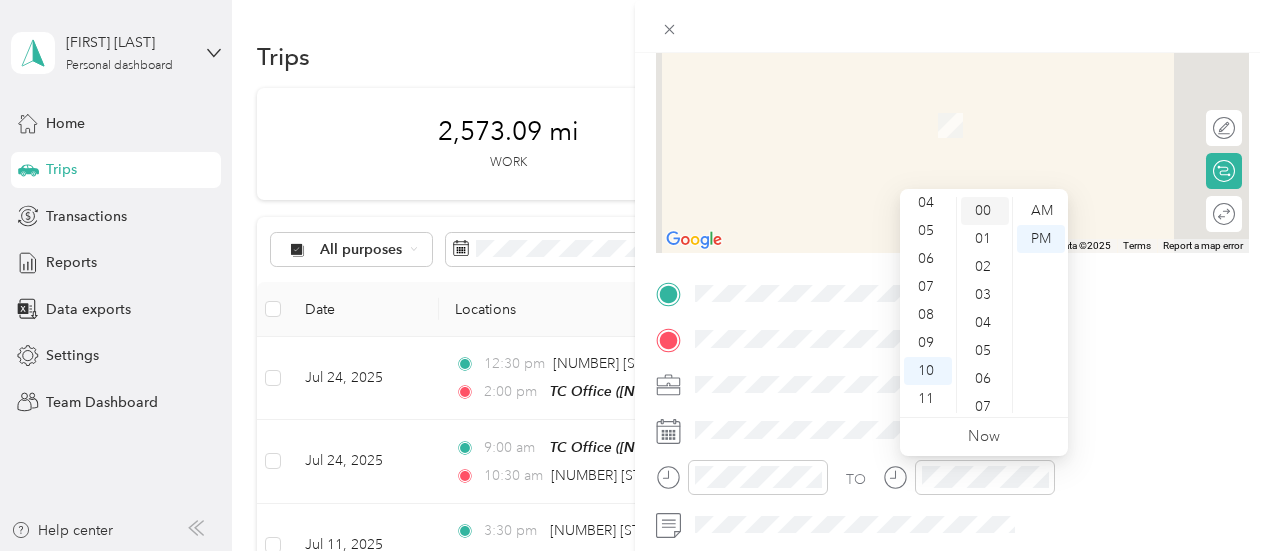 click on "00" at bounding box center (985, 211) 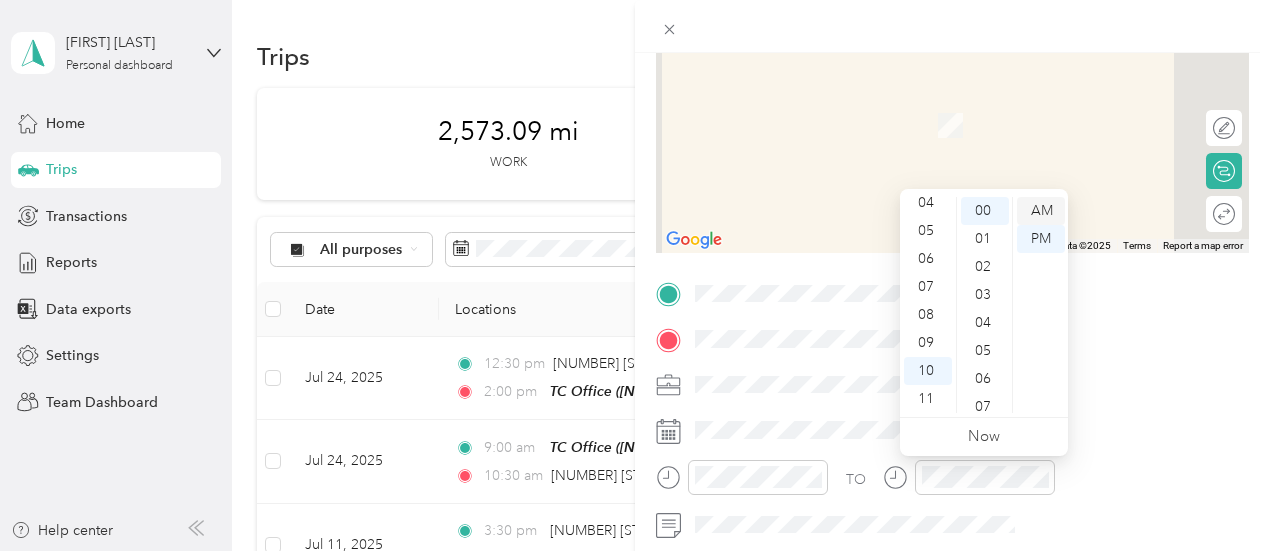 click on "AM" at bounding box center [1041, 211] 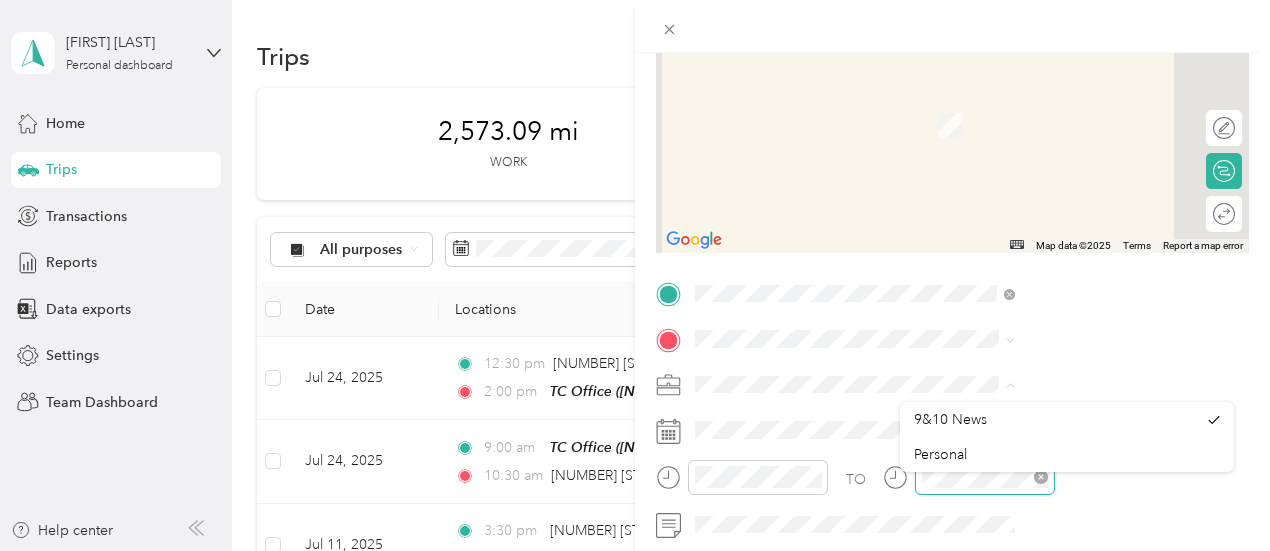 scroll, scrollTop: 120, scrollLeft: 0, axis: vertical 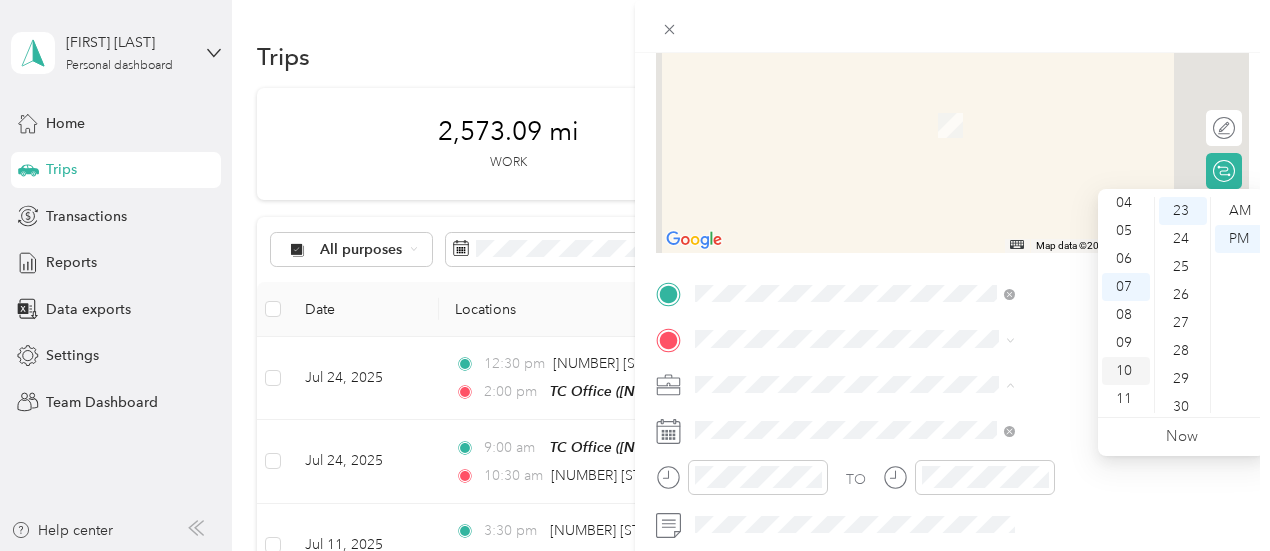 click on "10" at bounding box center (1126, 371) 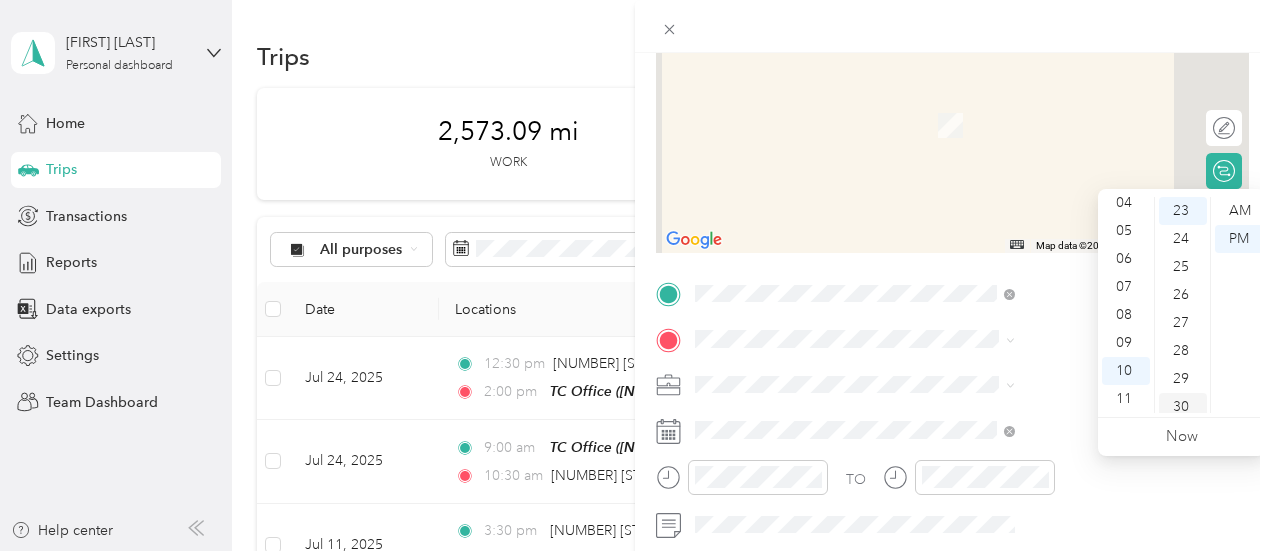 click on "30" at bounding box center [1183, 407] 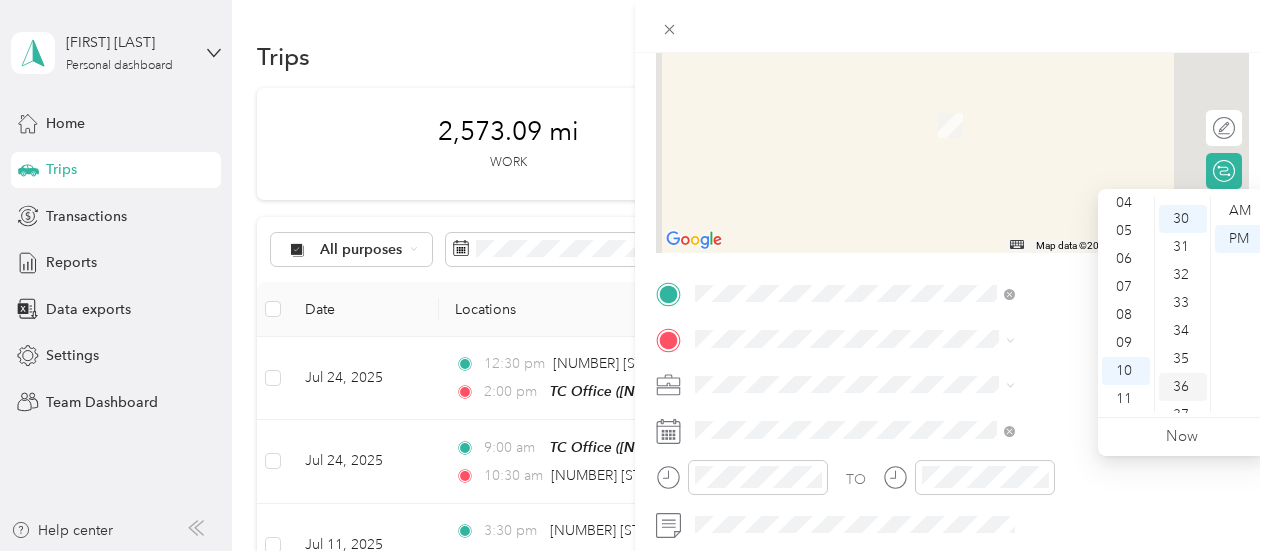 scroll, scrollTop: 840, scrollLeft: 0, axis: vertical 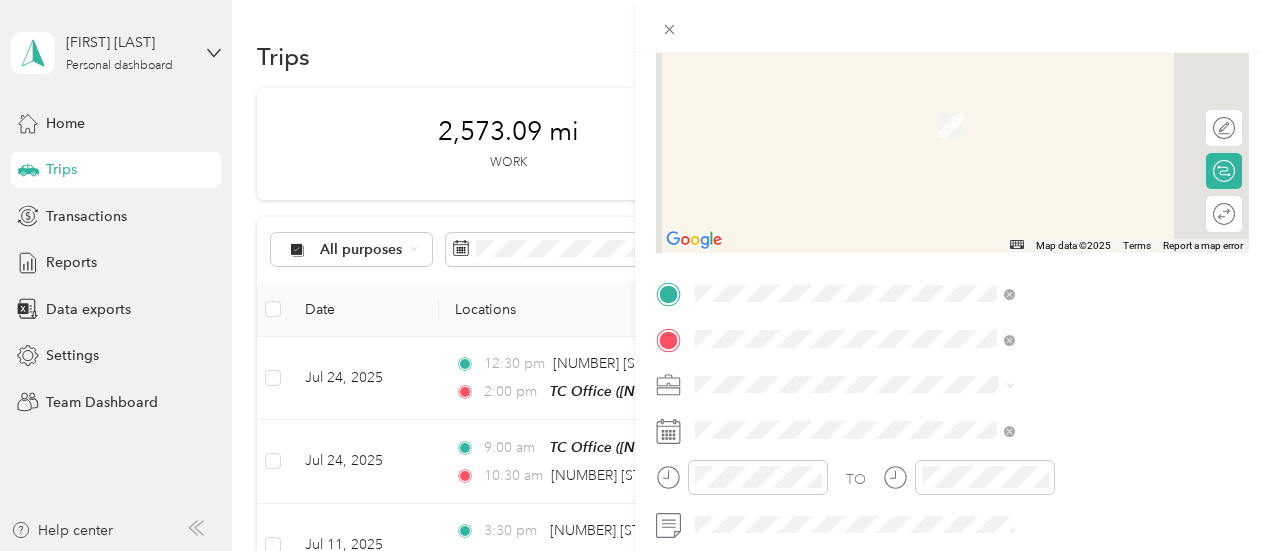 click on "[NUMBER] [STREET]
[CITY], [STATE] [POSTAL_CODE], [COUNTRY]" at bounding box center (1081, 113) 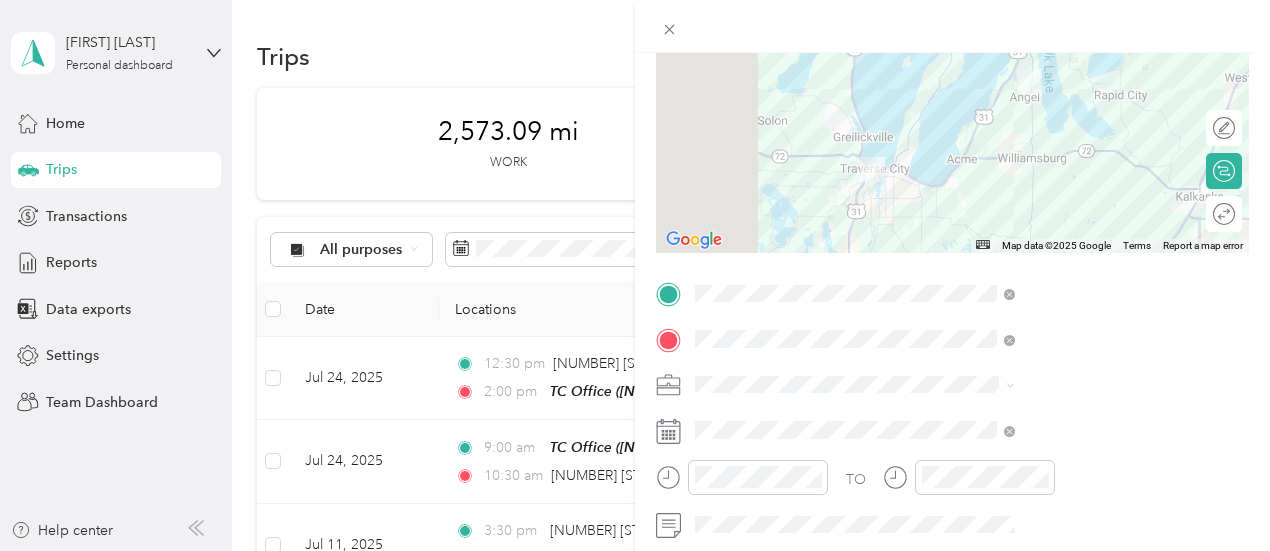 scroll, scrollTop: 0, scrollLeft: 0, axis: both 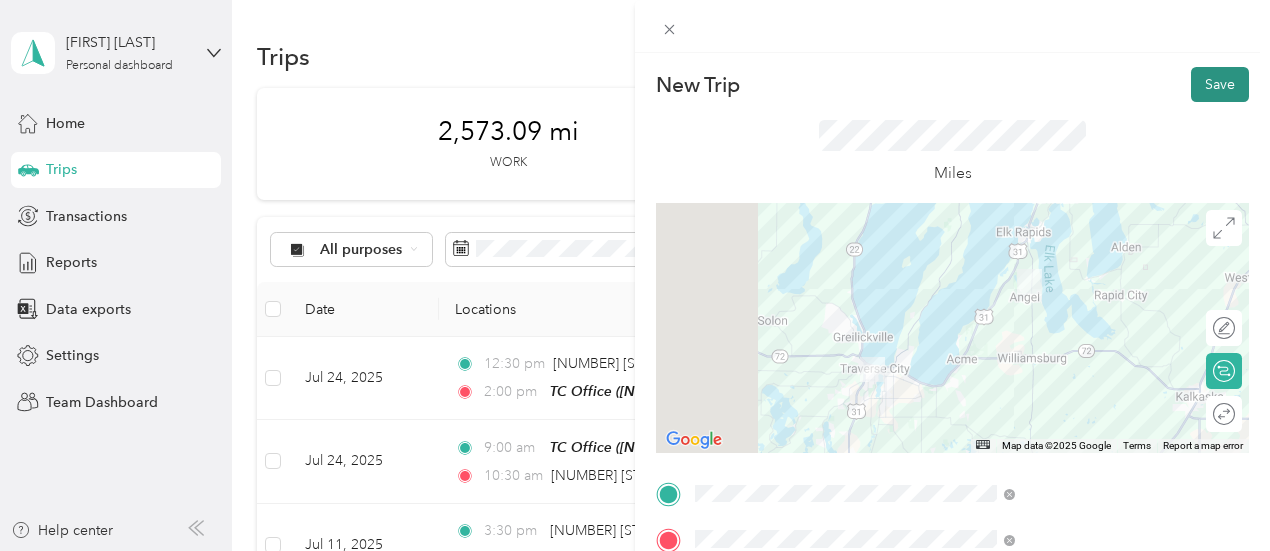 click on "Save" at bounding box center (1220, 84) 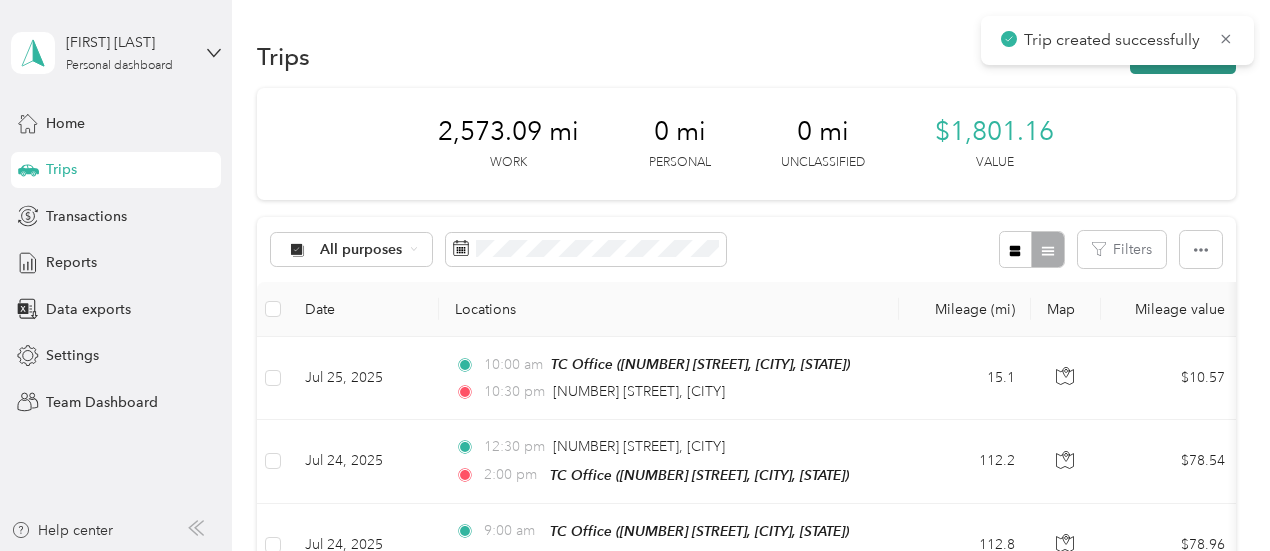 click on "New trip" at bounding box center [1183, 56] 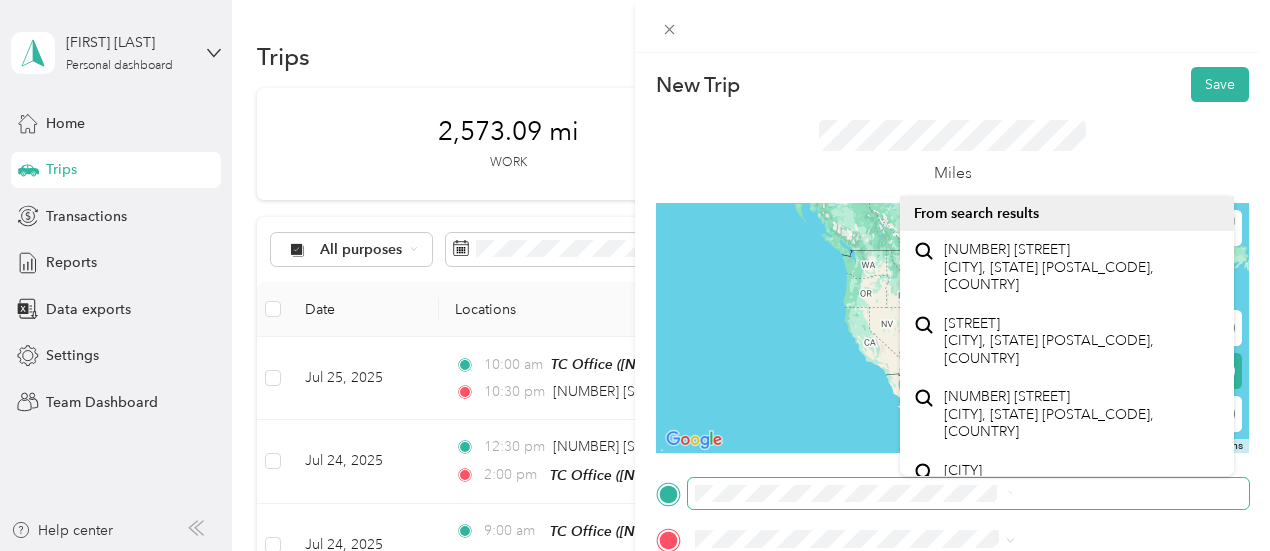 scroll, scrollTop: 0, scrollLeft: 96, axis: horizontal 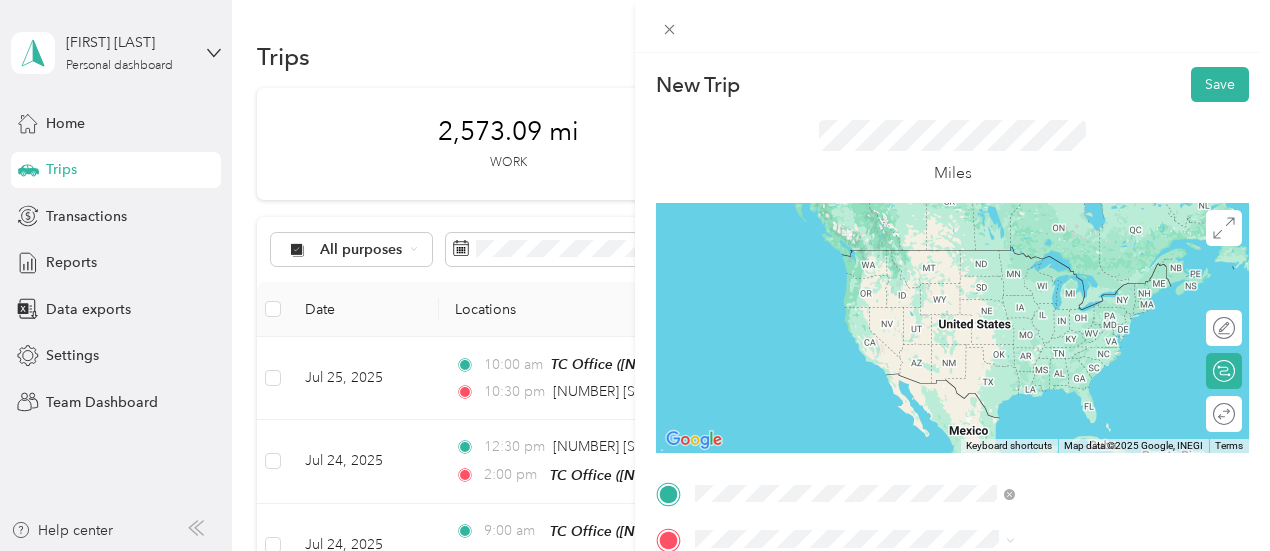 click on "[NUMBER] [STREET]
[CITY], [STATE] [POSTAL_CODE], [COUNTRY]" at bounding box center (1081, 267) 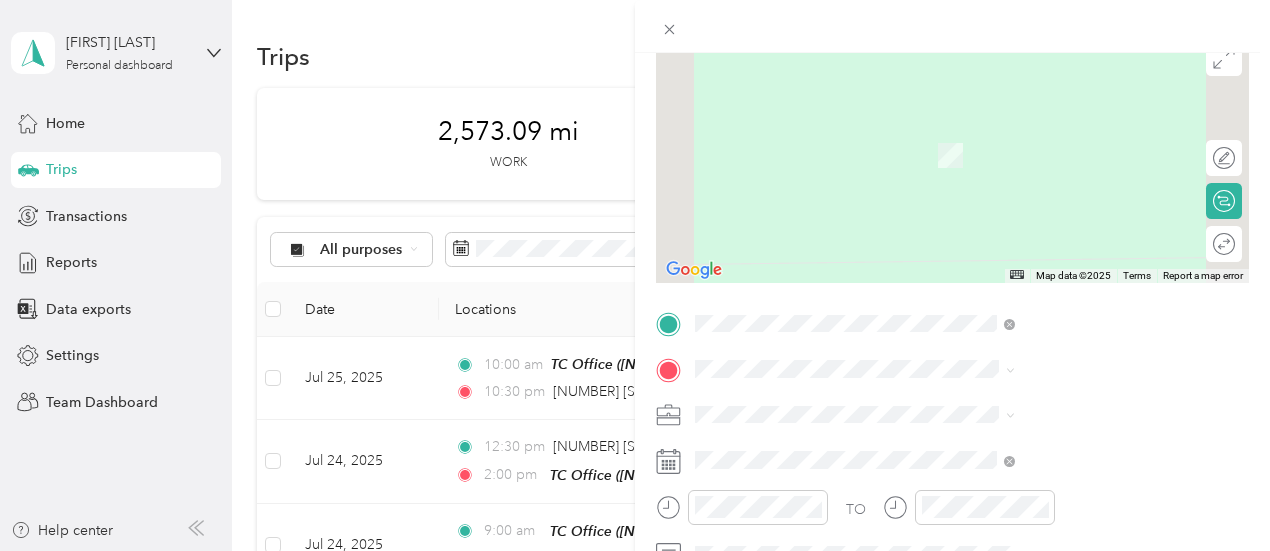 scroll, scrollTop: 166, scrollLeft: 0, axis: vertical 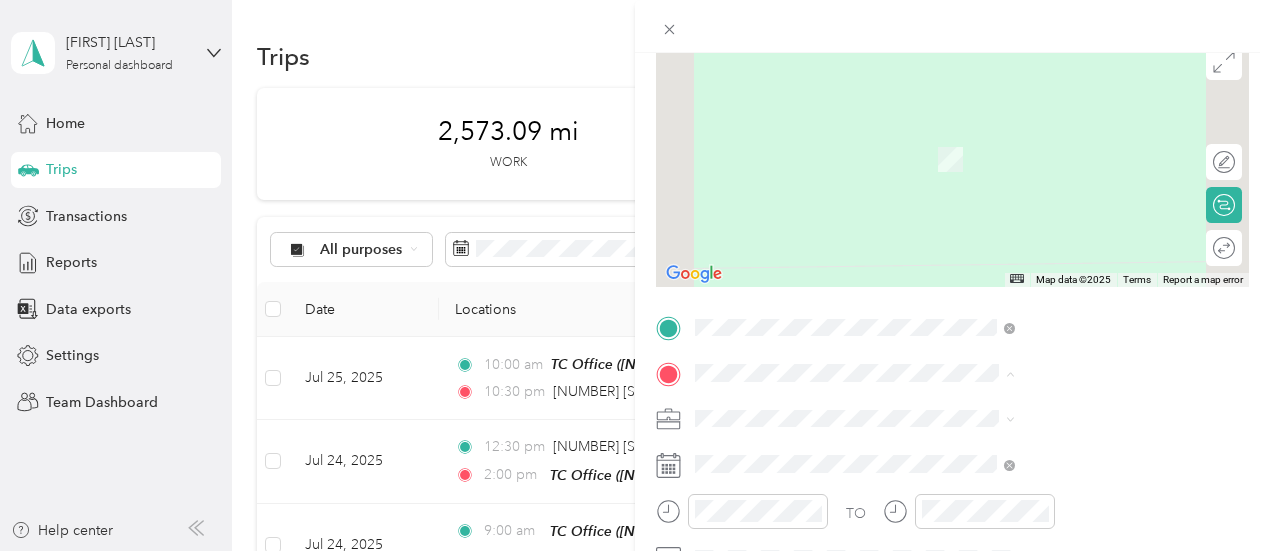 click on "[NUMBER] [STREET], [POSTAL_CODE], [CITY], [STATE], [COUNTRY]" at bounding box center [1067, 324] 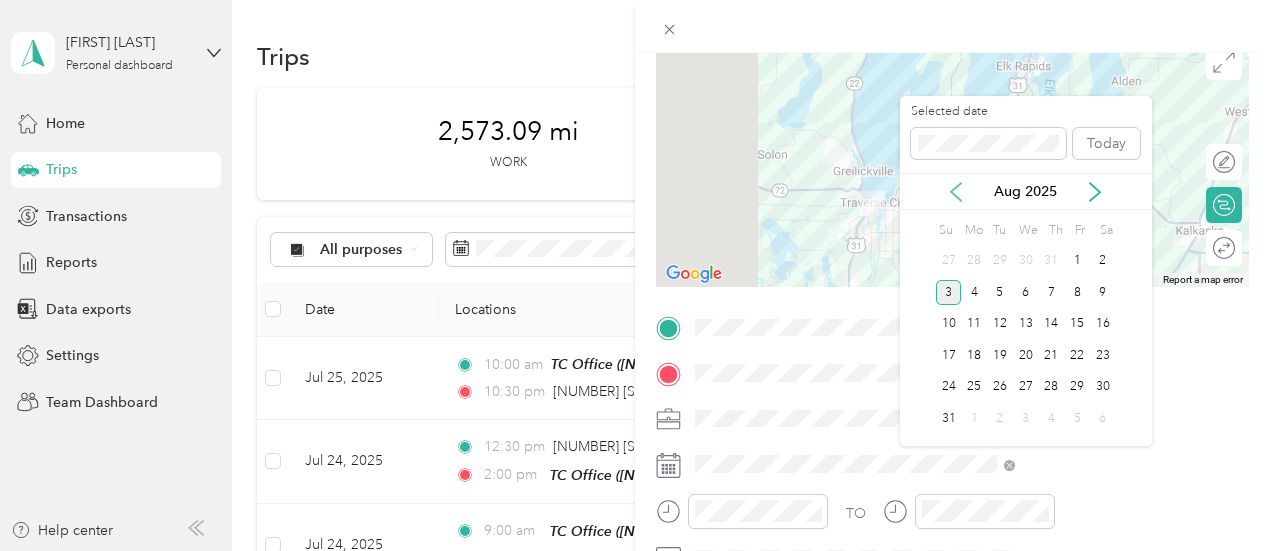 click 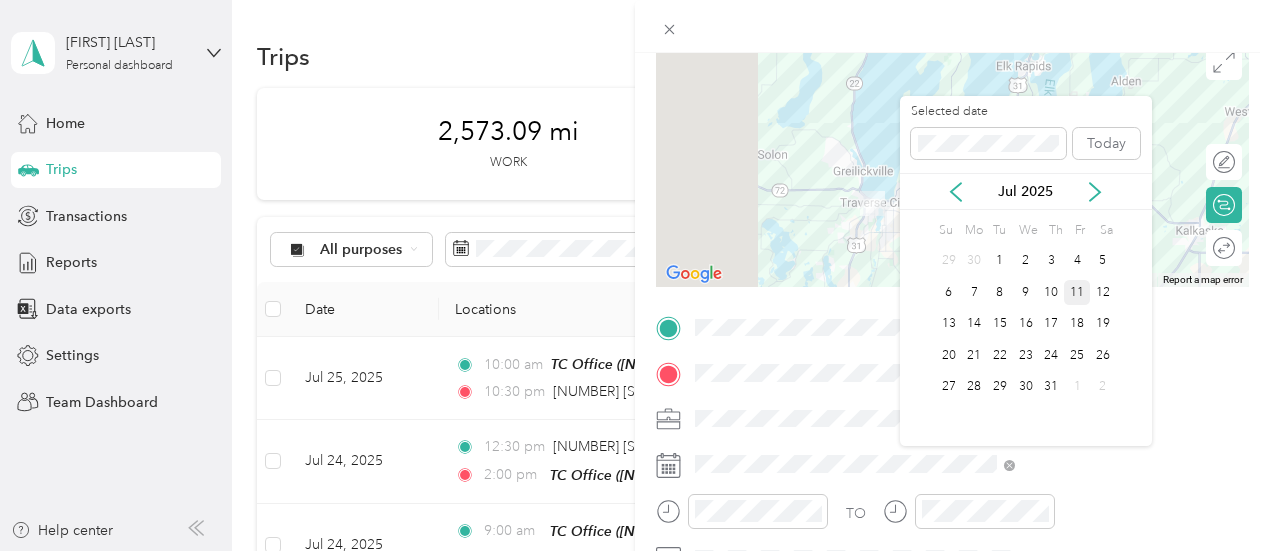 click on "11" at bounding box center [1077, 292] 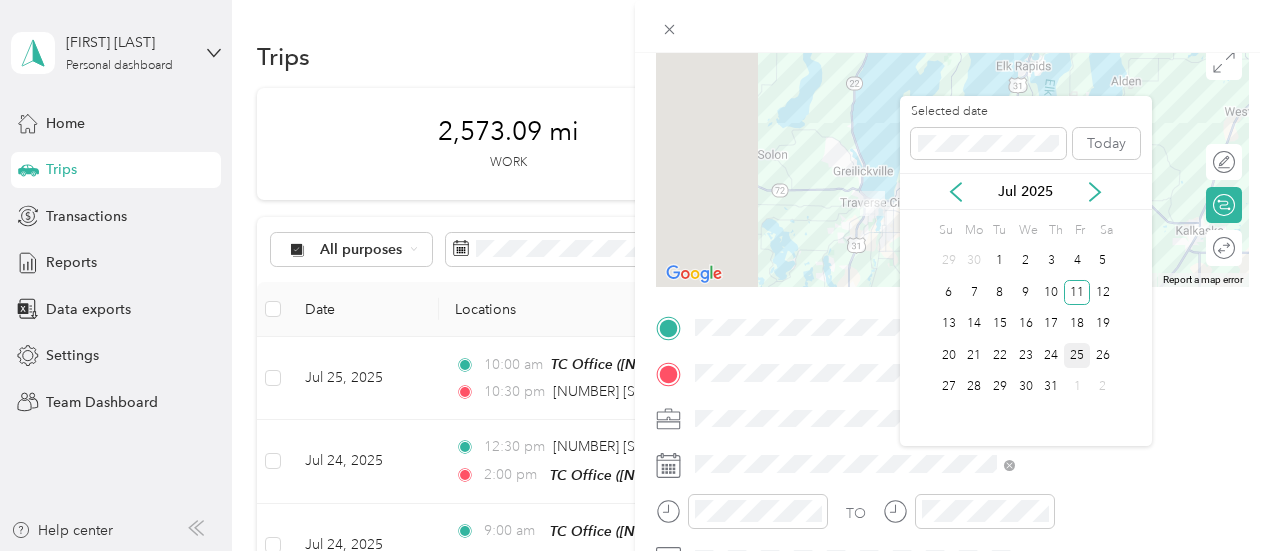click on "25" at bounding box center (1077, 355) 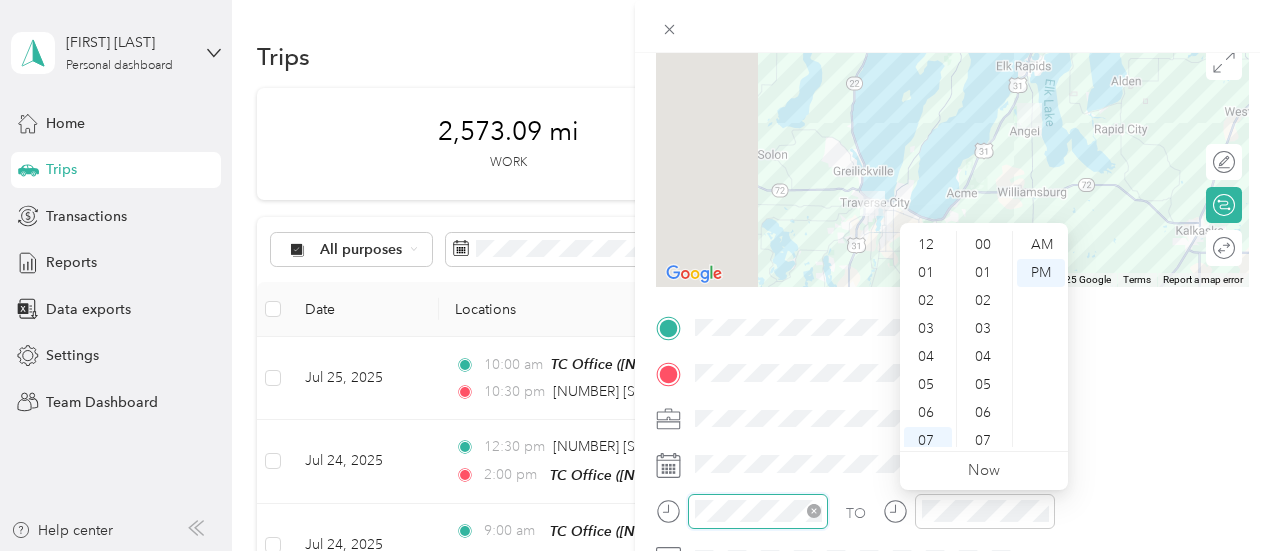 scroll, scrollTop: 700, scrollLeft: 0, axis: vertical 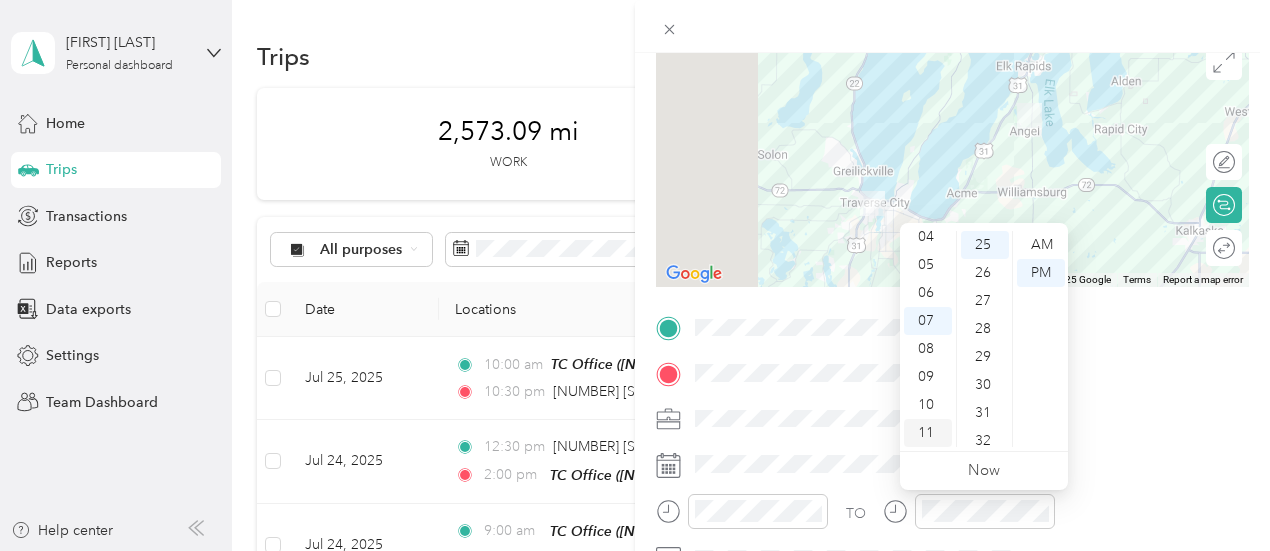 click on "11" at bounding box center [928, 433] 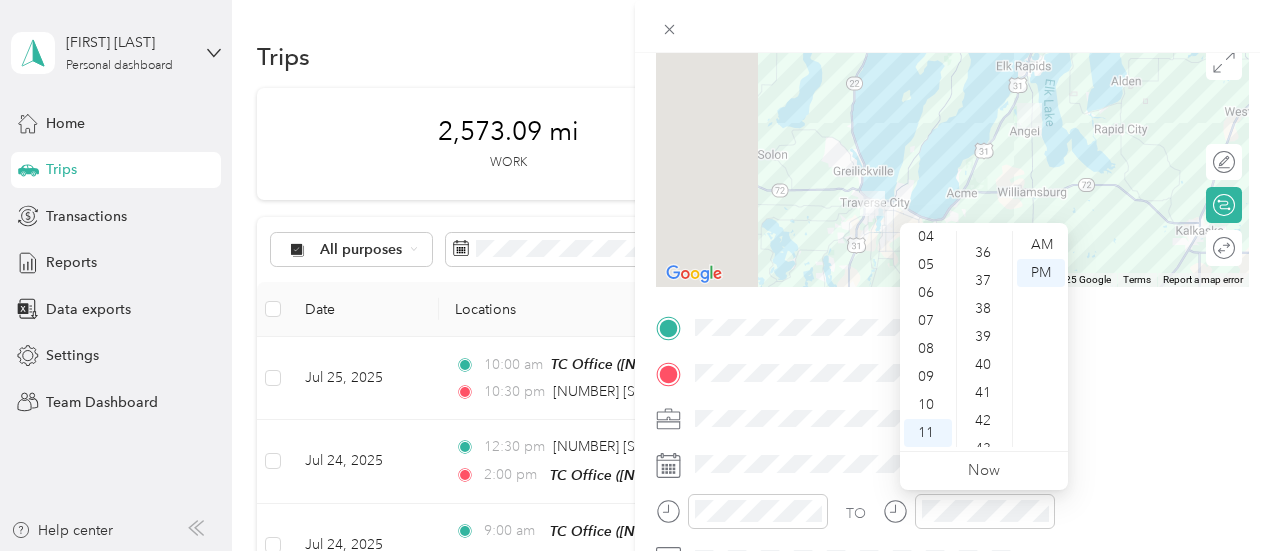scroll, scrollTop: 1100, scrollLeft: 0, axis: vertical 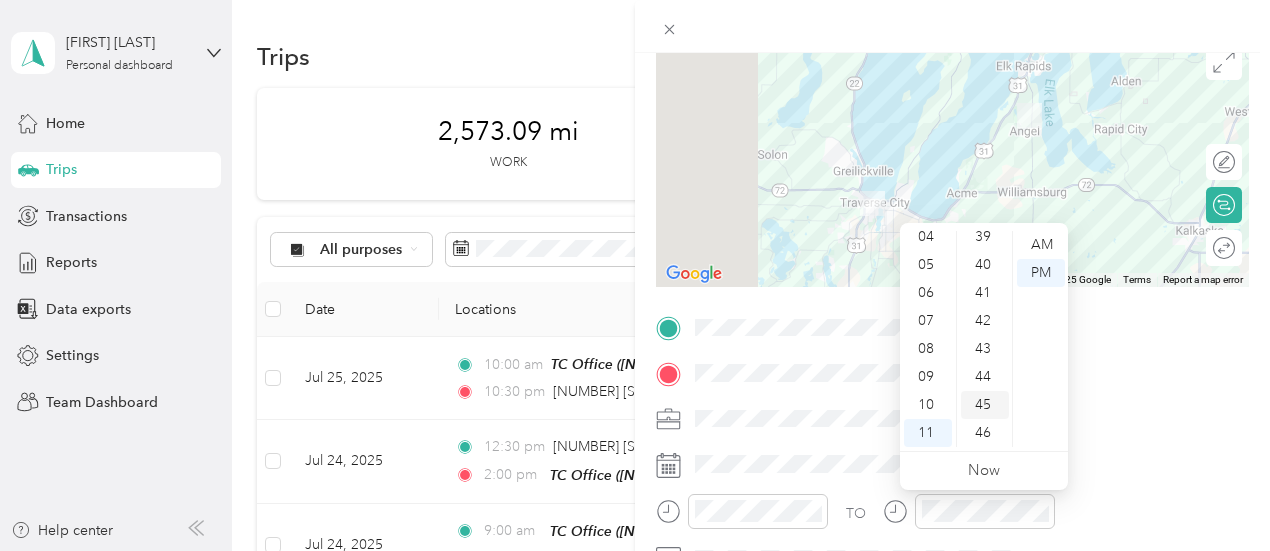 click on "45" at bounding box center [985, 405] 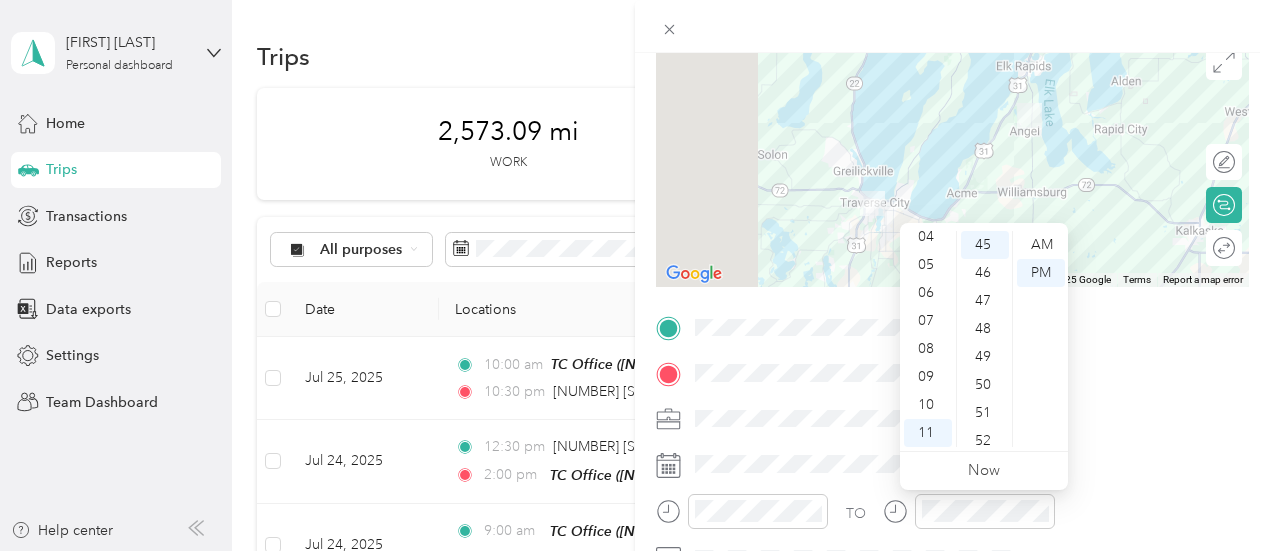 scroll, scrollTop: 1260, scrollLeft: 0, axis: vertical 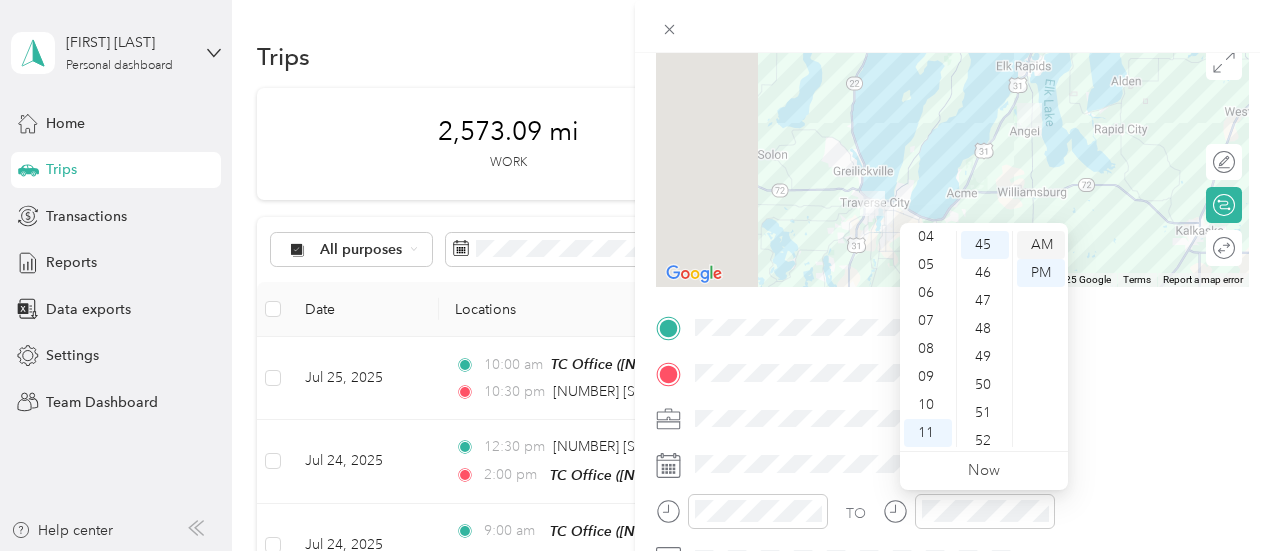 click on "AM" at bounding box center [1041, 245] 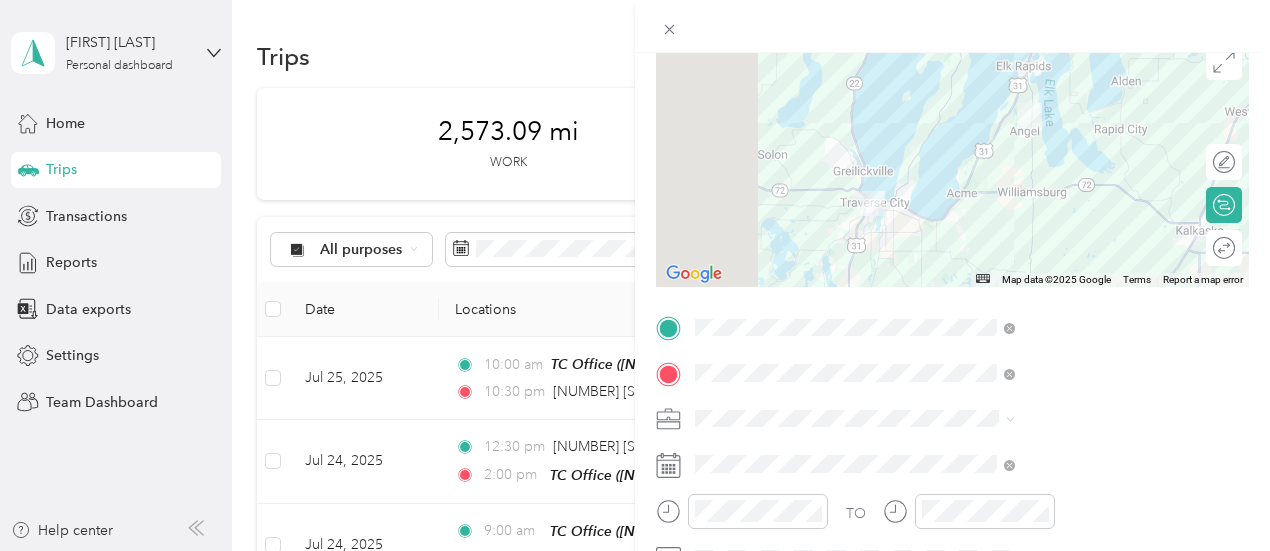 click on "TO Add photo" at bounding box center [952, 553] 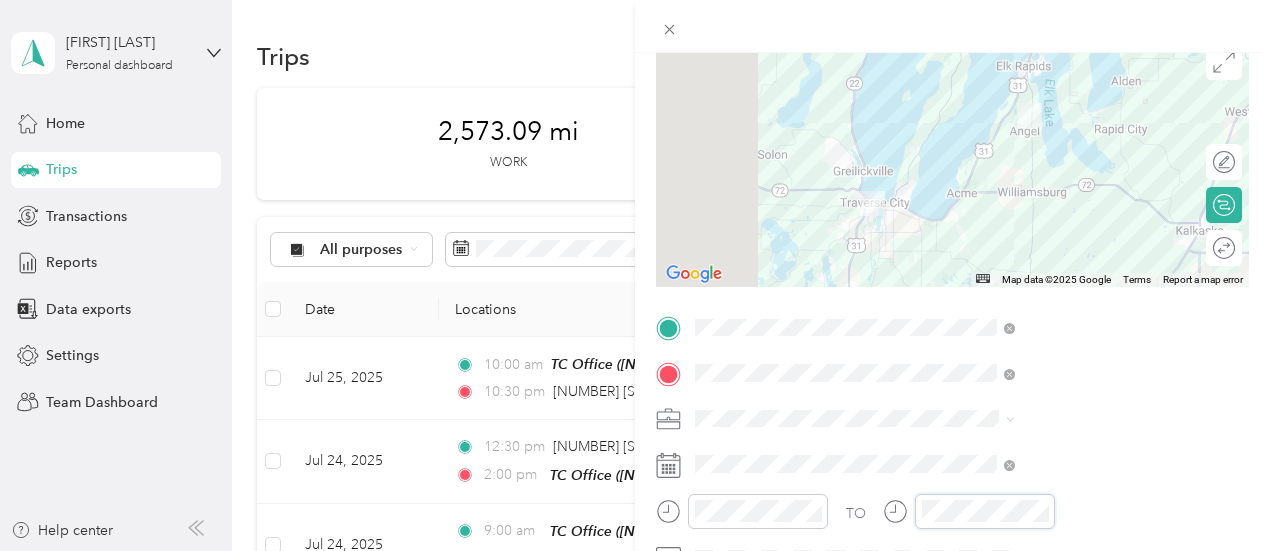 scroll, scrollTop: 120, scrollLeft: 0, axis: vertical 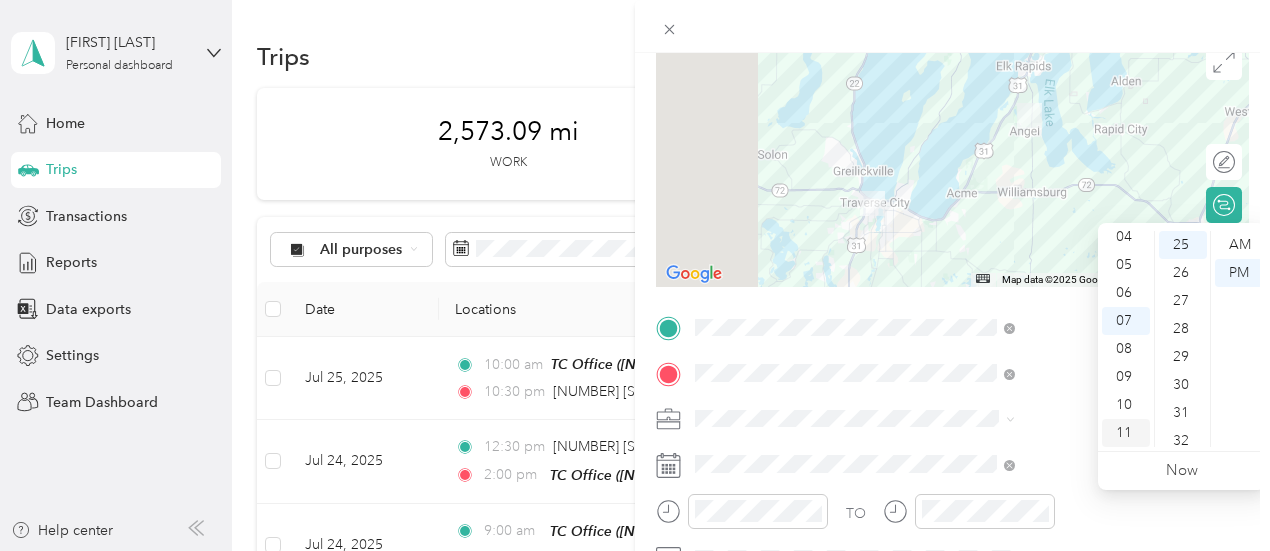 click on "11" at bounding box center [1126, 433] 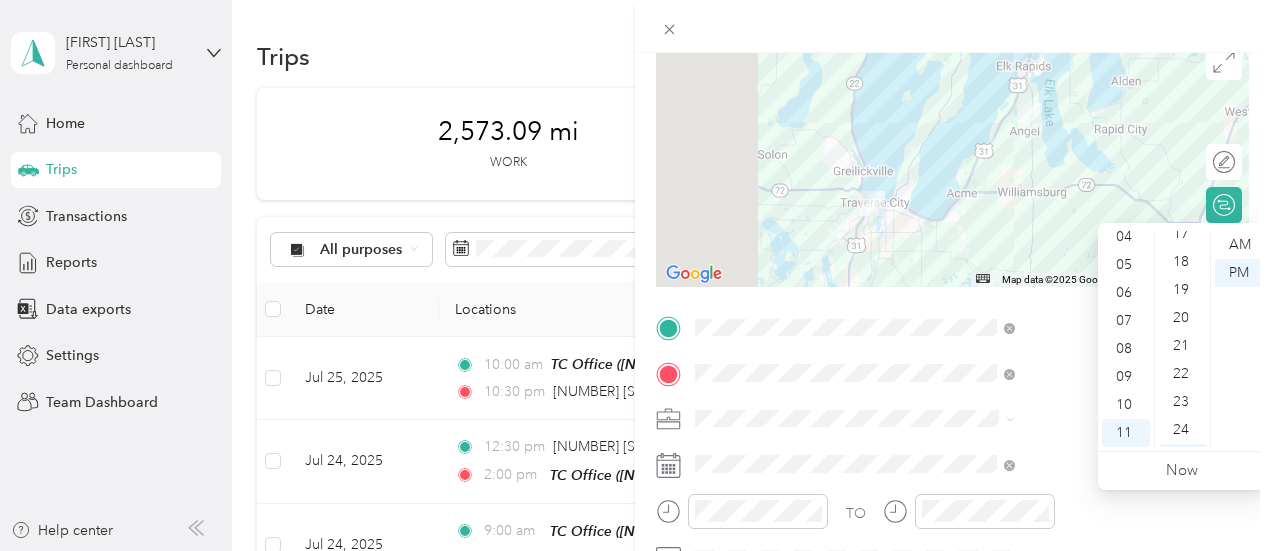 scroll, scrollTop: 458, scrollLeft: 0, axis: vertical 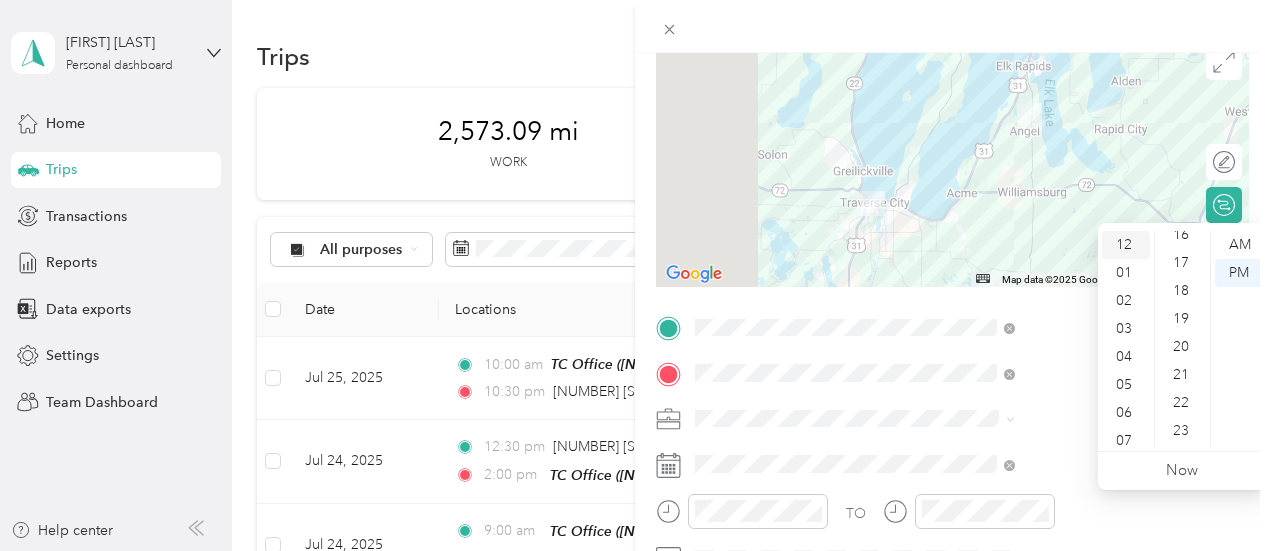 click on "12" at bounding box center [1126, 245] 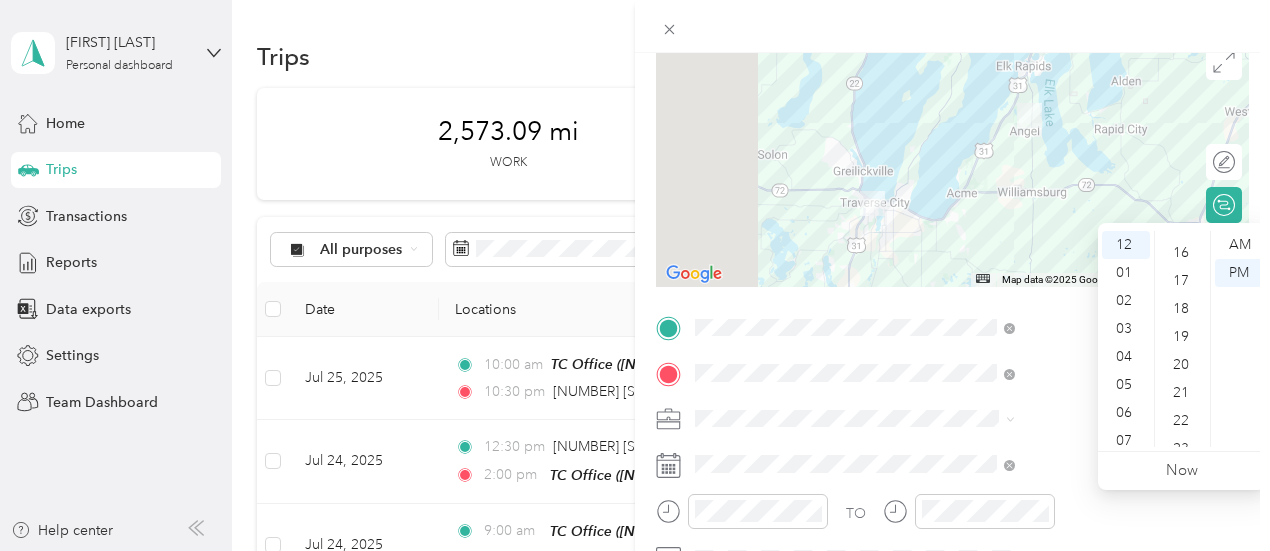 scroll, scrollTop: 335, scrollLeft: 0, axis: vertical 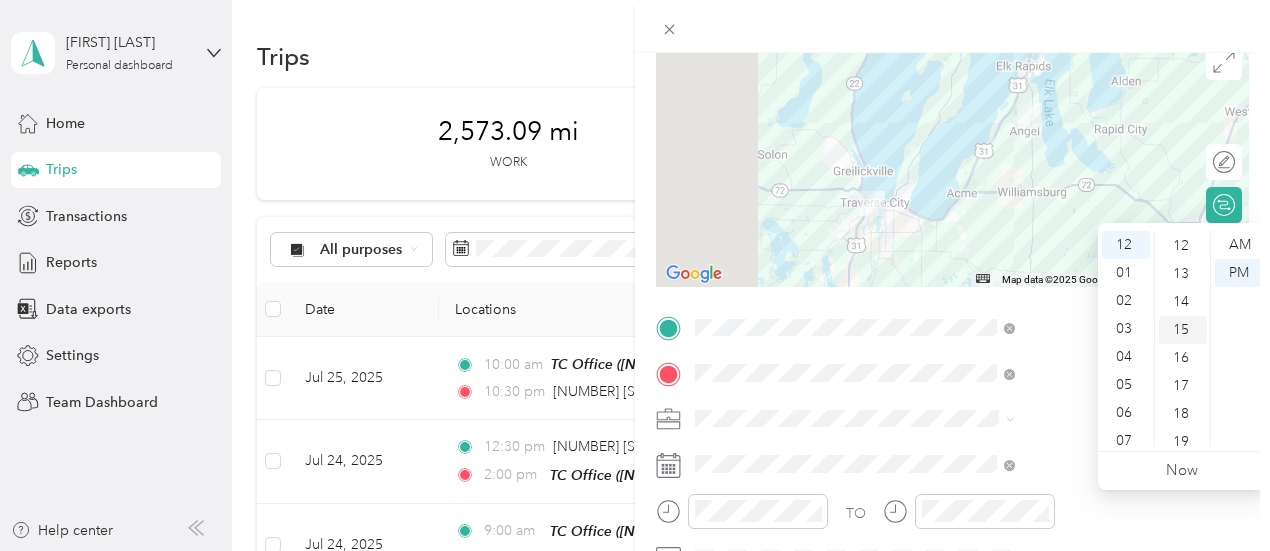 click on "15" at bounding box center [1183, 330] 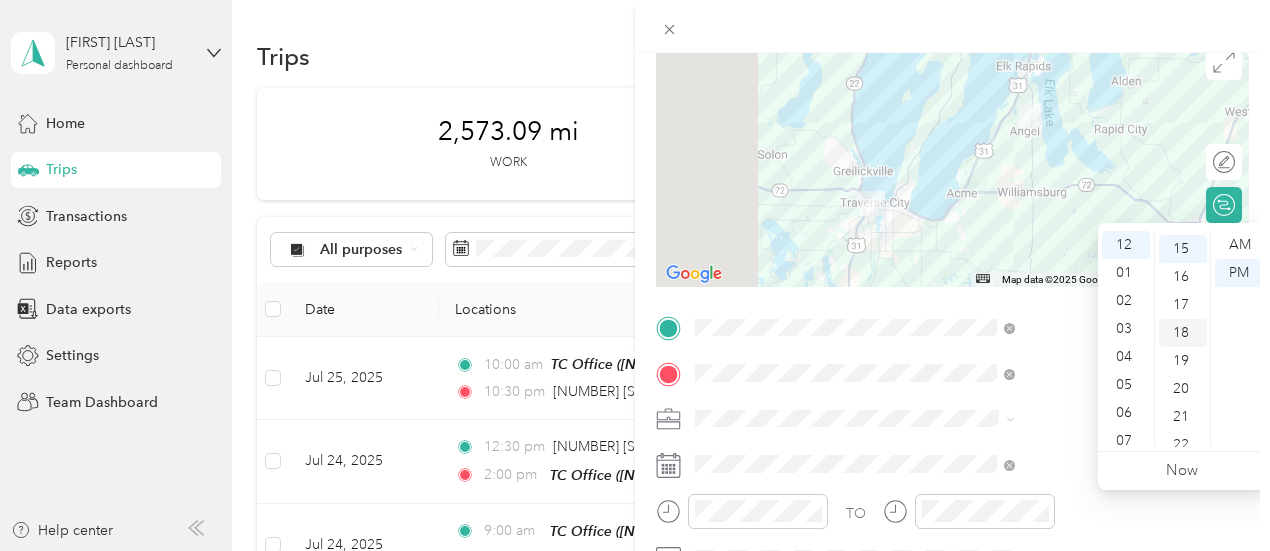 scroll, scrollTop: 420, scrollLeft: 0, axis: vertical 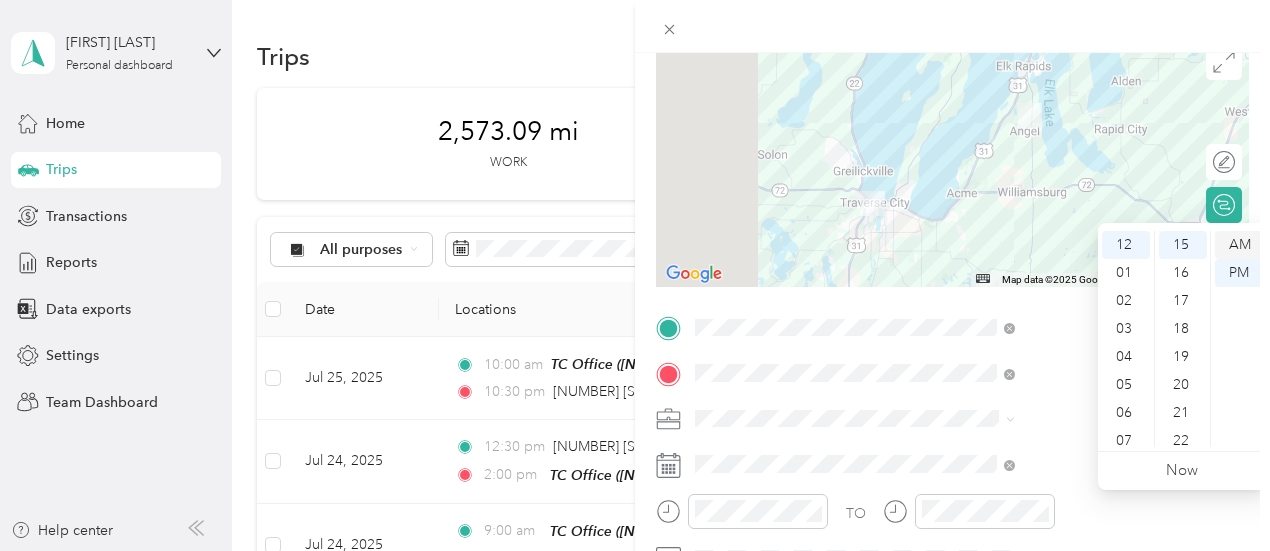 click on "AM" at bounding box center (1239, 245) 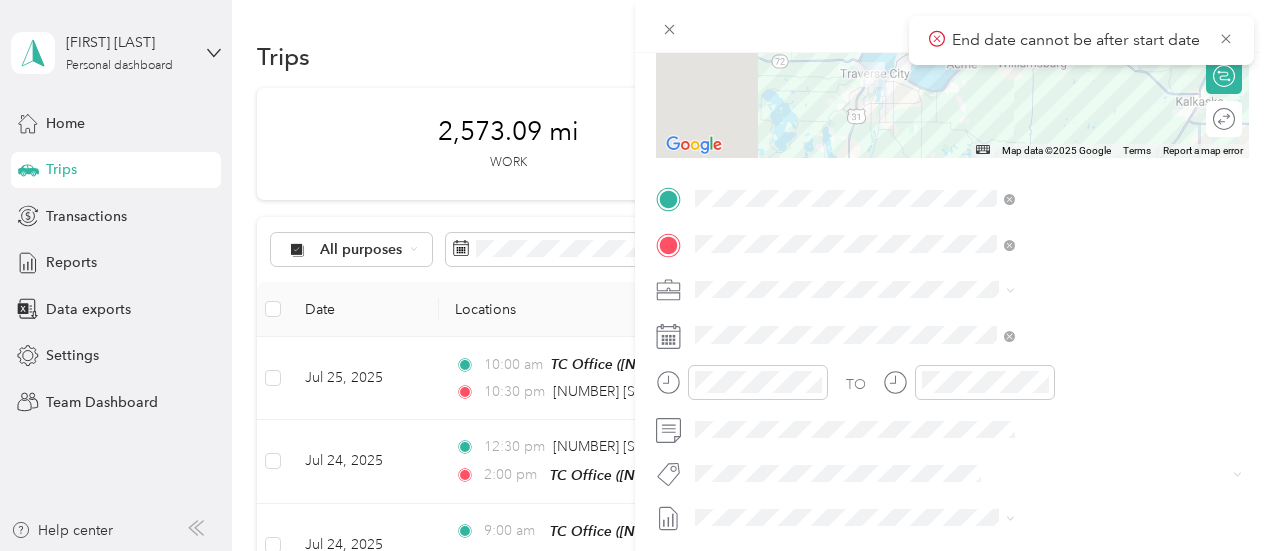 scroll, scrollTop: 339, scrollLeft: 0, axis: vertical 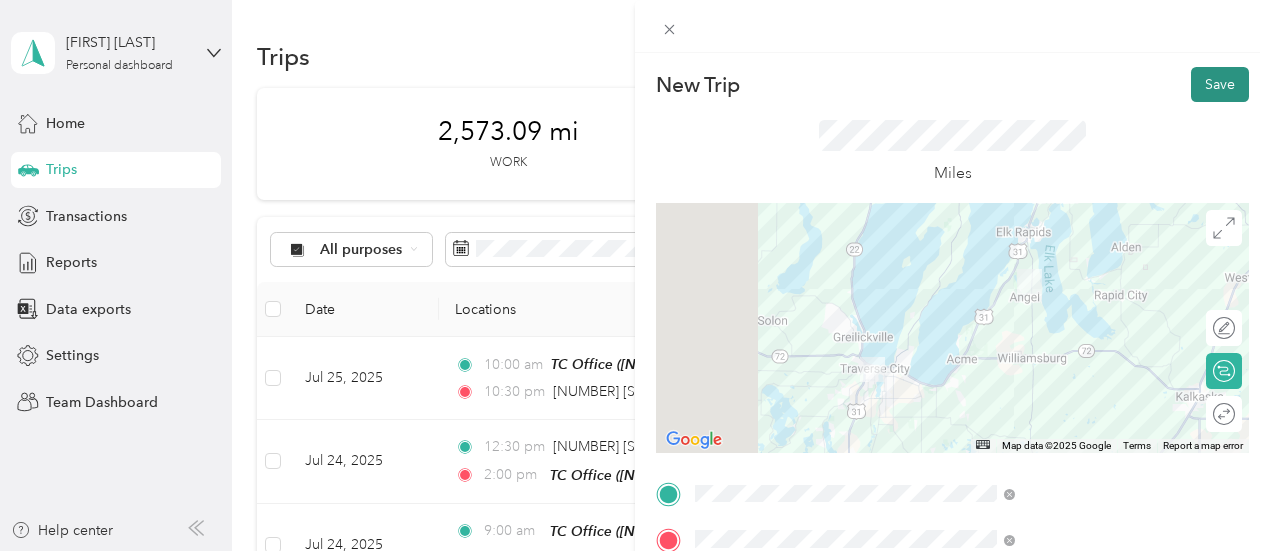 click on "Save" at bounding box center (1220, 84) 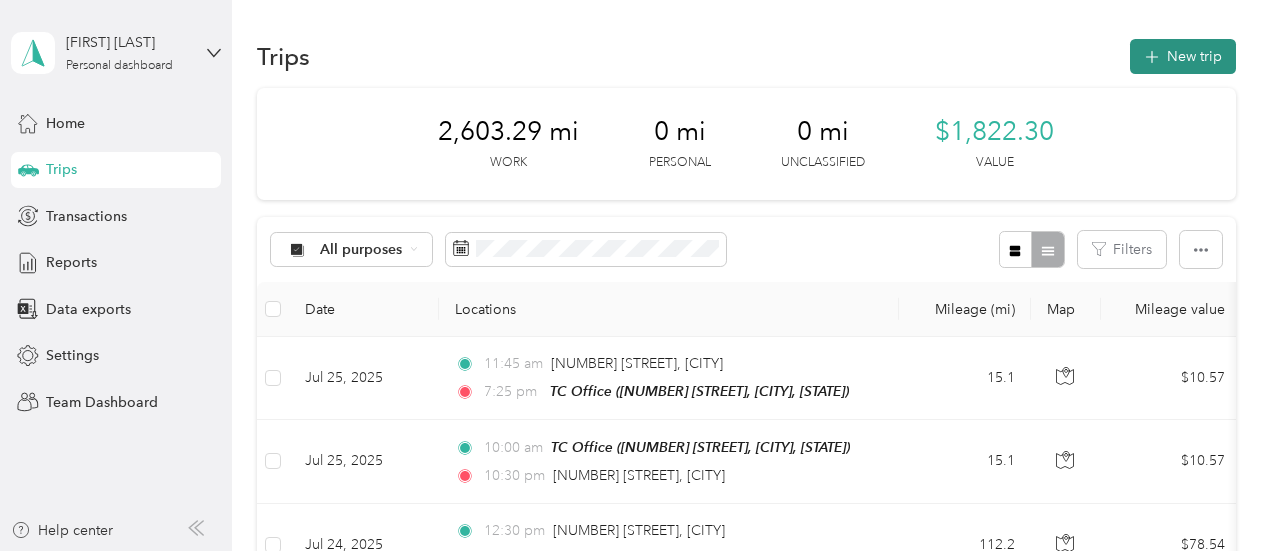 click on "New trip" at bounding box center [1183, 56] 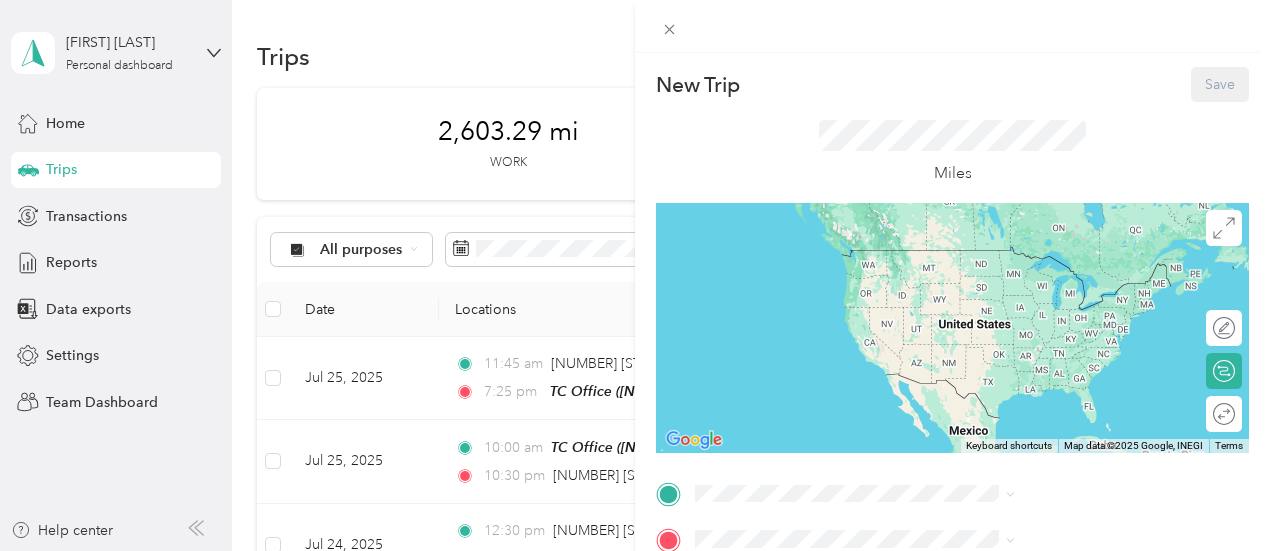 click on "TC Office" at bounding box center [975, 409] 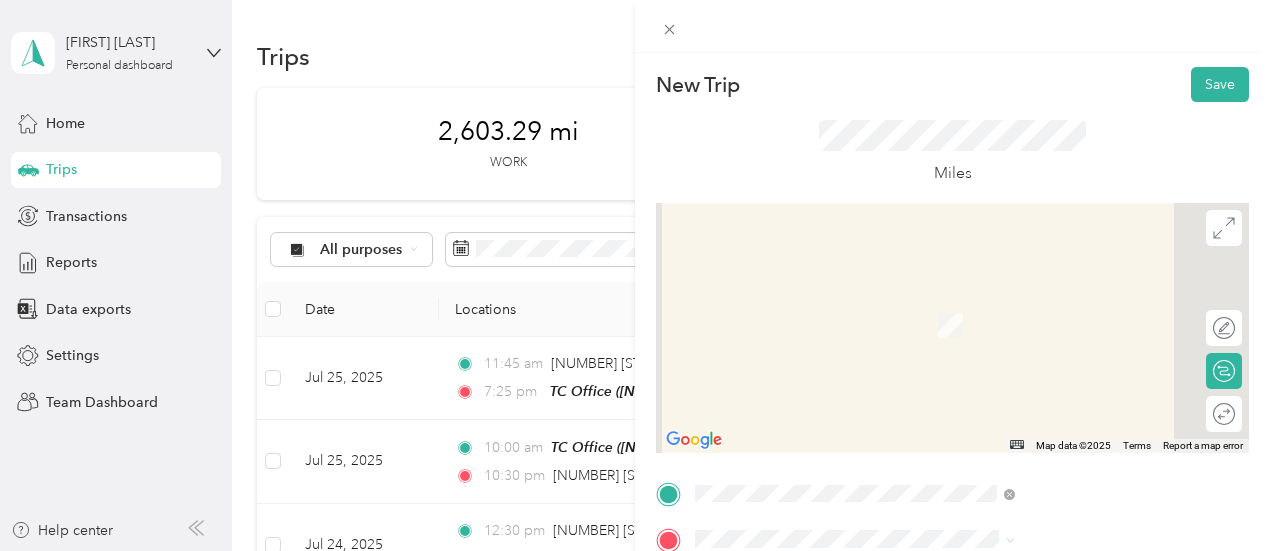 click on "TO Add photo" at bounding box center [952, 719] 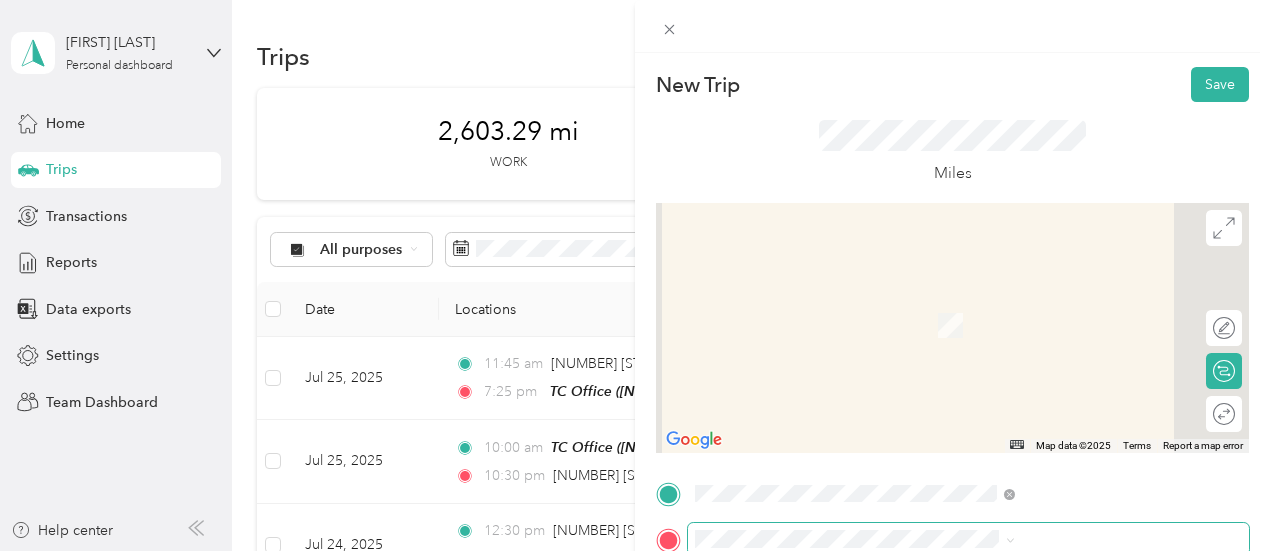 click at bounding box center (968, 539) 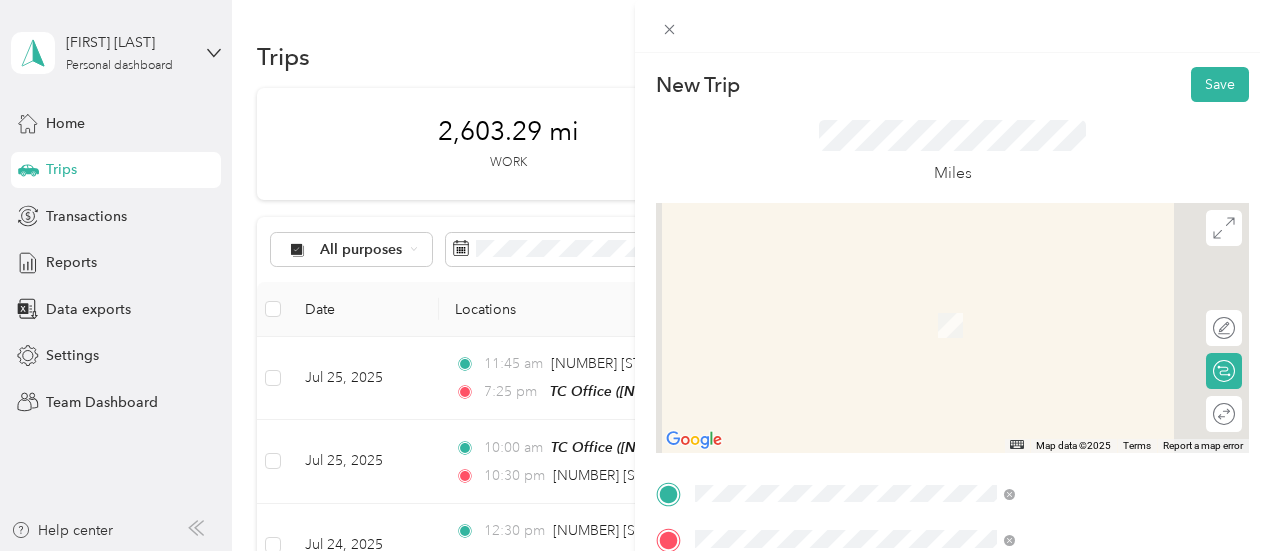 click on "[NUMBER] [STREET]
[CITY], [STATE] [POSTAL_CODE], [COUNTRY]" at bounding box center (1081, 446) 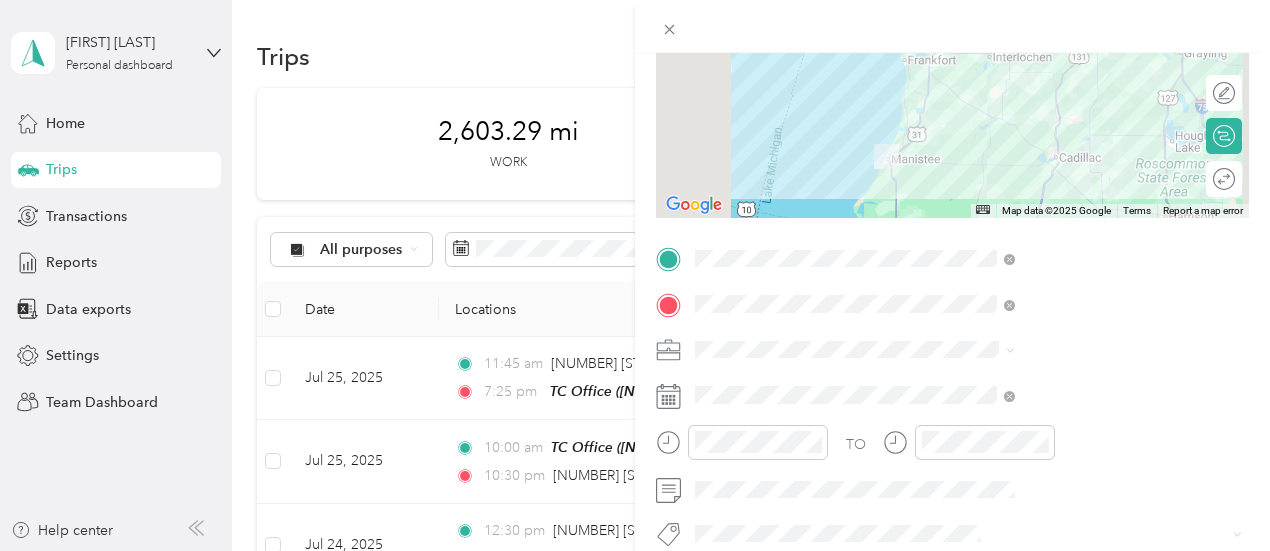scroll, scrollTop: 238, scrollLeft: 0, axis: vertical 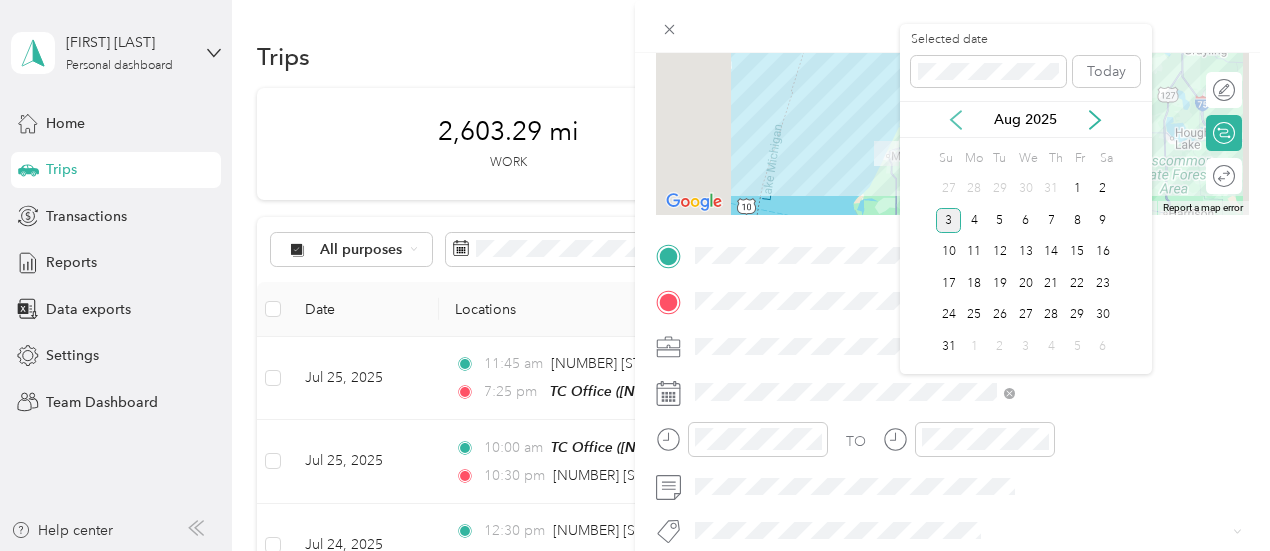 click 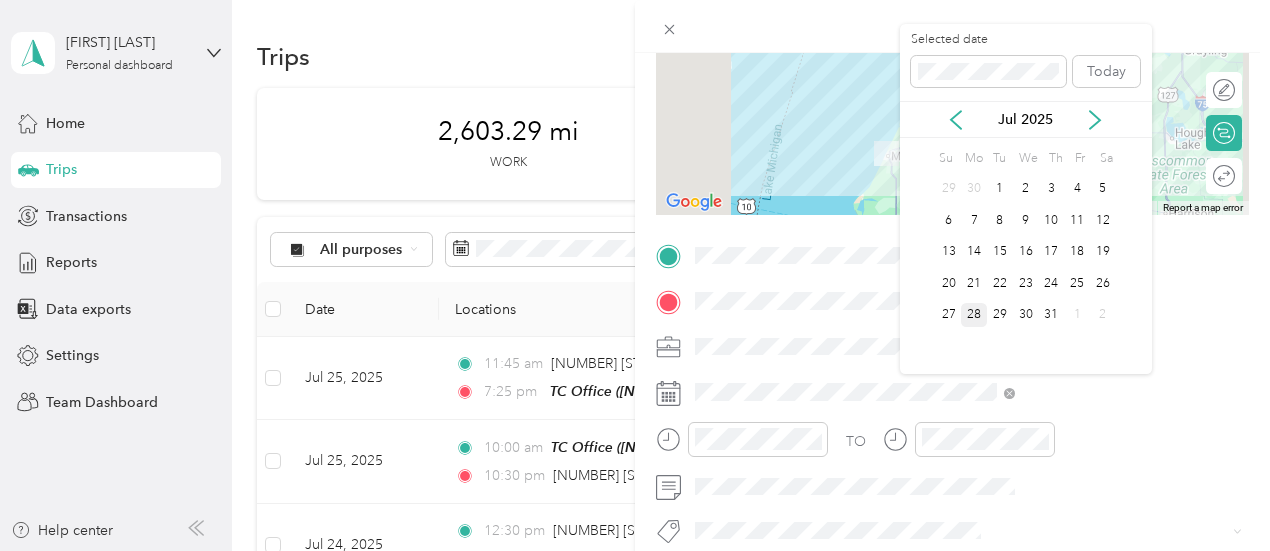 click on "28" at bounding box center (974, 315) 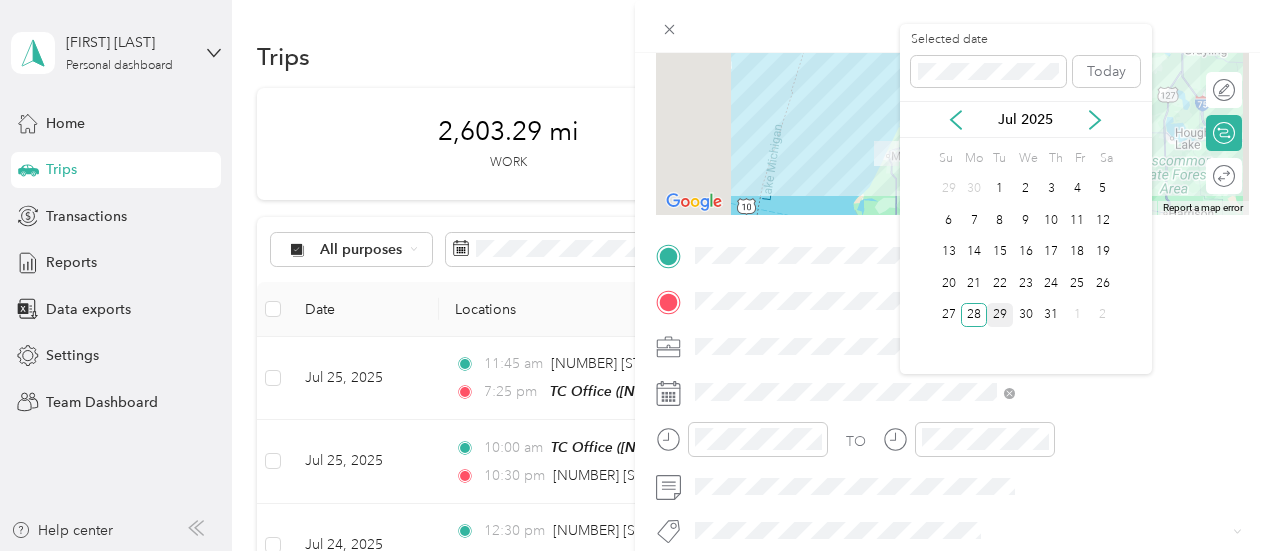 click on "29" at bounding box center (1000, 315) 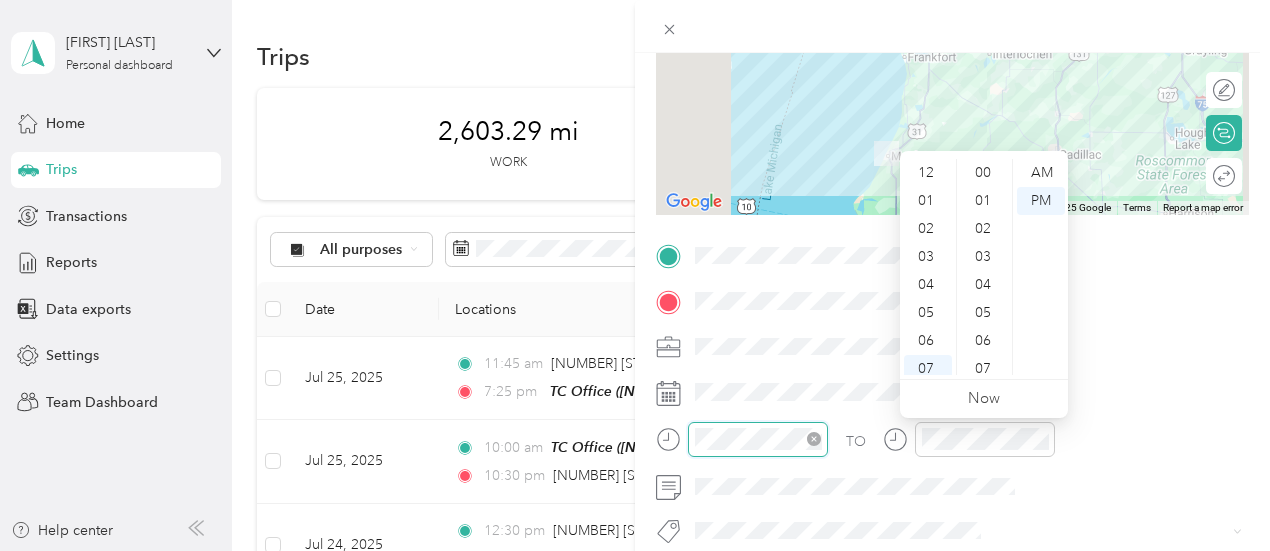 scroll, scrollTop: 756, scrollLeft: 0, axis: vertical 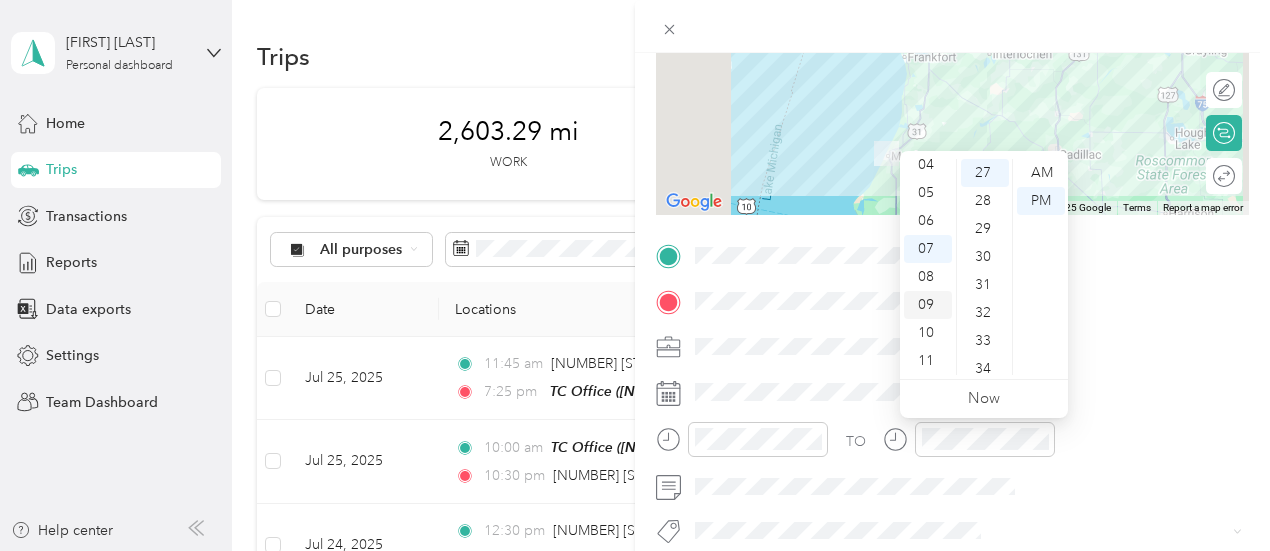 click on "09" at bounding box center [928, 305] 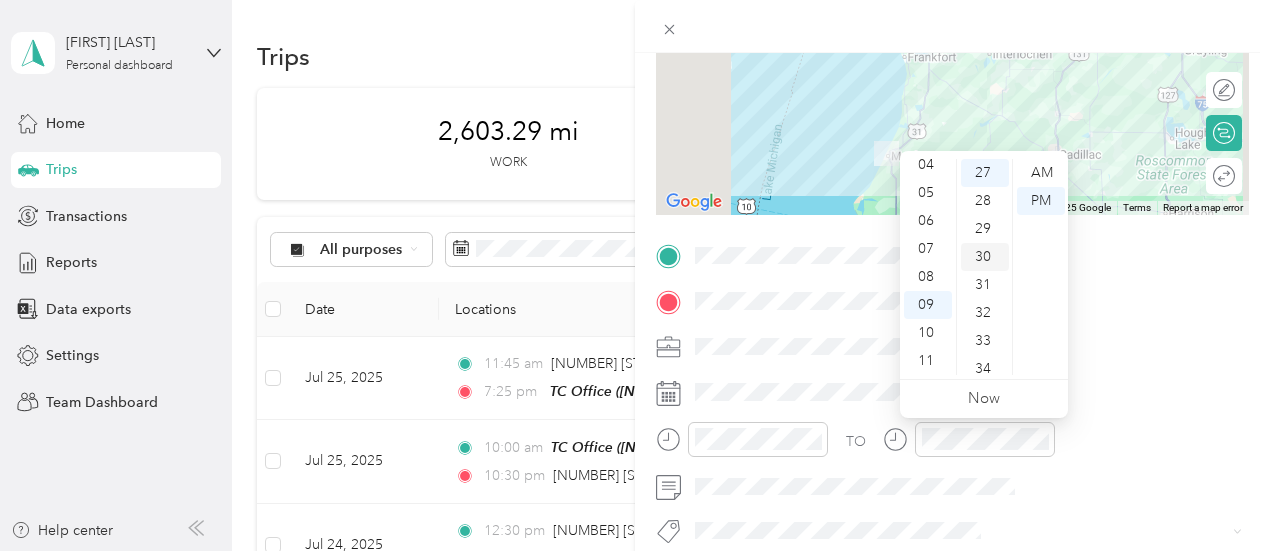 click on "30" at bounding box center (985, 257) 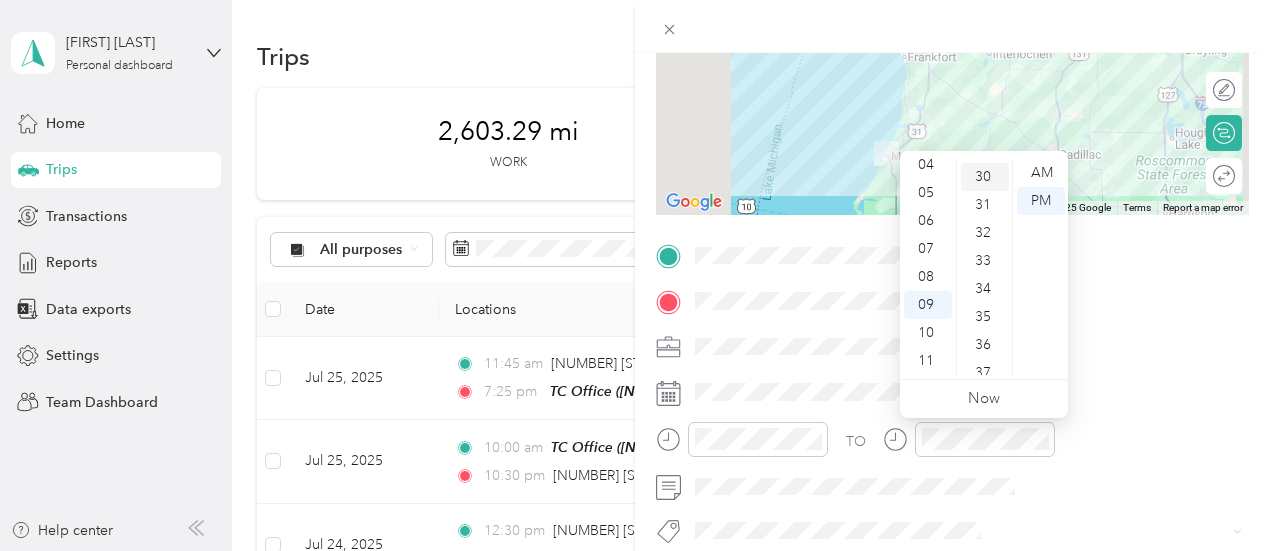 scroll, scrollTop: 840, scrollLeft: 0, axis: vertical 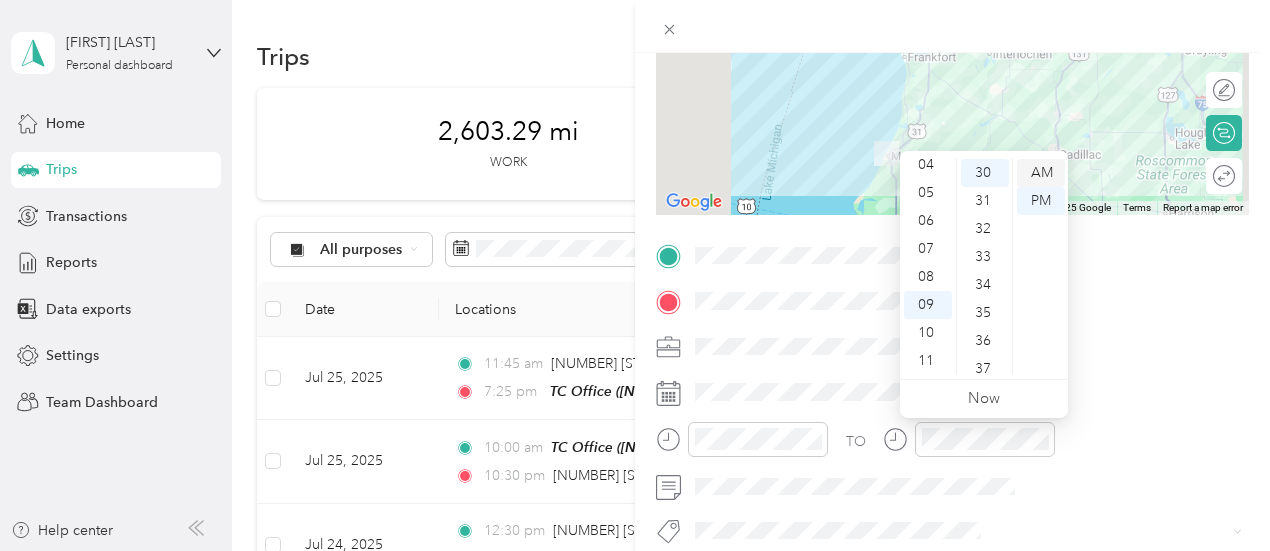 click on "AM" at bounding box center (1041, 173) 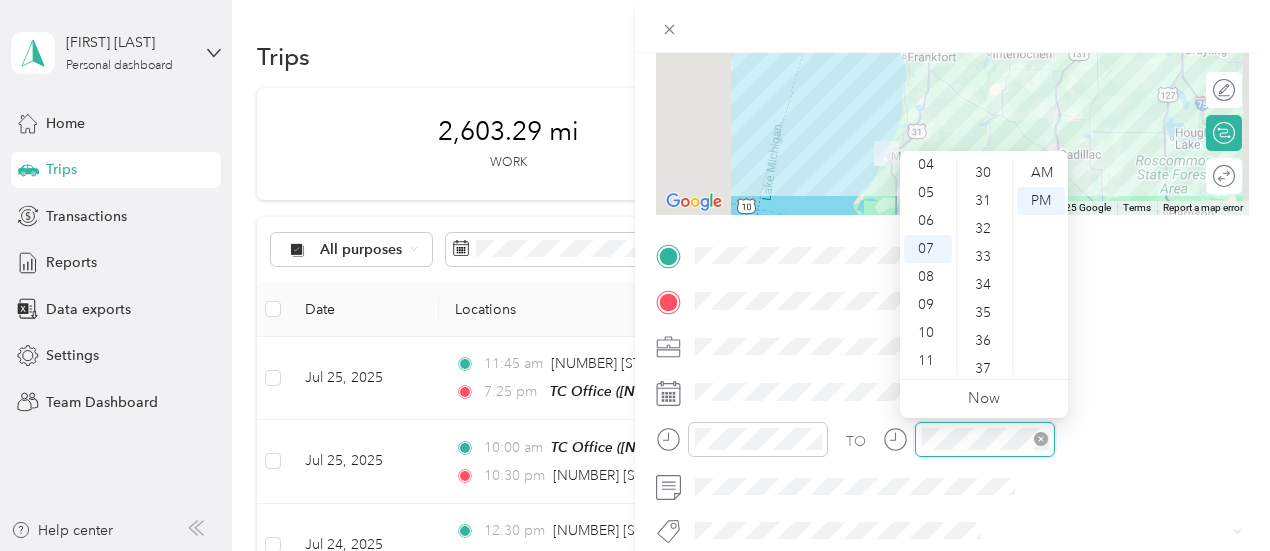 scroll, scrollTop: 756, scrollLeft: 0, axis: vertical 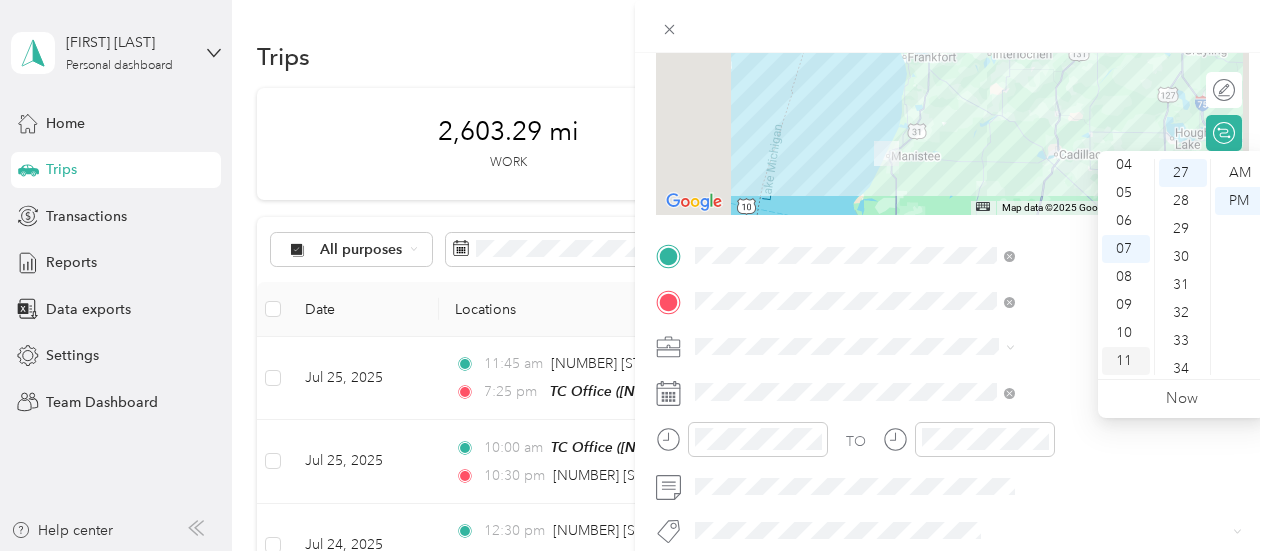 click on "11" at bounding box center [1126, 361] 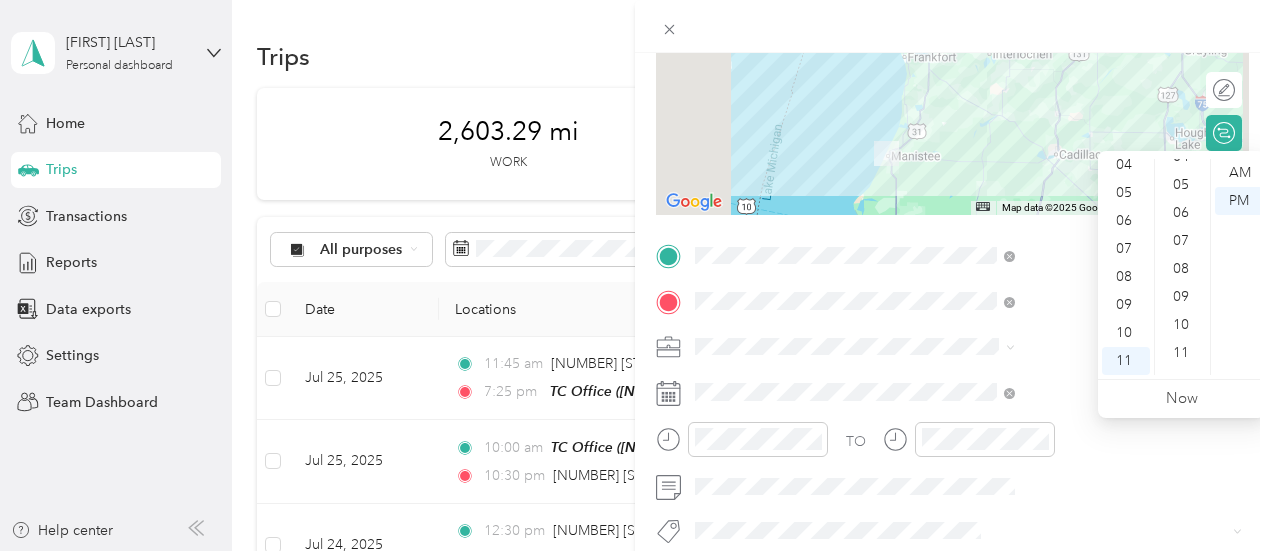scroll, scrollTop: 0, scrollLeft: 0, axis: both 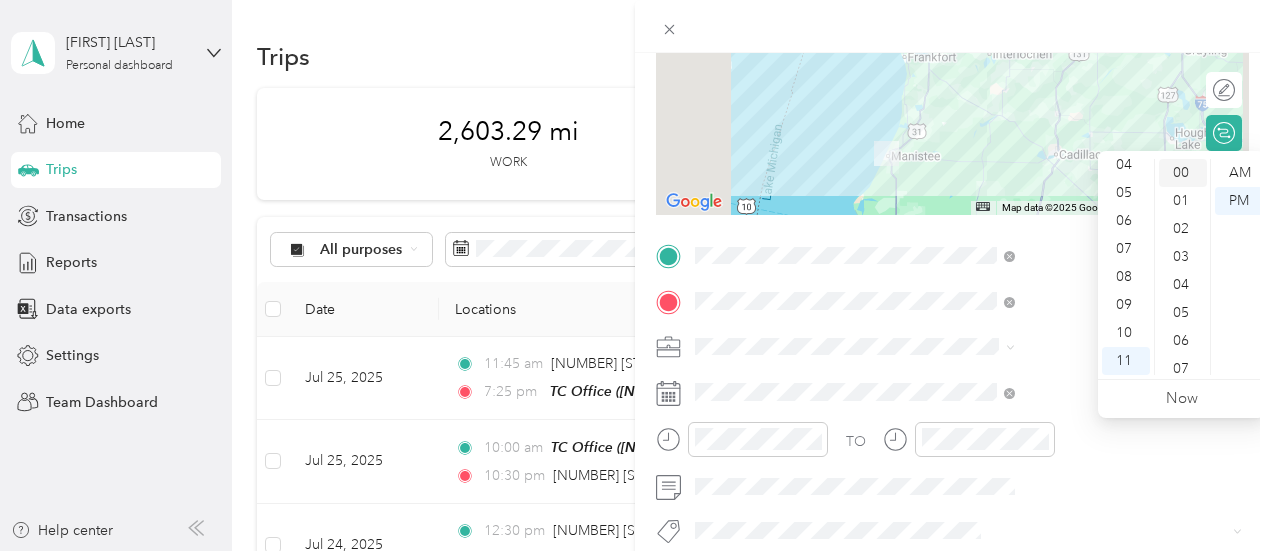 click on "00" at bounding box center [1183, 173] 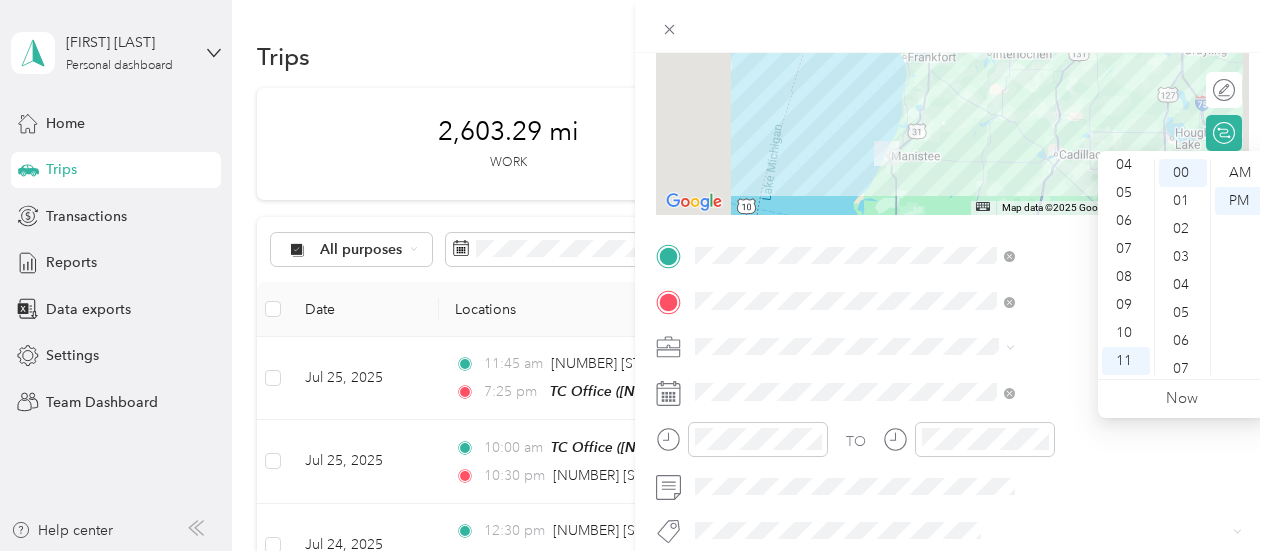 drag, startPoint x: 1230, startPoint y: 169, endPoint x: 1206, endPoint y: 187, distance: 30 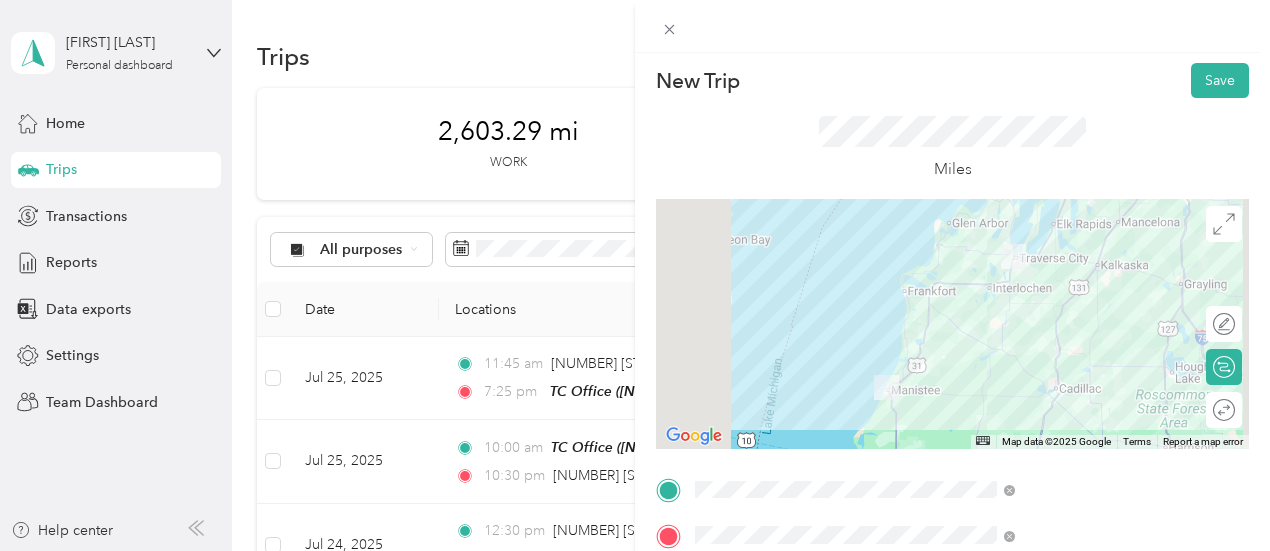 scroll, scrollTop: 0, scrollLeft: 0, axis: both 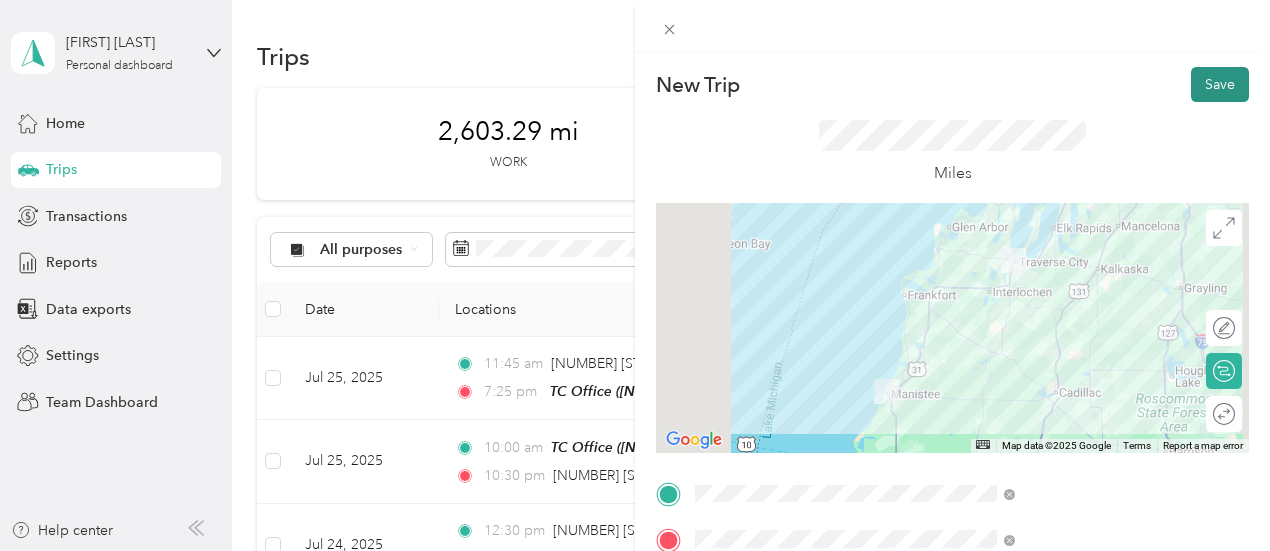 click on "Save" at bounding box center [1220, 84] 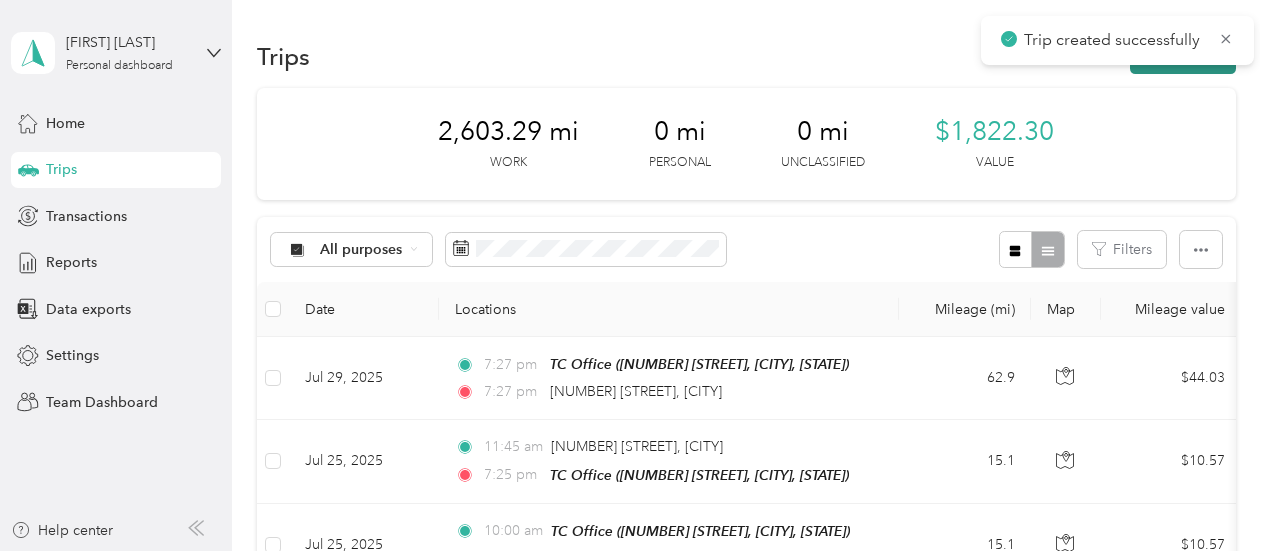 click on "New trip" at bounding box center [1183, 56] 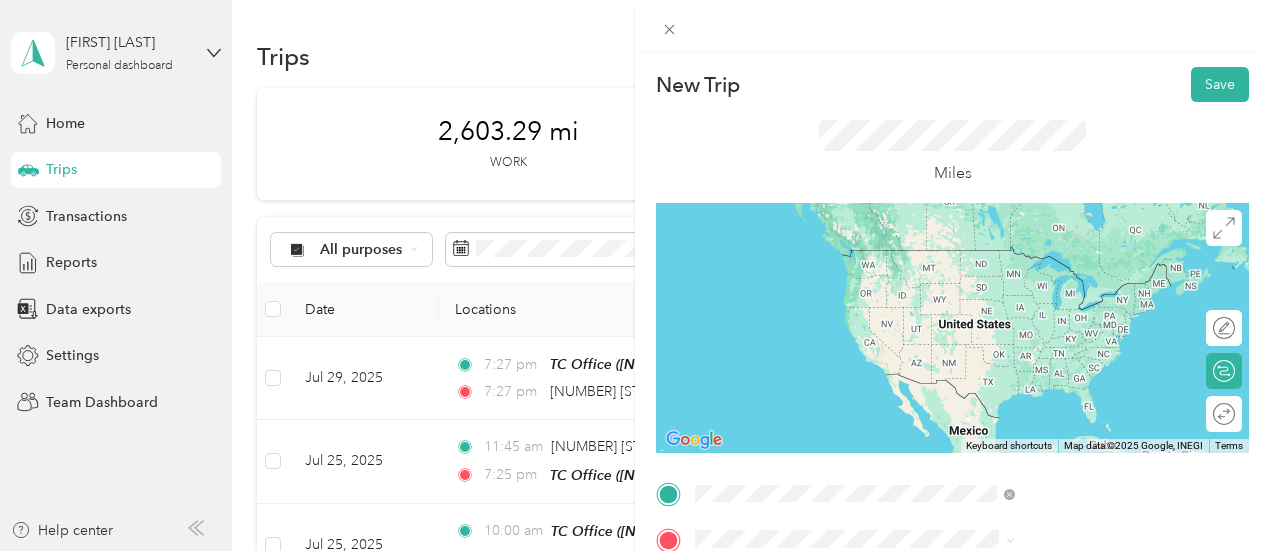 click on "[NUMBER] [STREET]
[CITY], [STATE] [POSTAL_CODE], [COUNTRY]" at bounding box center (1081, 267) 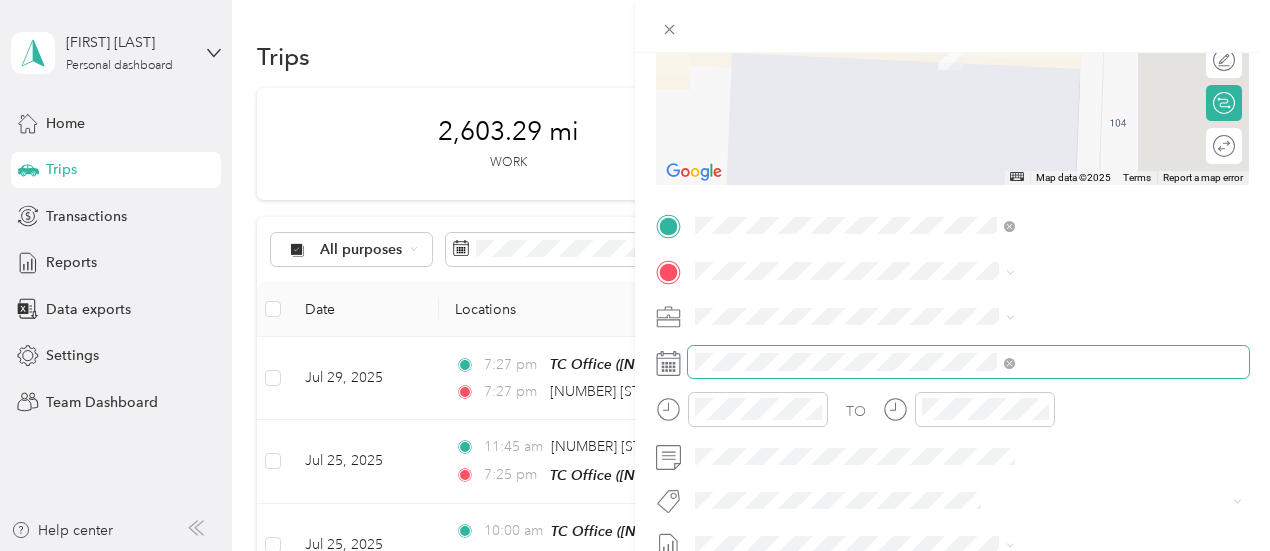 scroll, scrollTop: 300, scrollLeft: 0, axis: vertical 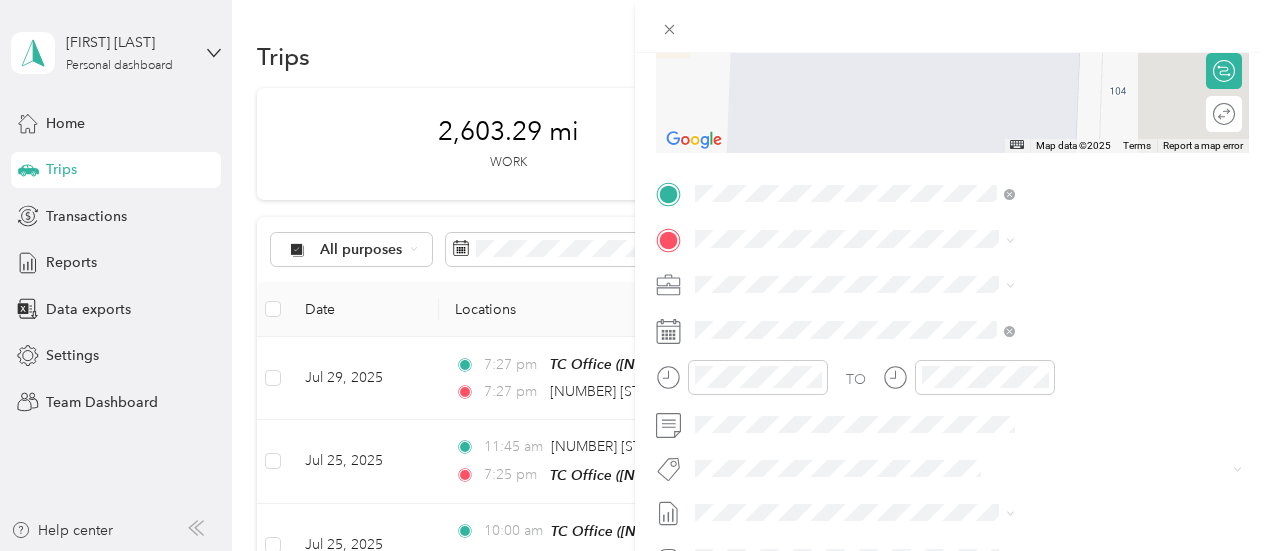 click on "TC Office" at bounding box center (975, 318) 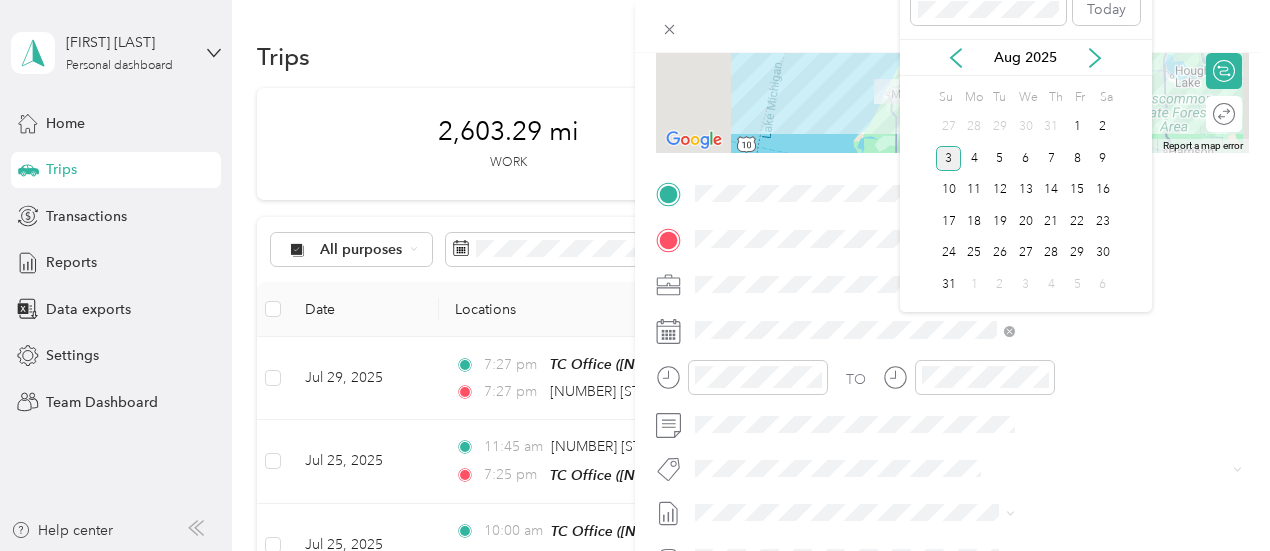 click on "Aug 2025" at bounding box center (1026, 57) 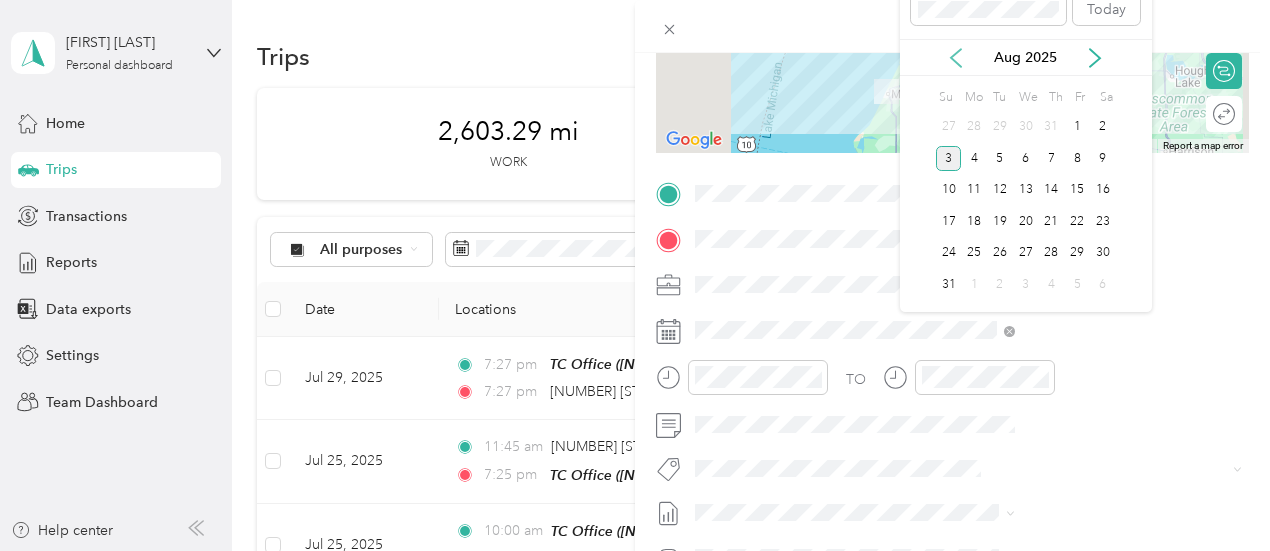 click 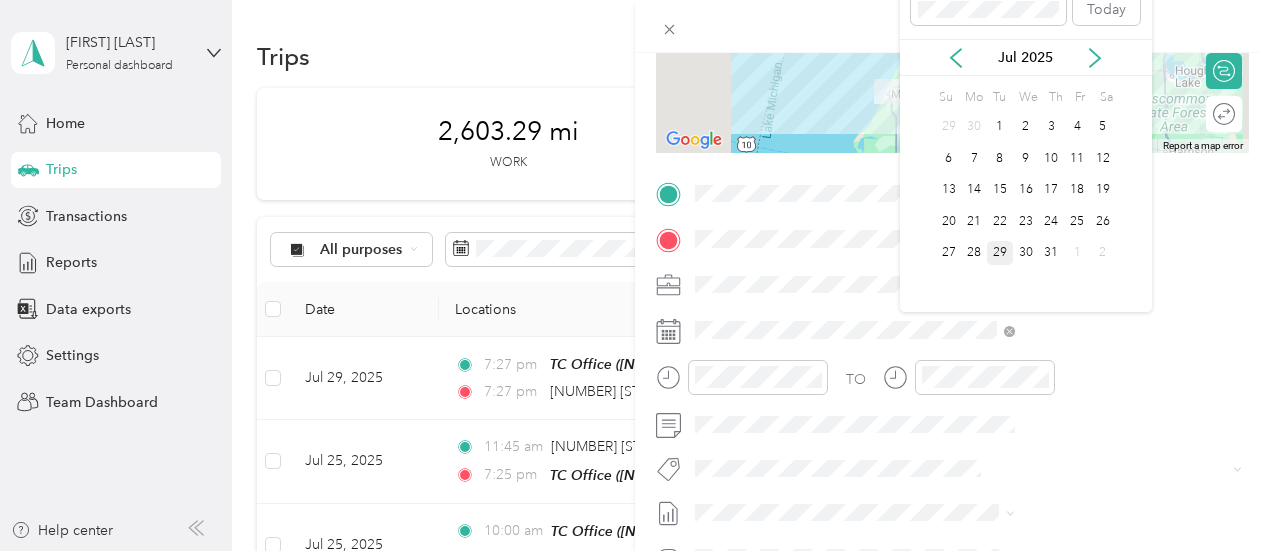 click on "29" at bounding box center [1000, 253] 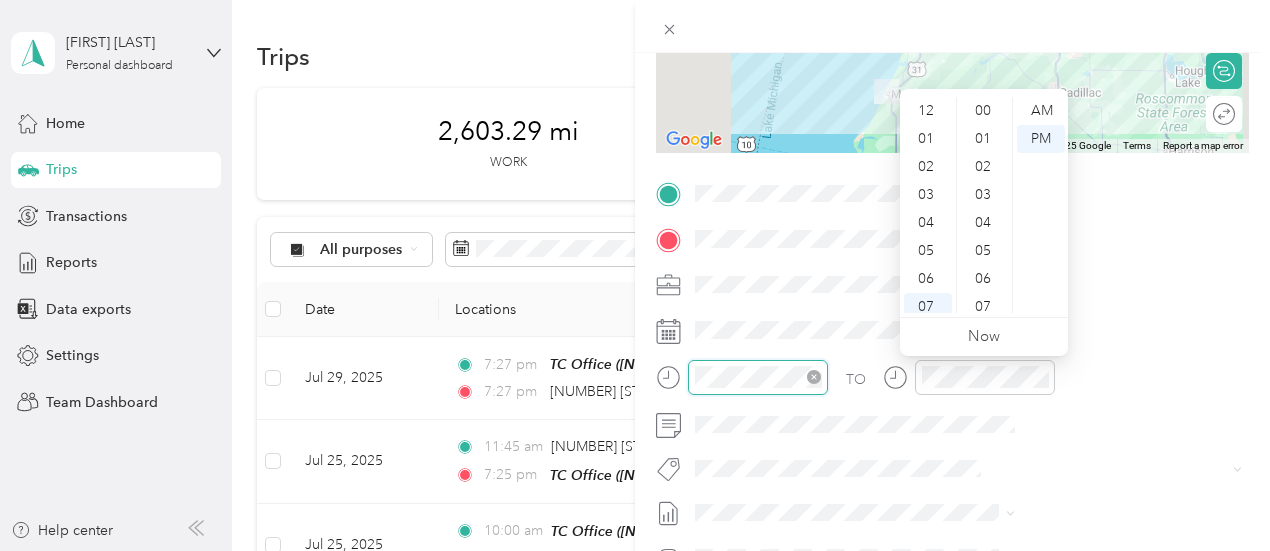 scroll, scrollTop: 784, scrollLeft: 0, axis: vertical 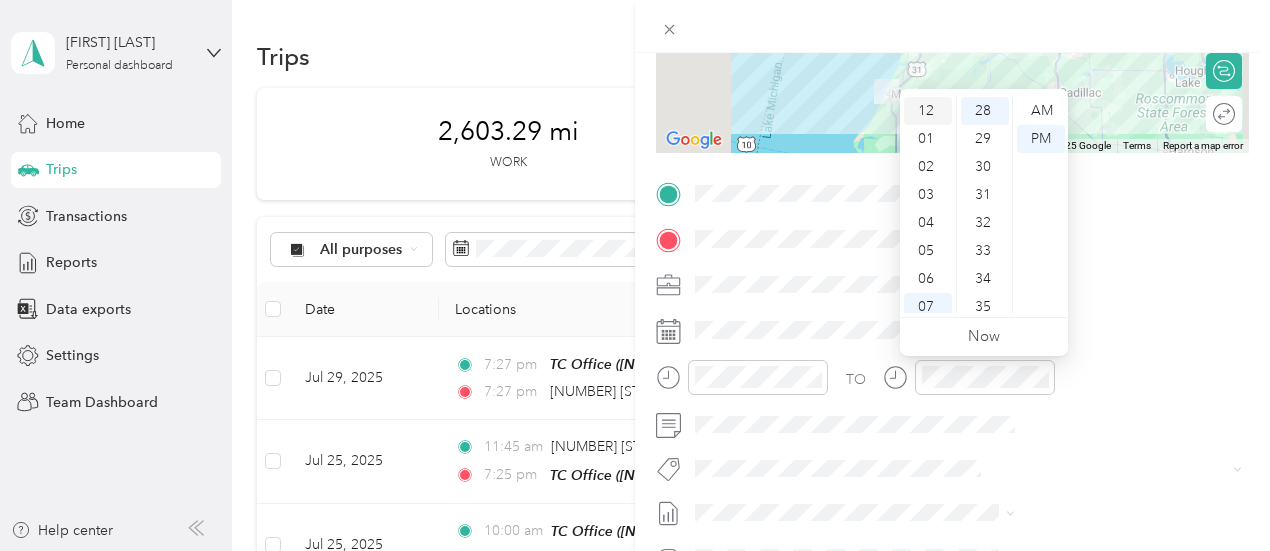 click on "12" at bounding box center [928, 111] 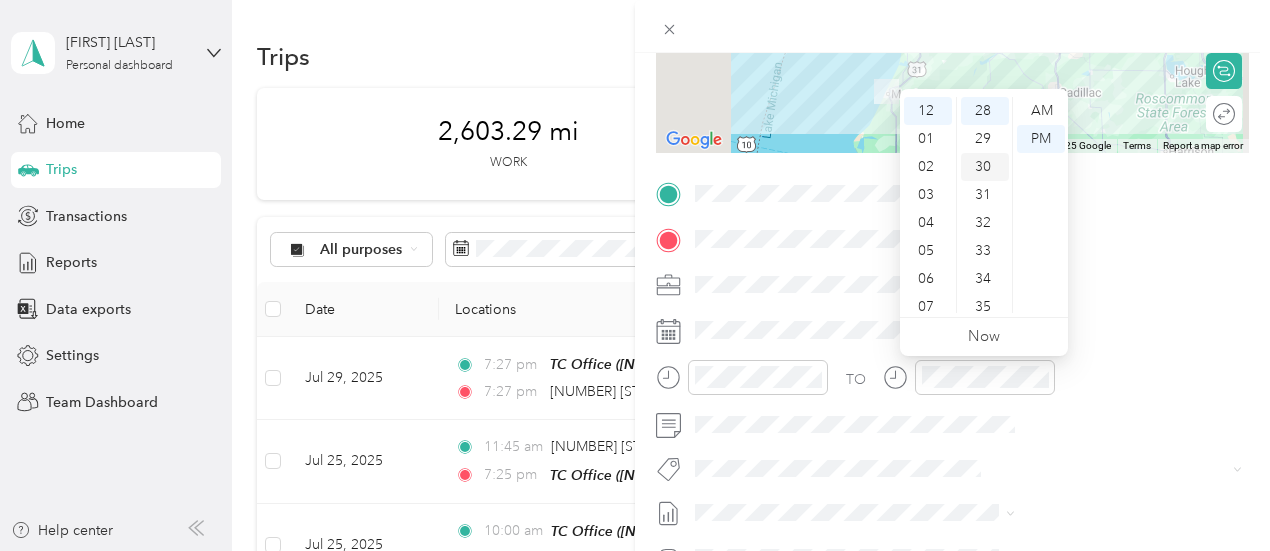 click on "30" at bounding box center (985, 167) 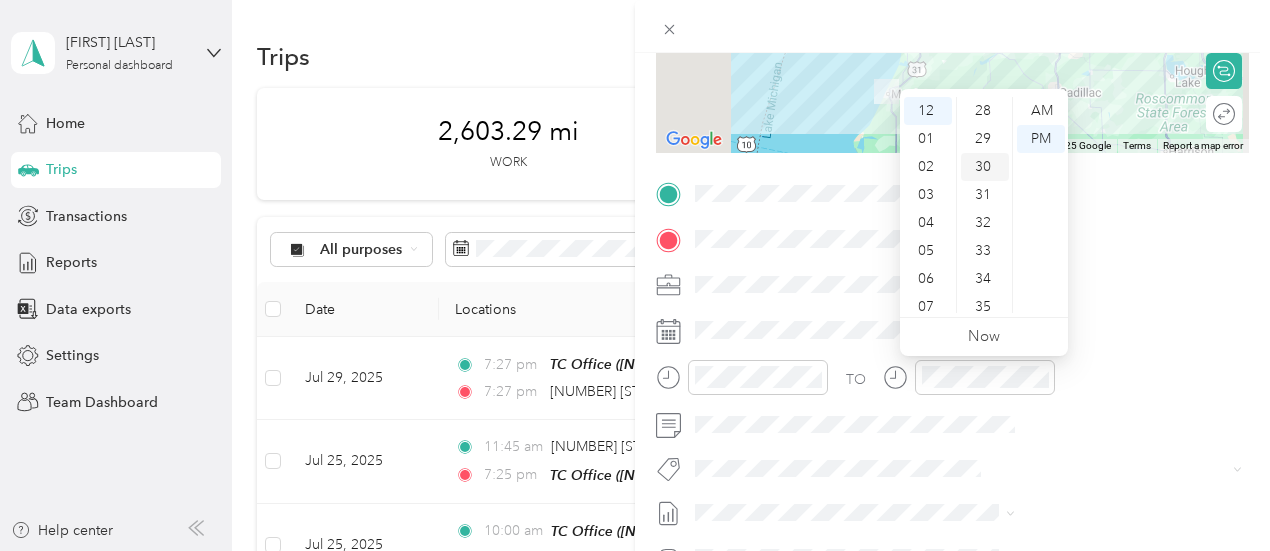 scroll, scrollTop: 840, scrollLeft: 0, axis: vertical 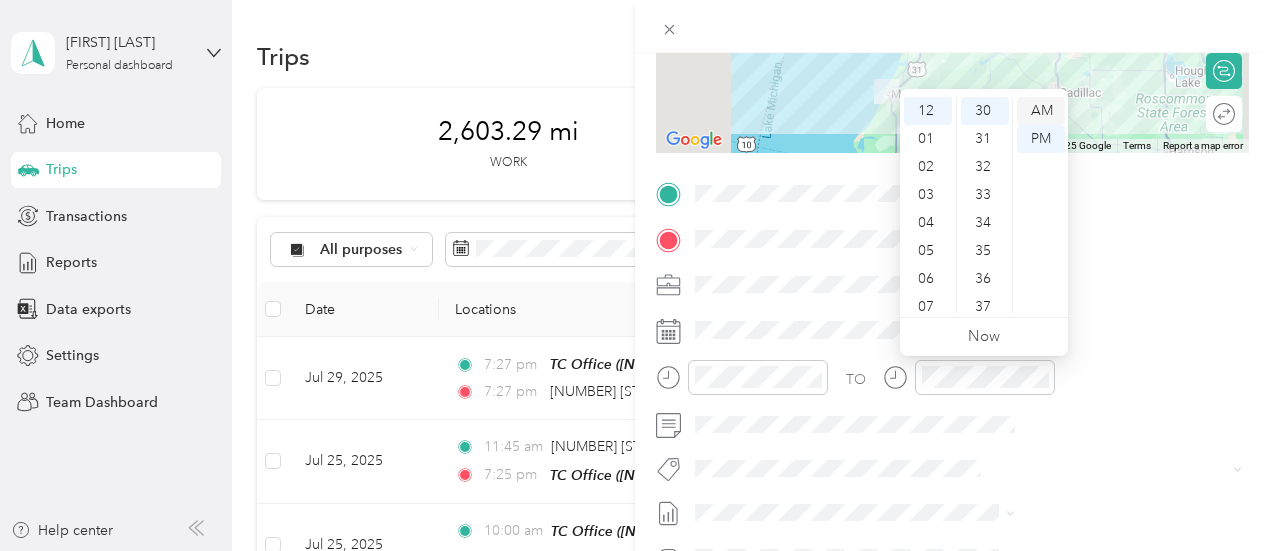 click on "AM" at bounding box center [1041, 111] 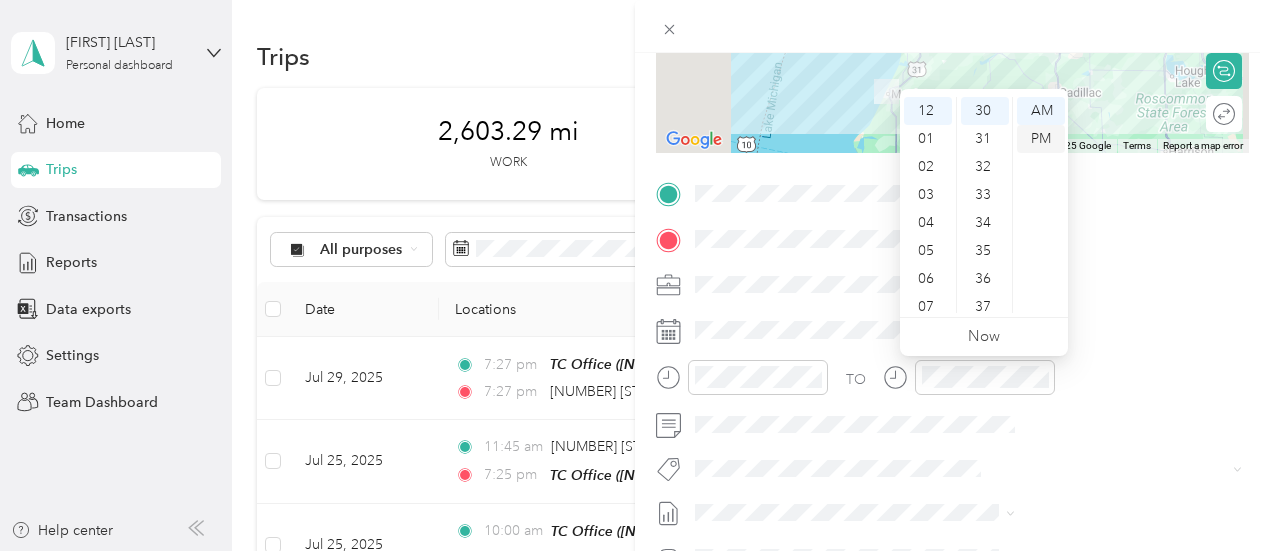 click on "PM" at bounding box center [1041, 139] 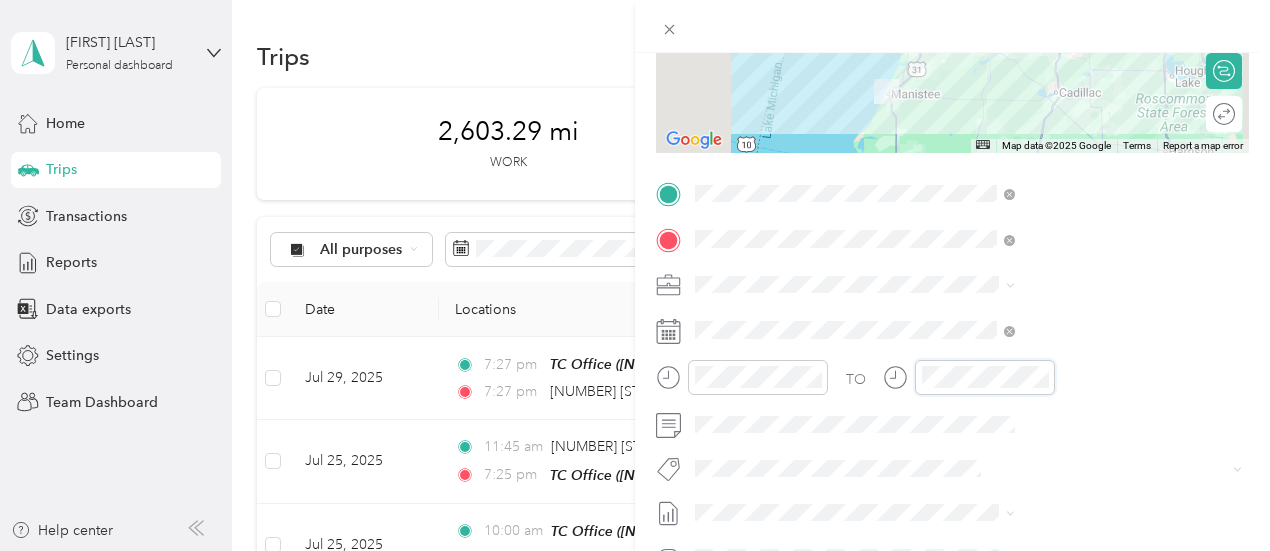 scroll, scrollTop: 120, scrollLeft: 0, axis: vertical 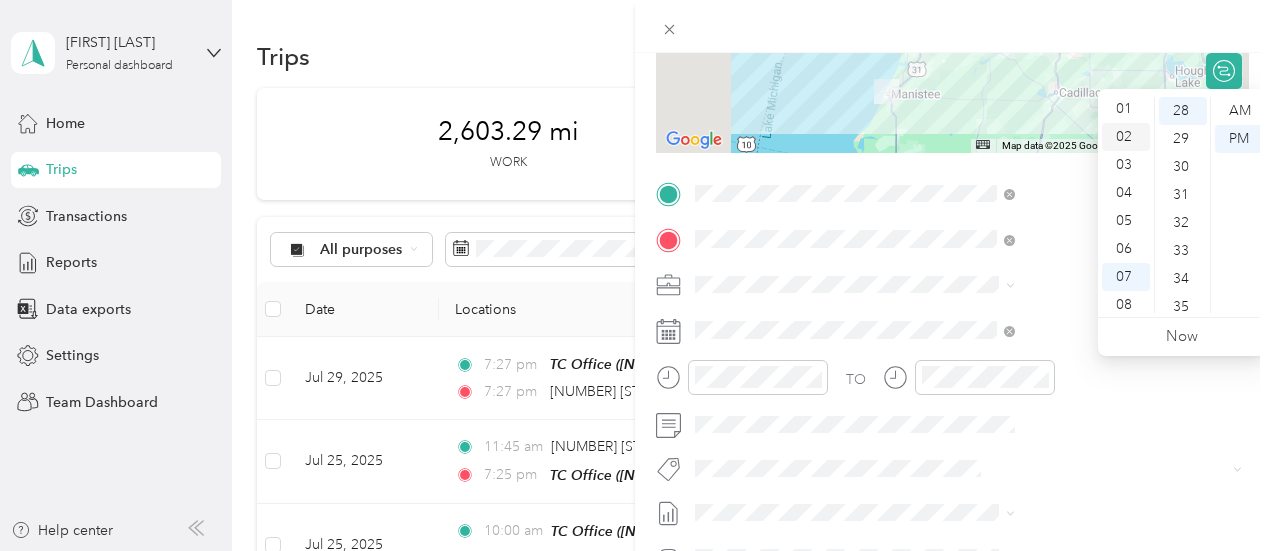 click on "02" at bounding box center (1126, 137) 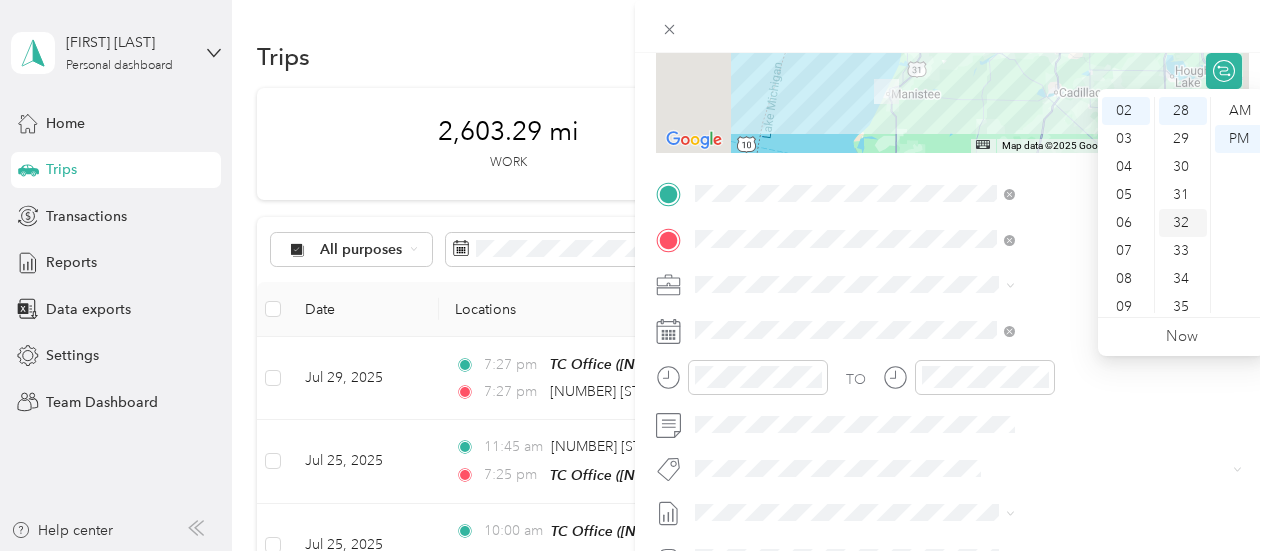 scroll, scrollTop: 56, scrollLeft: 0, axis: vertical 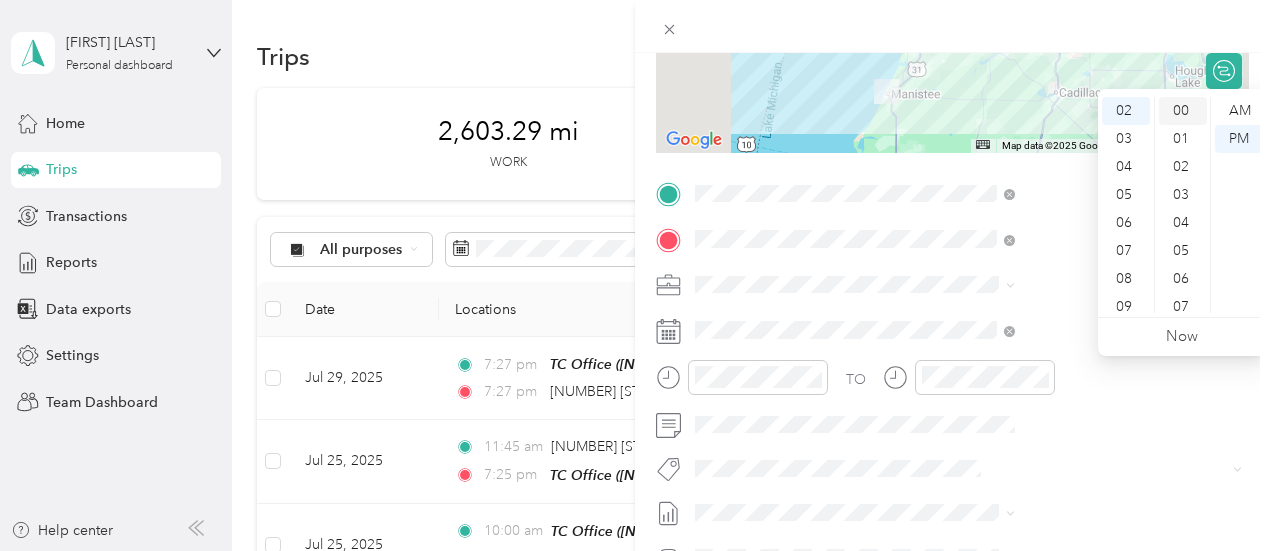click on "00" at bounding box center [1183, 111] 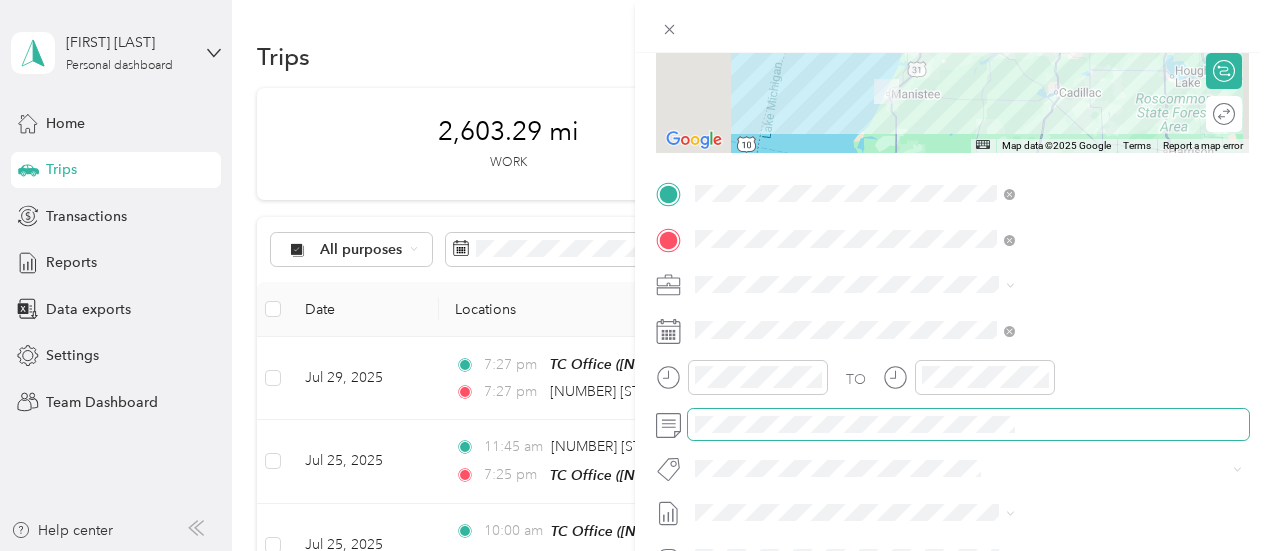 click at bounding box center (968, 425) 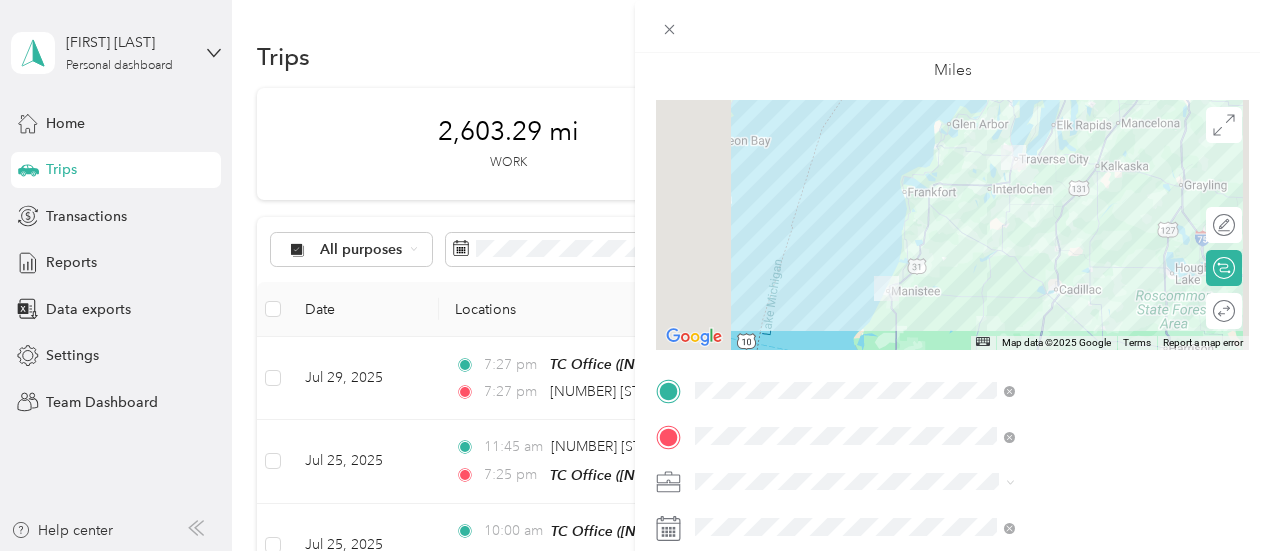 scroll, scrollTop: 0, scrollLeft: 0, axis: both 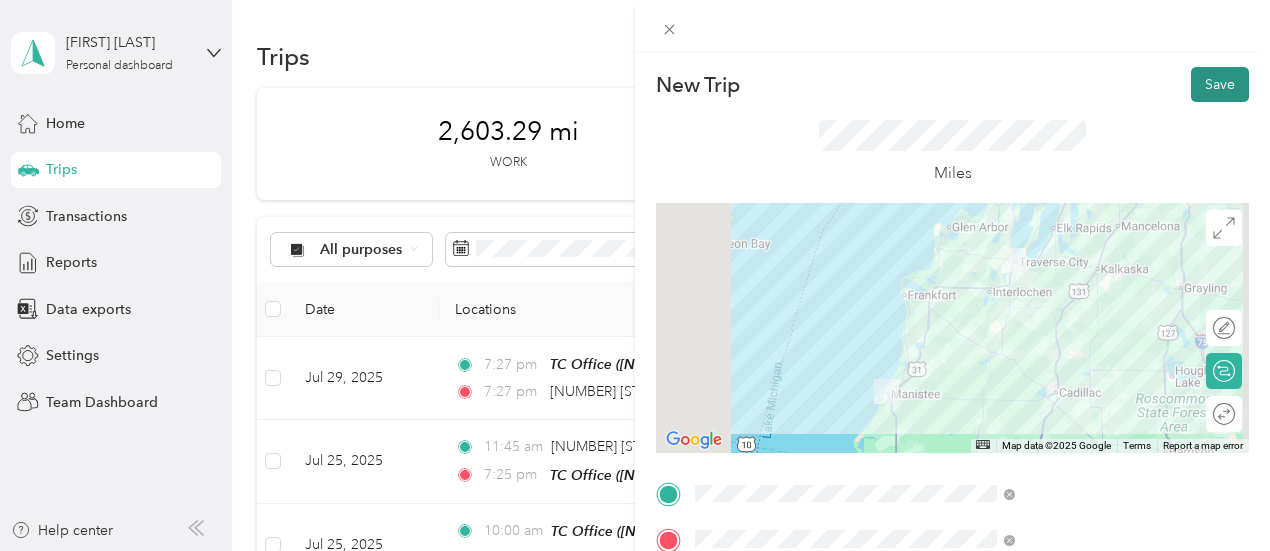 click on "Save" at bounding box center [1220, 84] 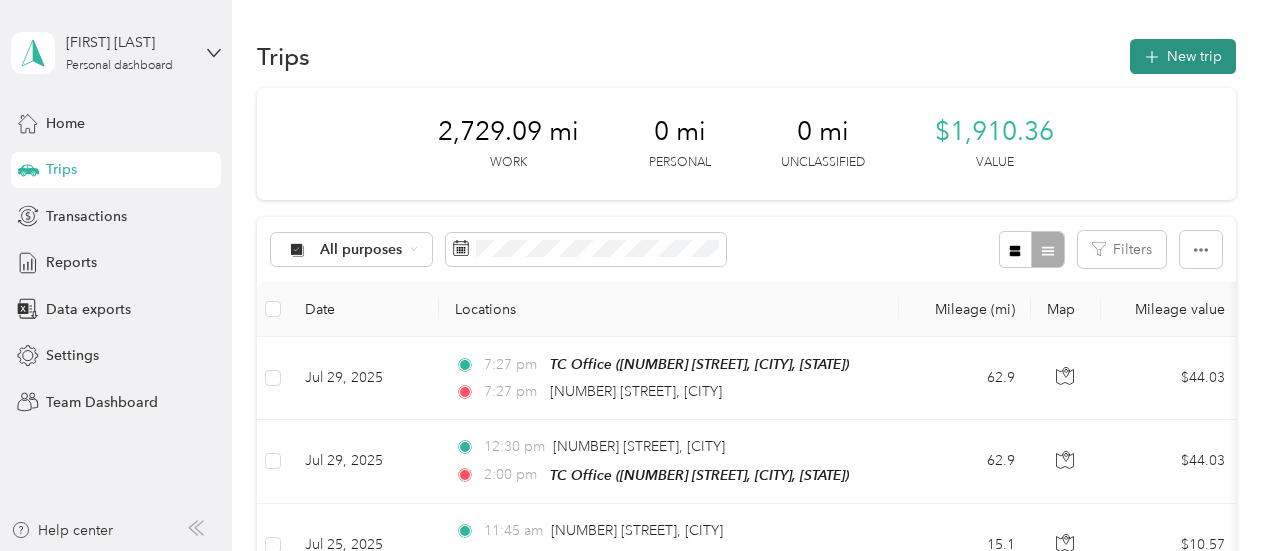 click 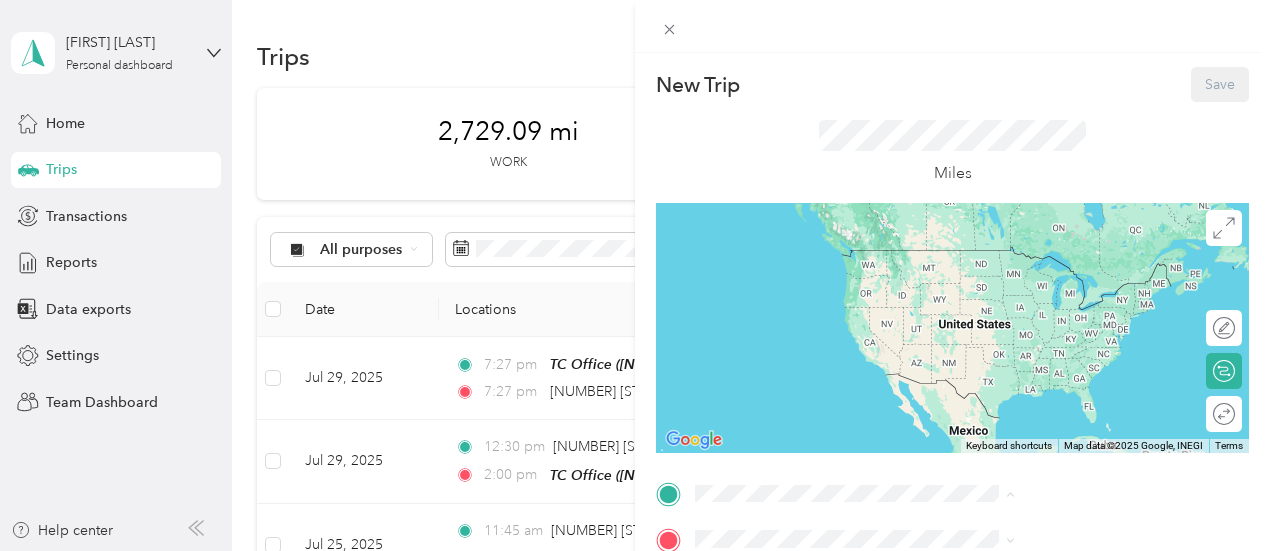 click on "[NUMBER] [STREET], [POSTAL_CODE], [CITY], [STATE], [COUNTRY]" at bounding box center (1067, 444) 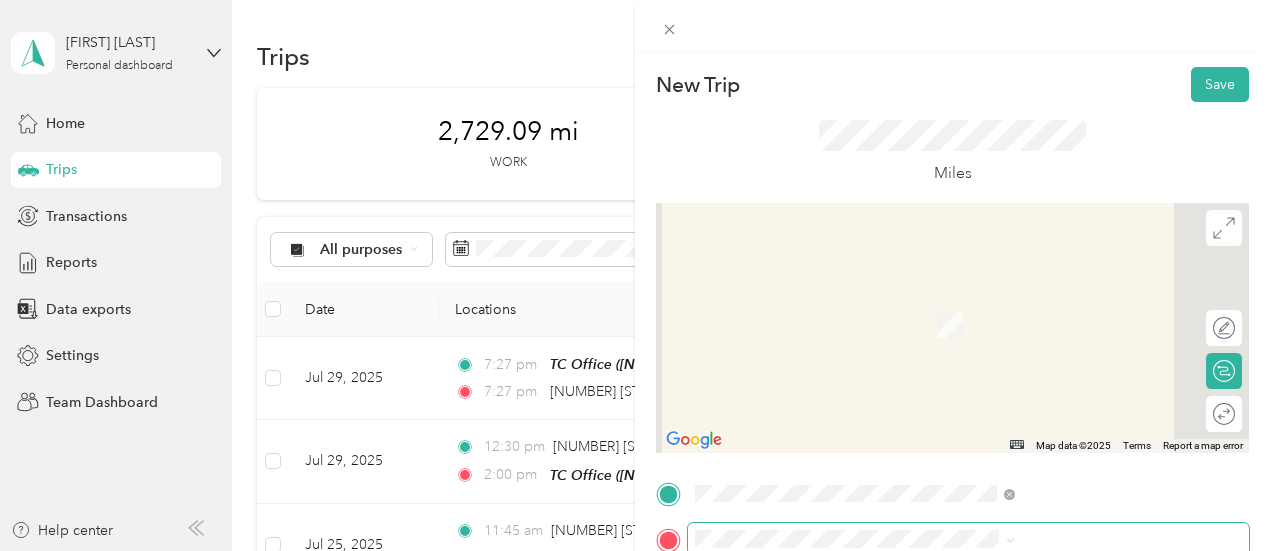click at bounding box center [968, 539] 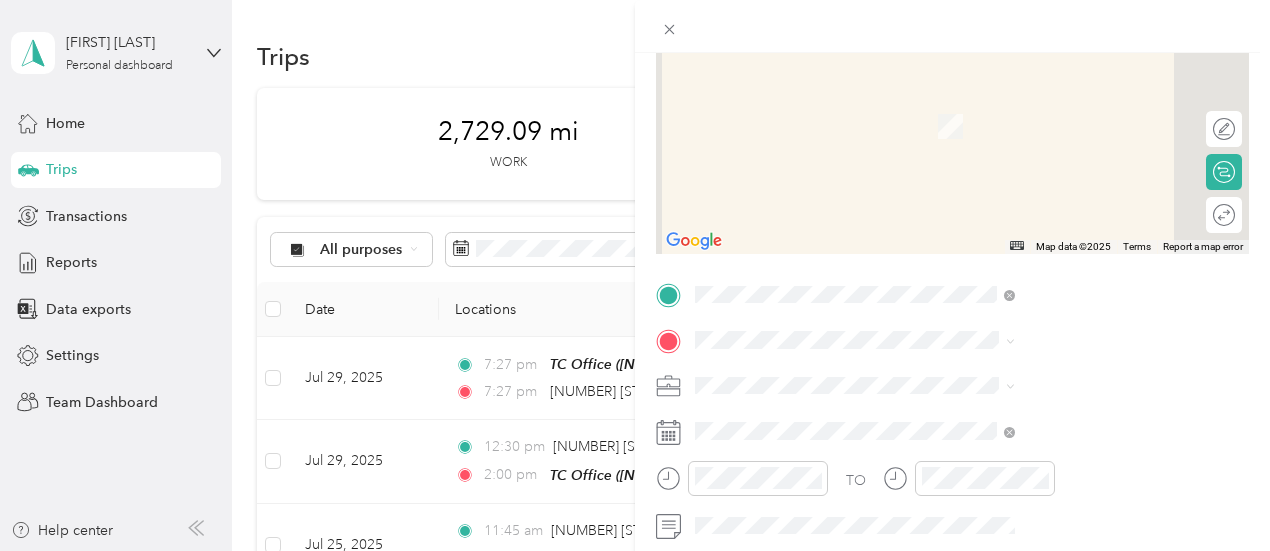 scroll, scrollTop: 200, scrollLeft: 0, axis: vertical 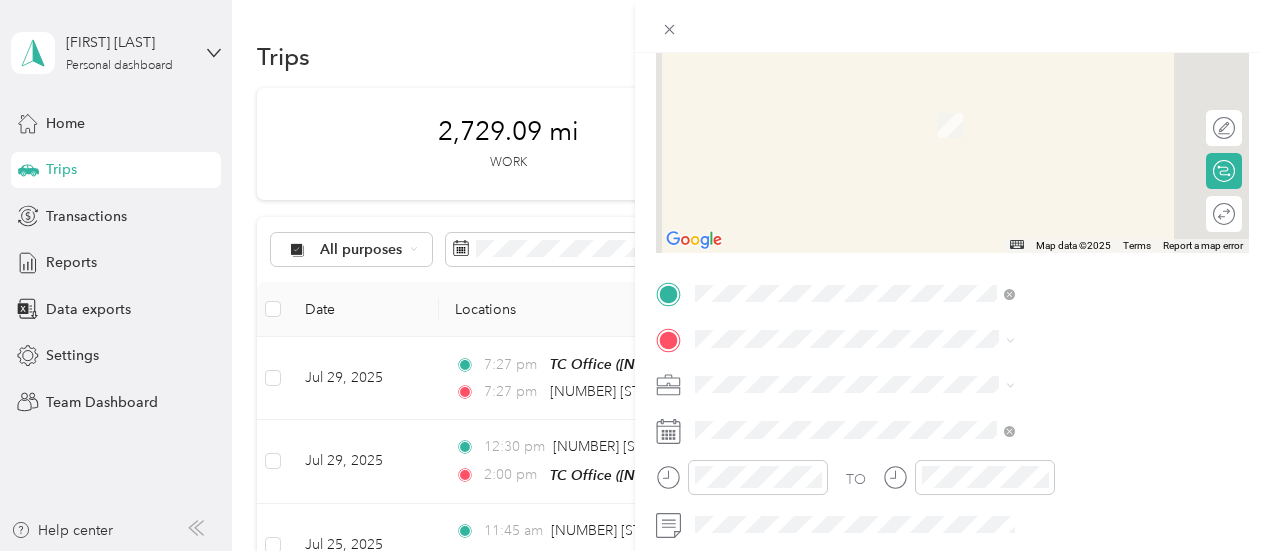 click on "New Trip Save This trip cannot be edited because it is either under review, approved, or paid. Contact your Team Manager to edit it. Miles ← Move left → Move right ↑ Move up ↓ Move down + Zoom in - Zoom out Home Jump left by 75% End Jump right by 75% Page Up Jump up by 75% Page Down Jump down by 75% Map Data Map data ©2025 Map data ©2025 2 m  Click to toggle between metric and imperial units Terms Report a map error Edit route Calculate route Round trip TO Add photo" at bounding box center (635, 275) 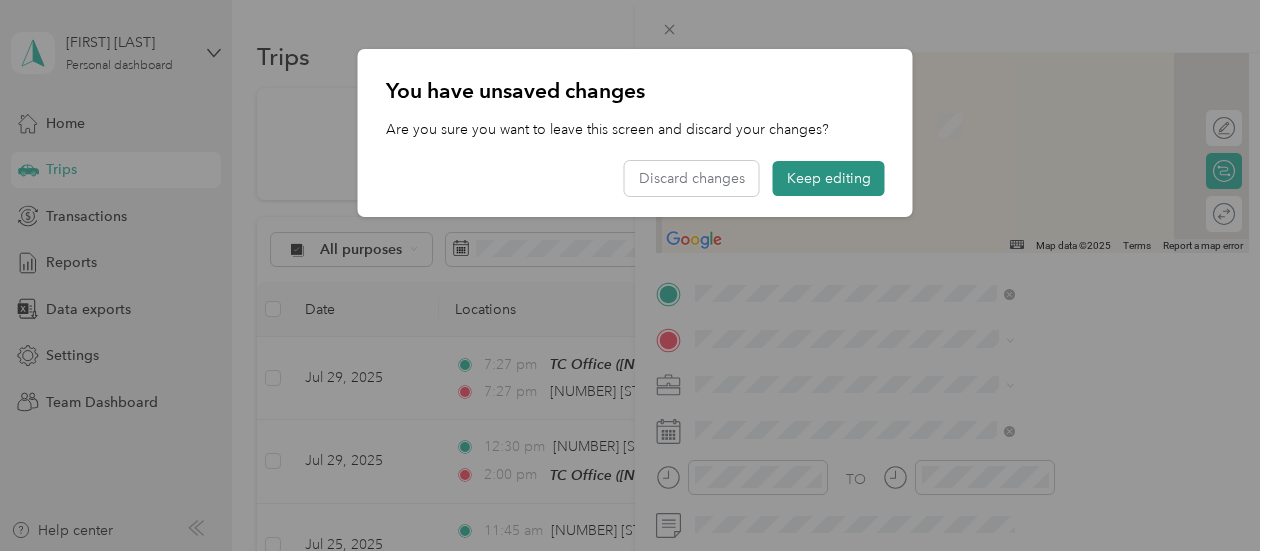 click on "Keep editing" at bounding box center [829, 178] 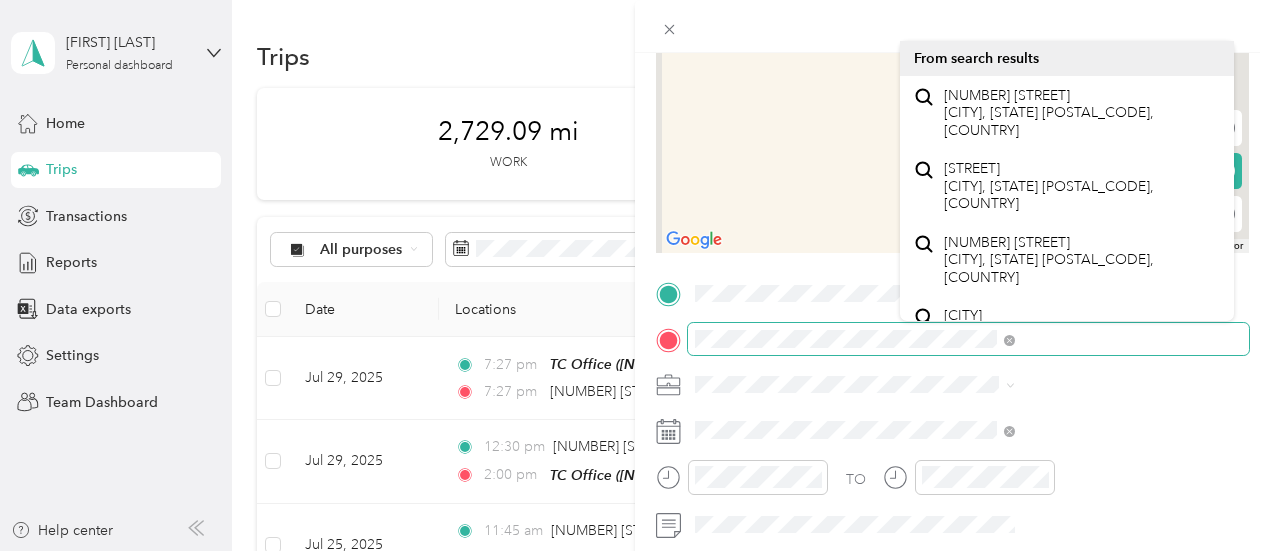 scroll, scrollTop: 0, scrollLeft: 0, axis: both 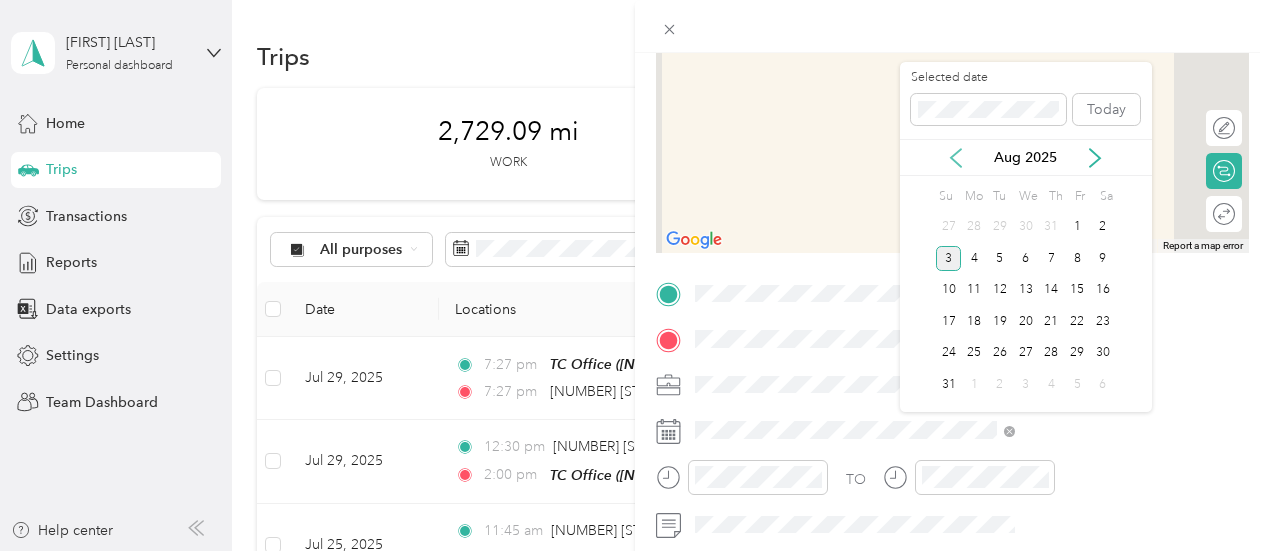 click 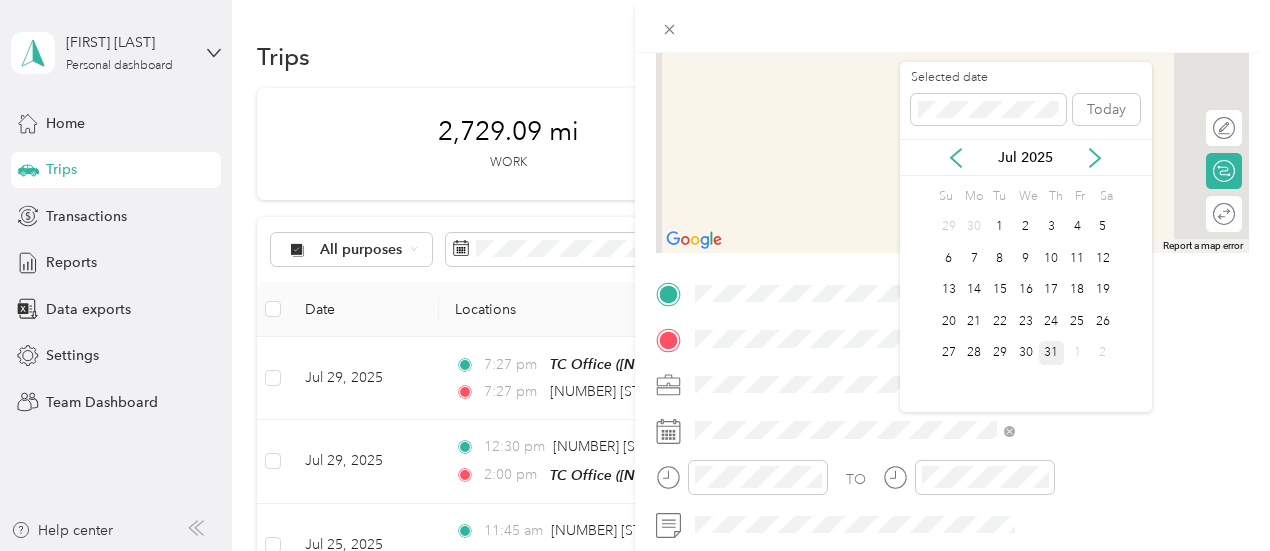 click on "31" at bounding box center [1052, 353] 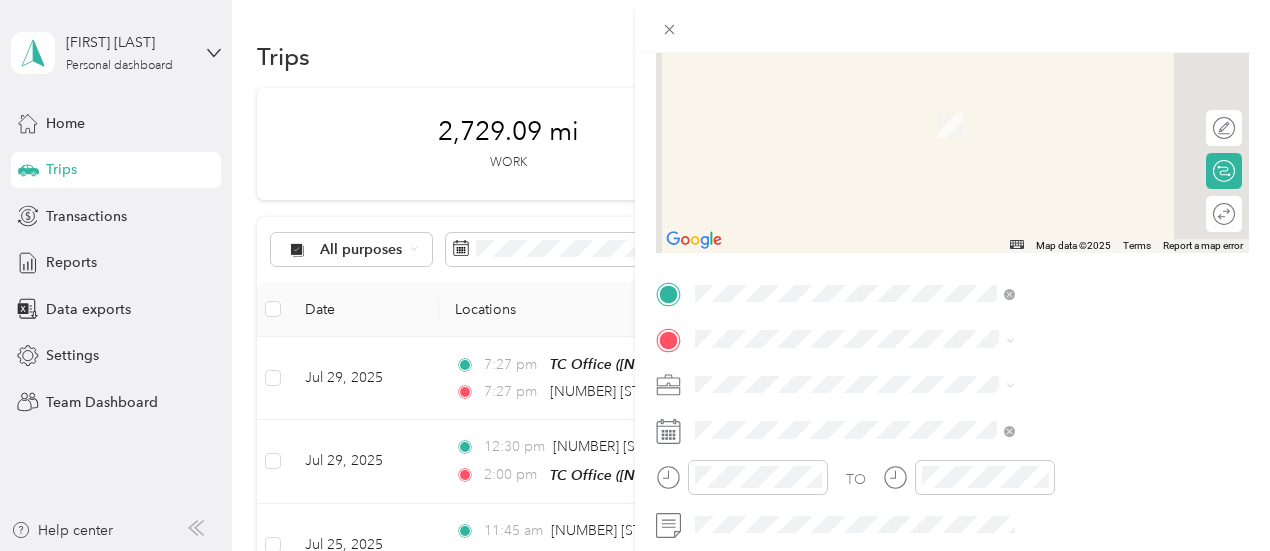 click on "[NUMBER] [STREET]
[CITY], [STATE] [POSTAL_CODE], [COUNTRY]" at bounding box center [1081, 114] 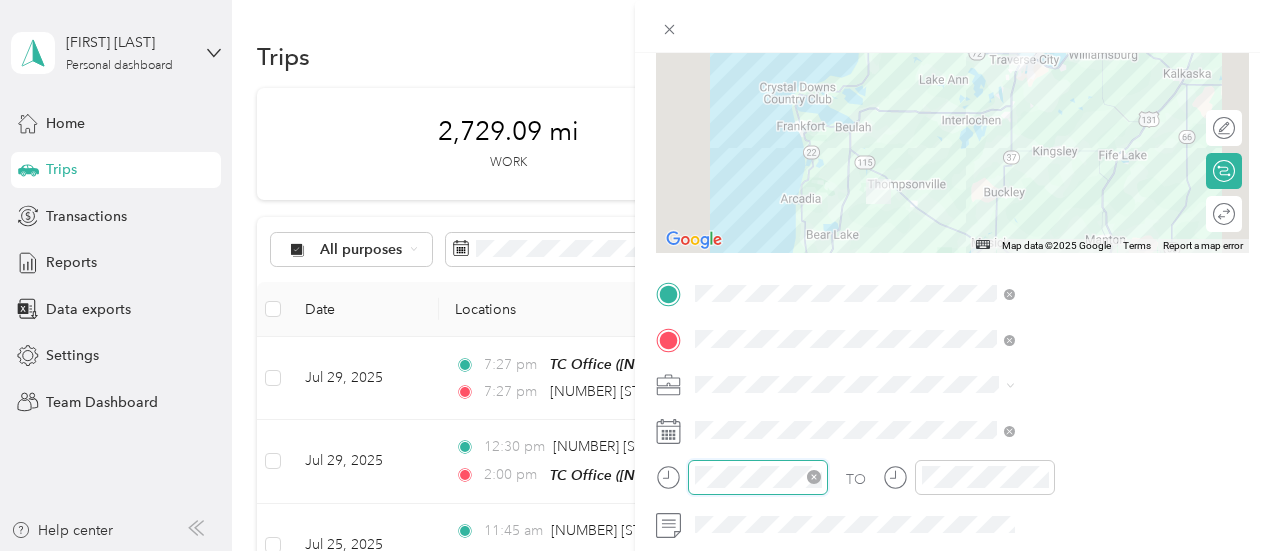 scroll, scrollTop: 120, scrollLeft: 0, axis: vertical 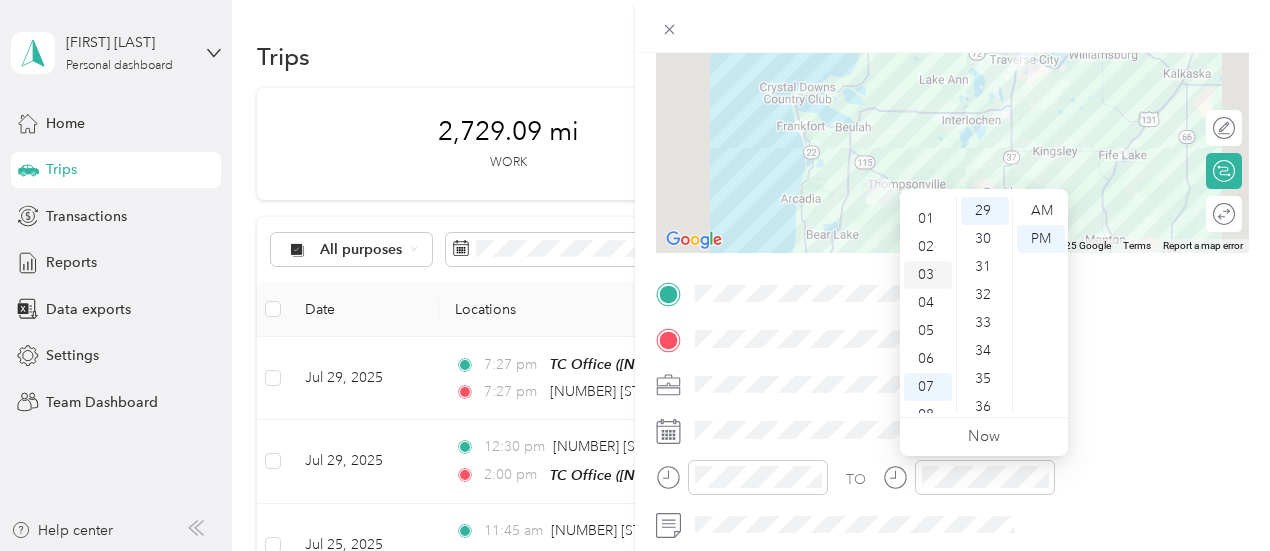 click on "03" at bounding box center (928, 275) 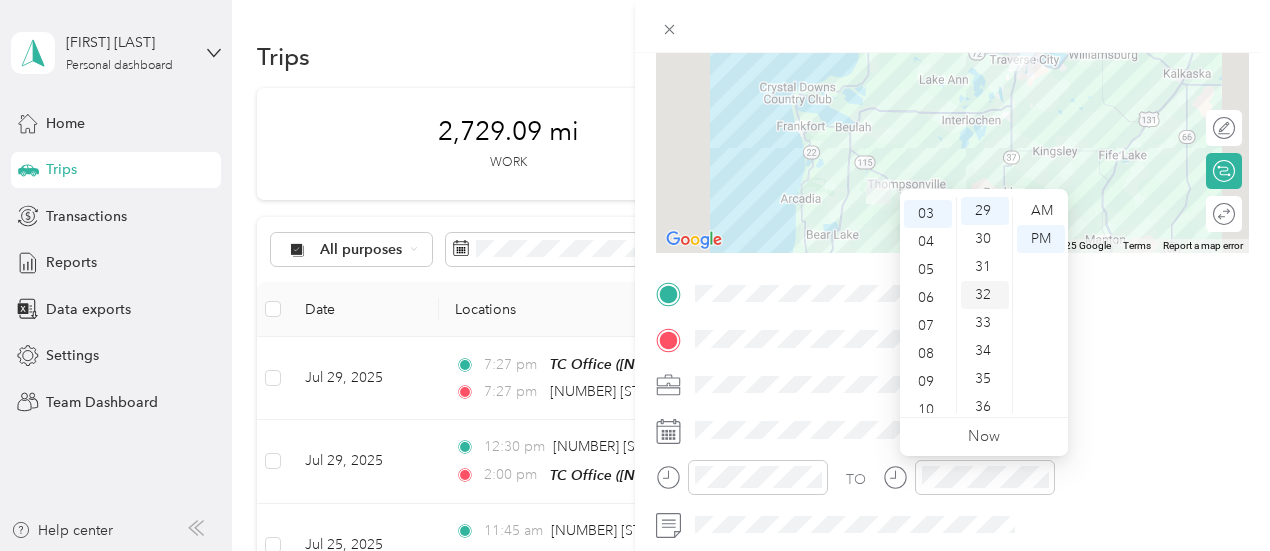 scroll, scrollTop: 84, scrollLeft: 0, axis: vertical 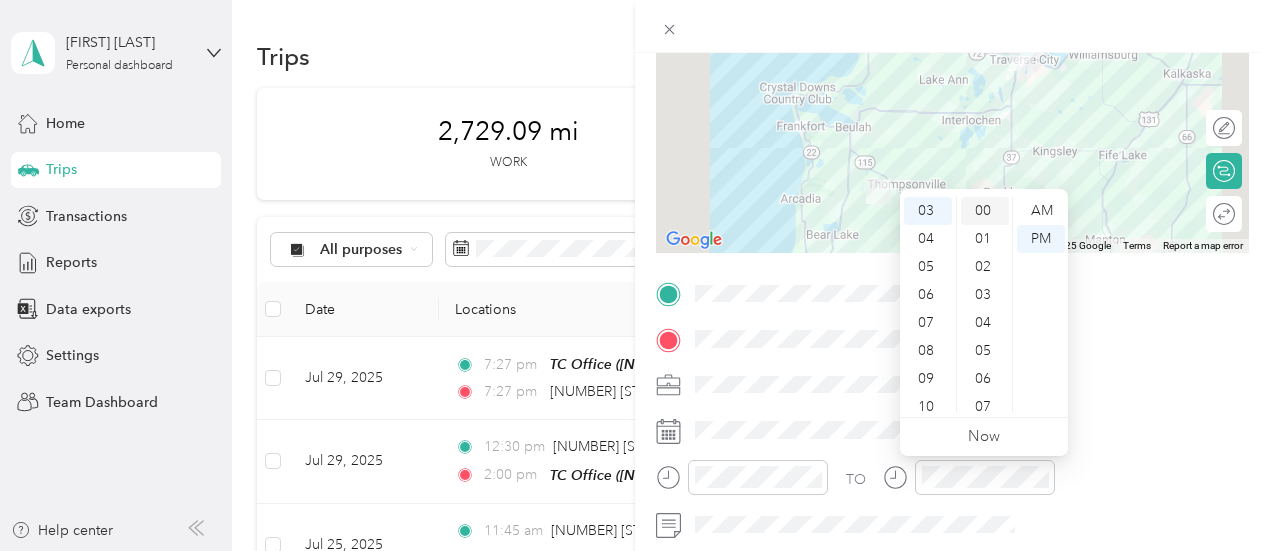 click on "00" at bounding box center [985, 211] 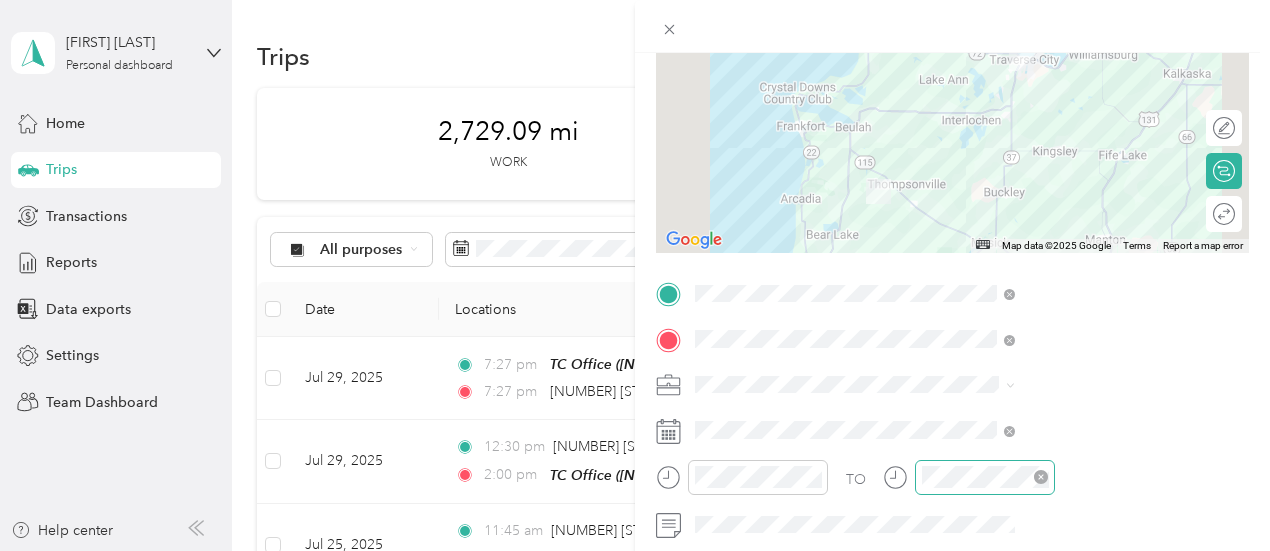 click at bounding box center [985, 477] 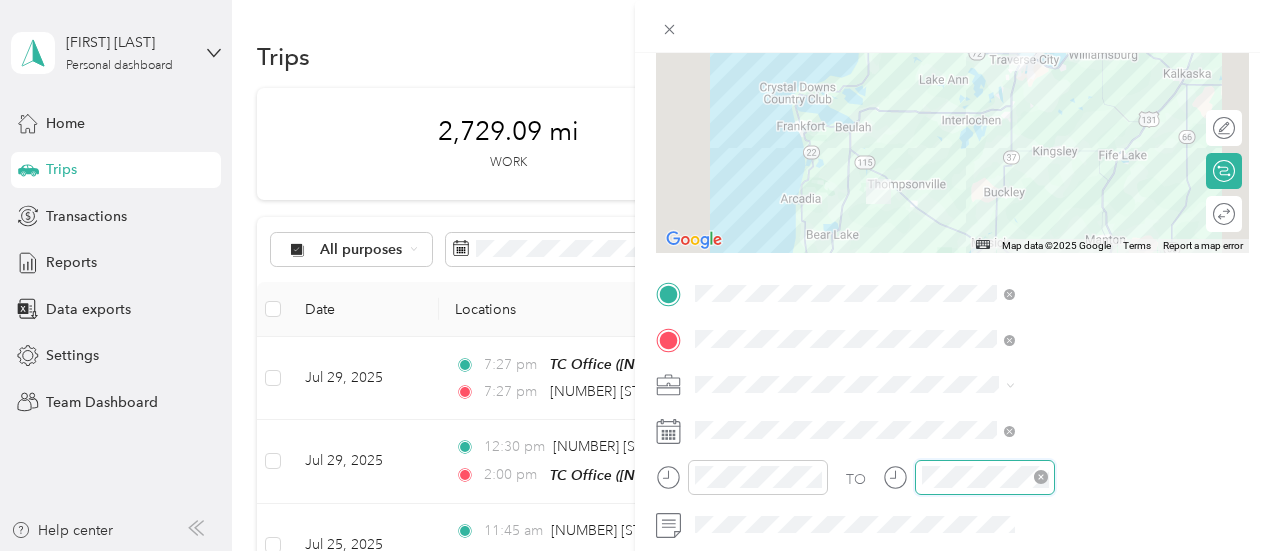 scroll, scrollTop: 200, scrollLeft: 4, axis: both 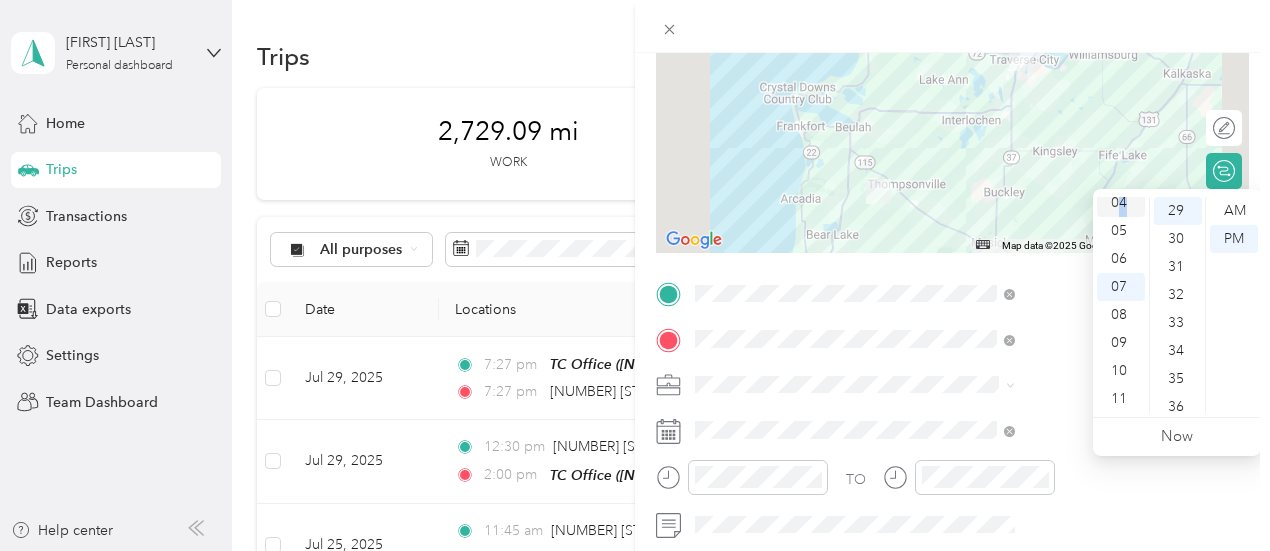 click on "04" at bounding box center [1121, 203] 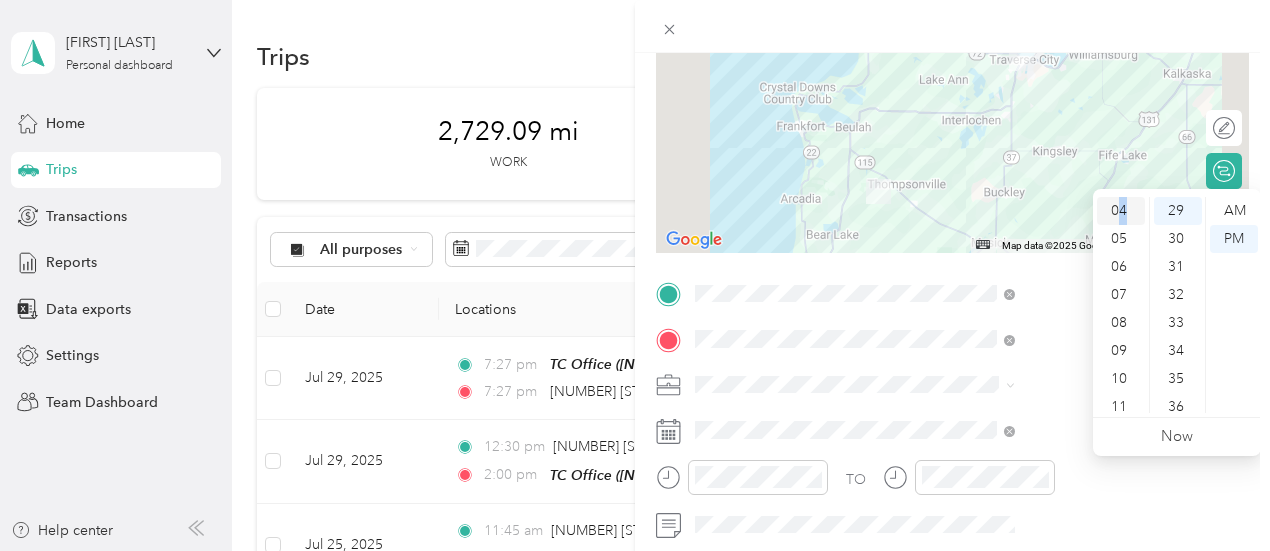 scroll, scrollTop: 112, scrollLeft: 0, axis: vertical 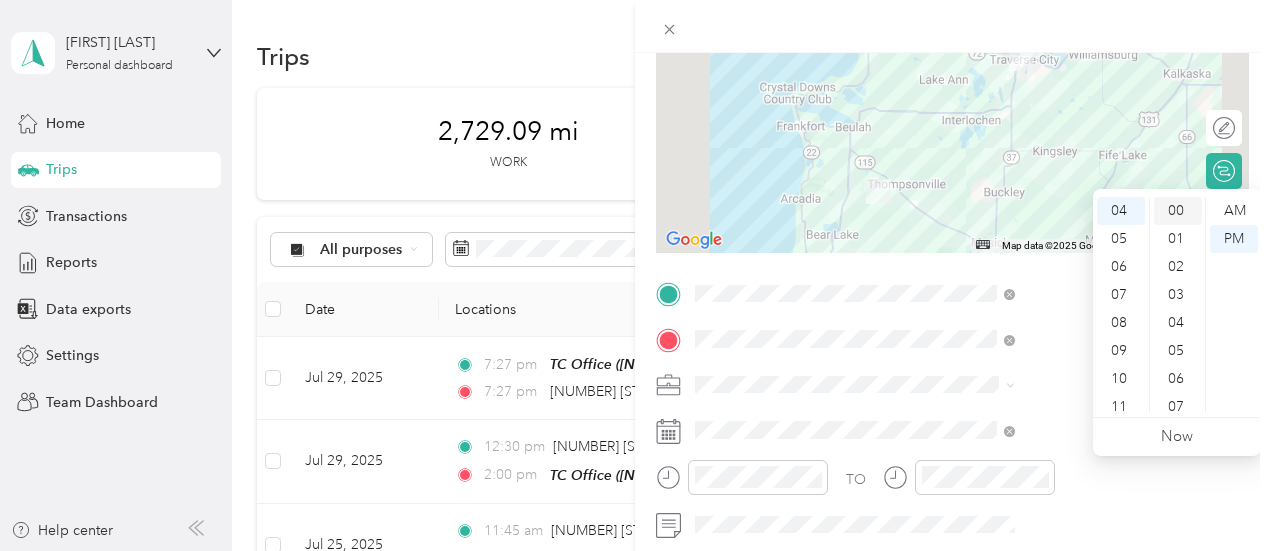 click on "00" at bounding box center (1178, 211) 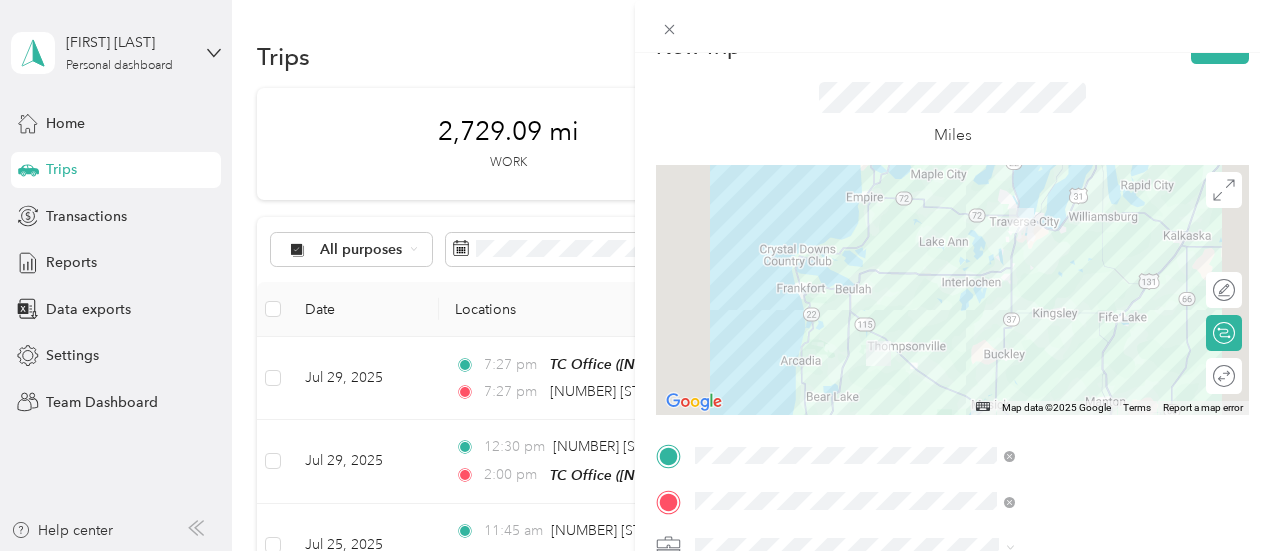 scroll, scrollTop: 26, scrollLeft: 4, axis: both 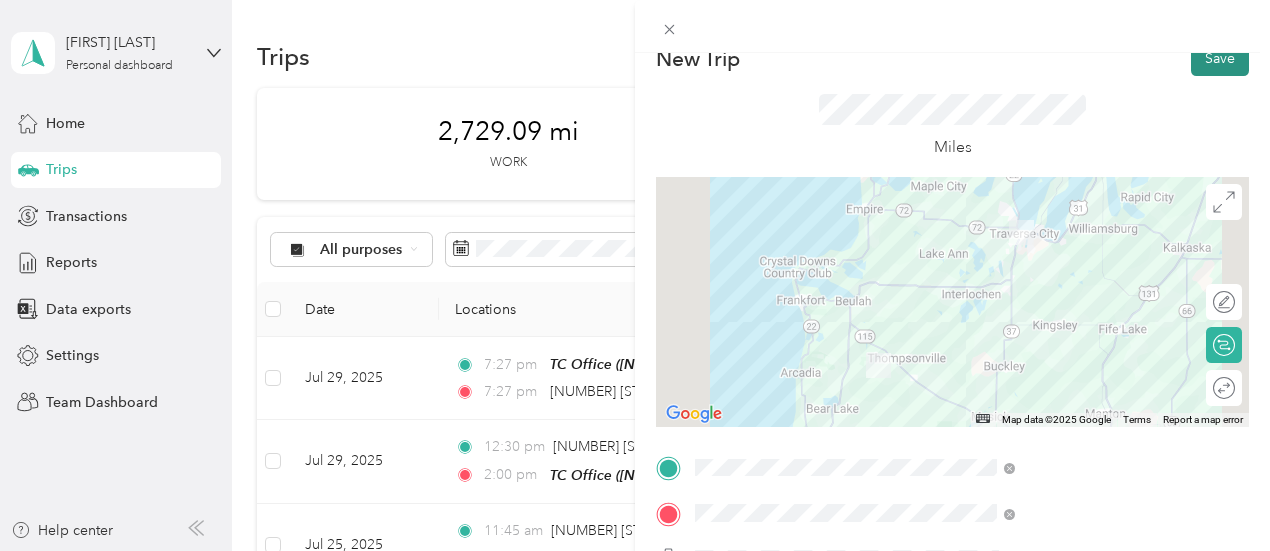 click on "Save" at bounding box center [1220, 58] 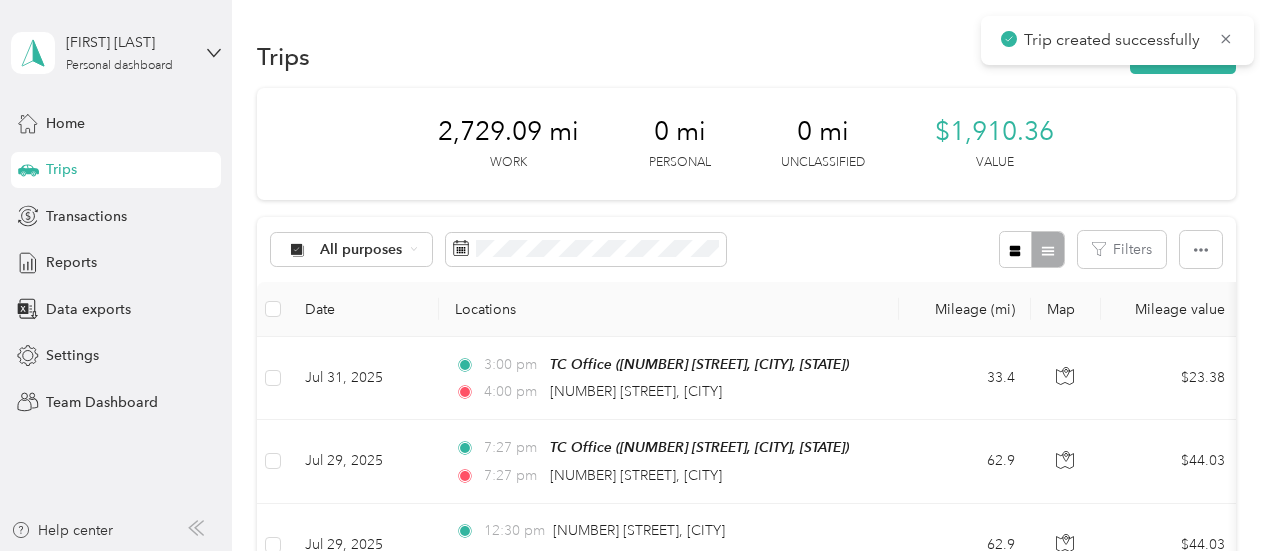 click on "Trips New trip" at bounding box center [746, 56] 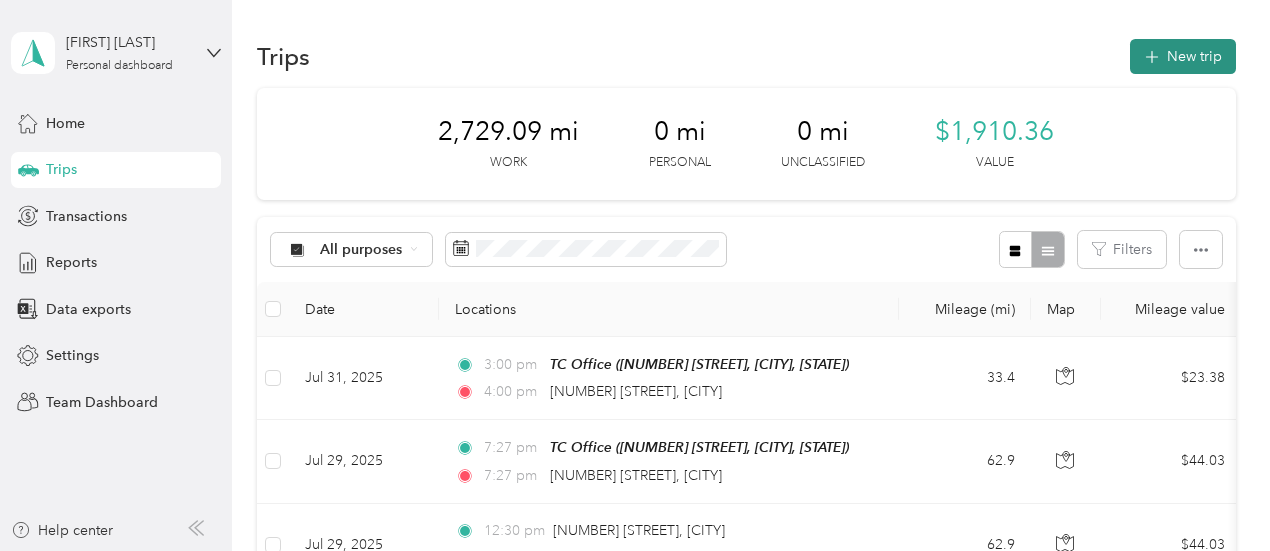 click on "New trip" at bounding box center (1183, 56) 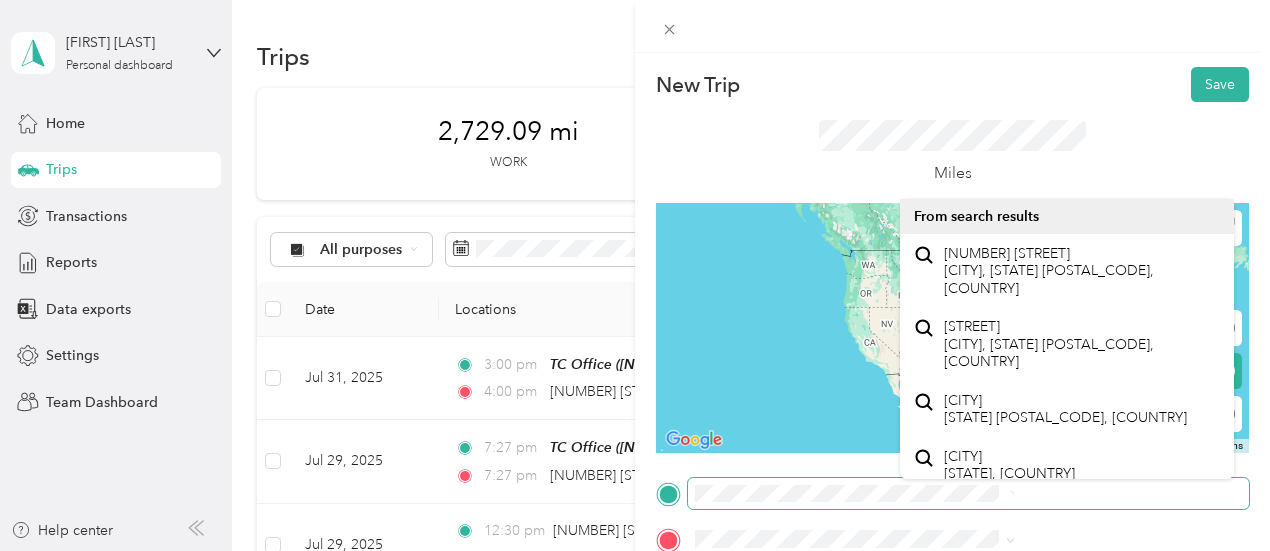 scroll, scrollTop: 0, scrollLeft: 110, axis: horizontal 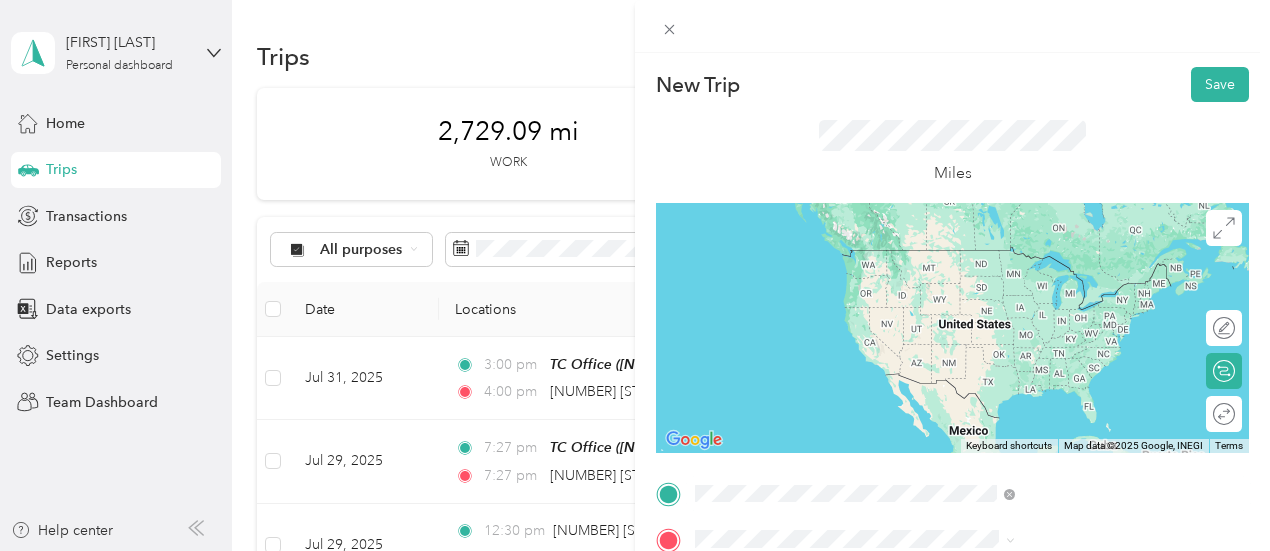 click on "[NUMBER] [STREET]
[CITY], [STATE] [POSTAL_CODE], [COUNTRY]" at bounding box center [1081, 271] 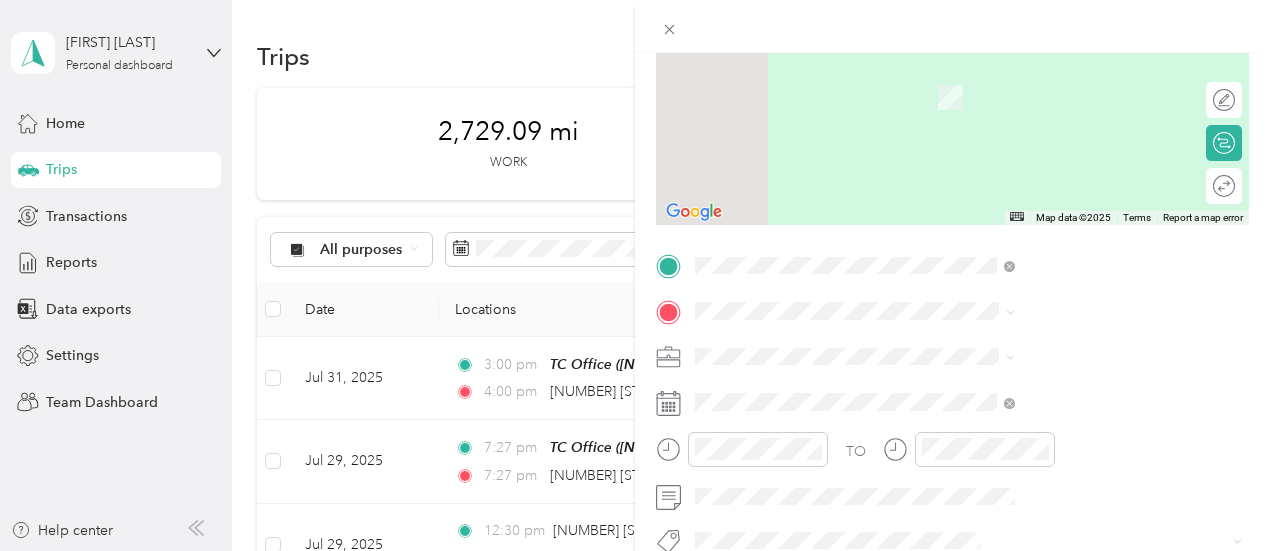 scroll, scrollTop: 258, scrollLeft: 0, axis: vertical 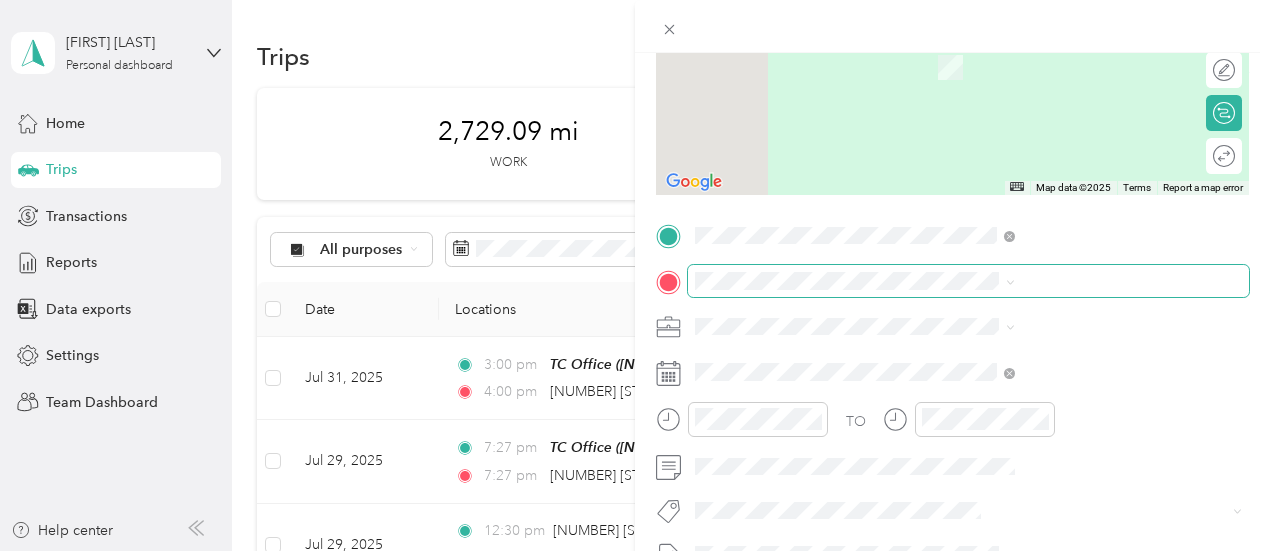 click at bounding box center [968, 281] 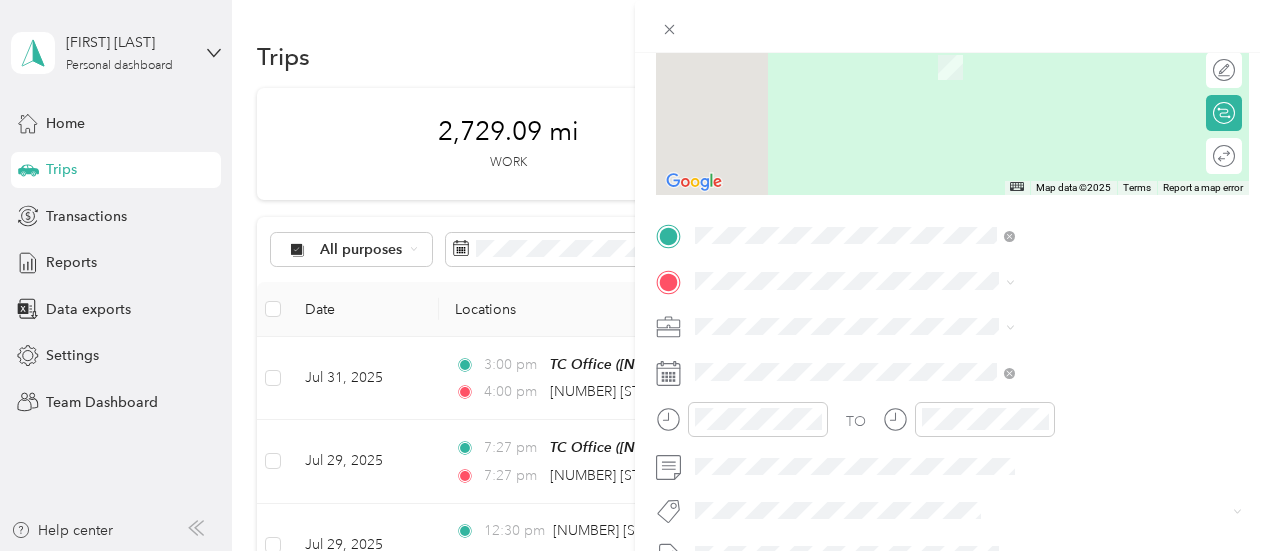 click on "[NUMBER] [STREET], [CITY], [STATE], [COUNTRY] , [POSTAL_CODE], [CITY], [STATE], [COUNTRY]" at bounding box center (1066, 483) 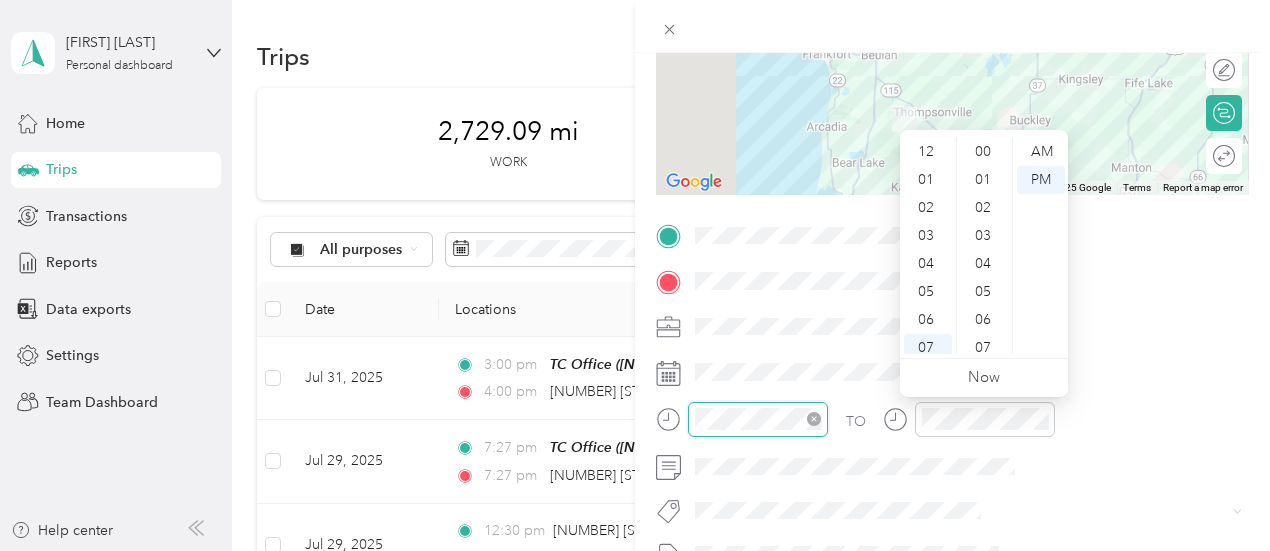 scroll, scrollTop: 868, scrollLeft: 0, axis: vertical 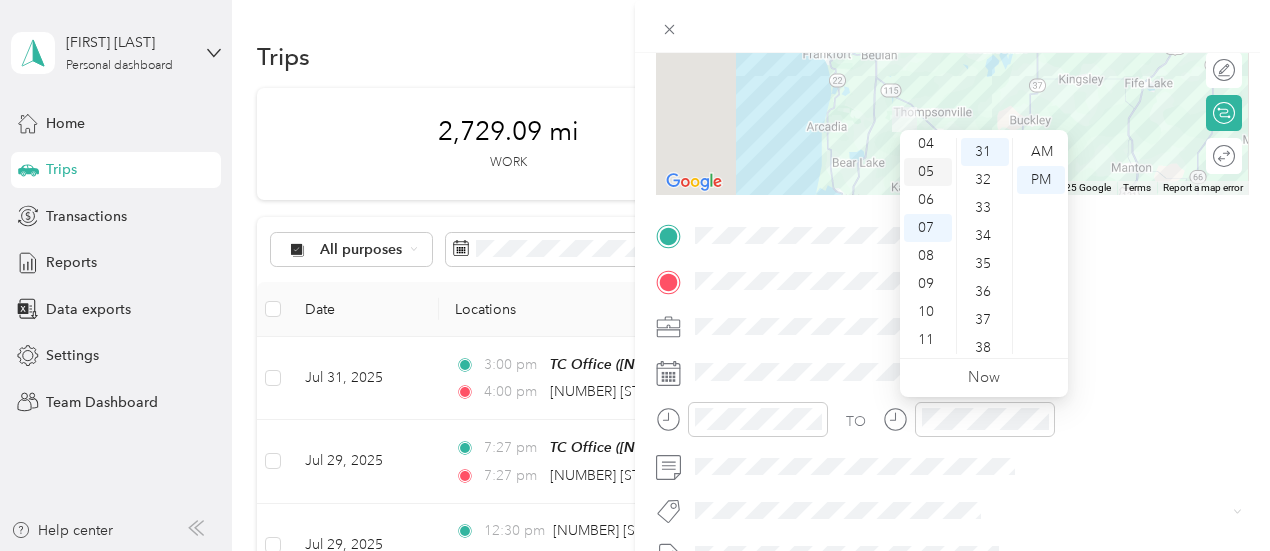 click on "05" at bounding box center [928, 172] 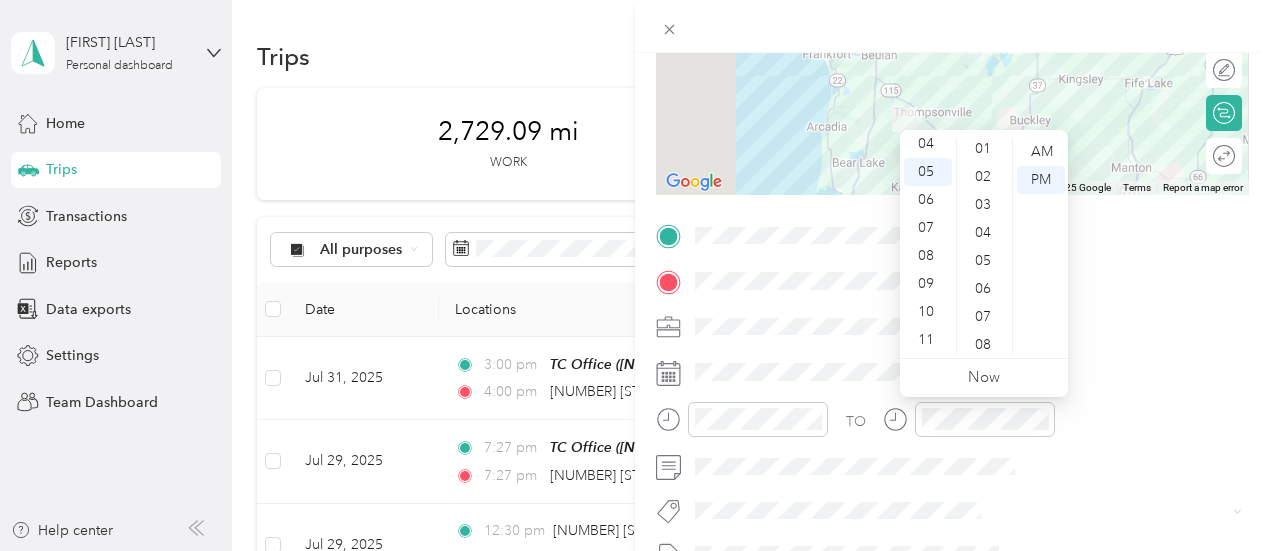 scroll, scrollTop: 0, scrollLeft: 0, axis: both 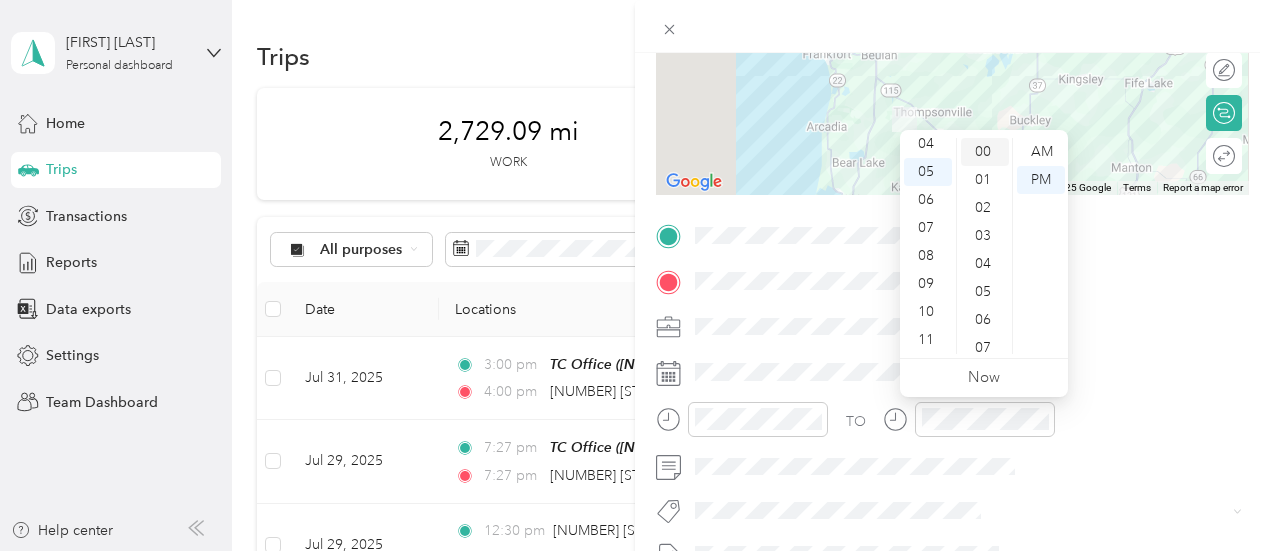 click on "00" at bounding box center [985, 152] 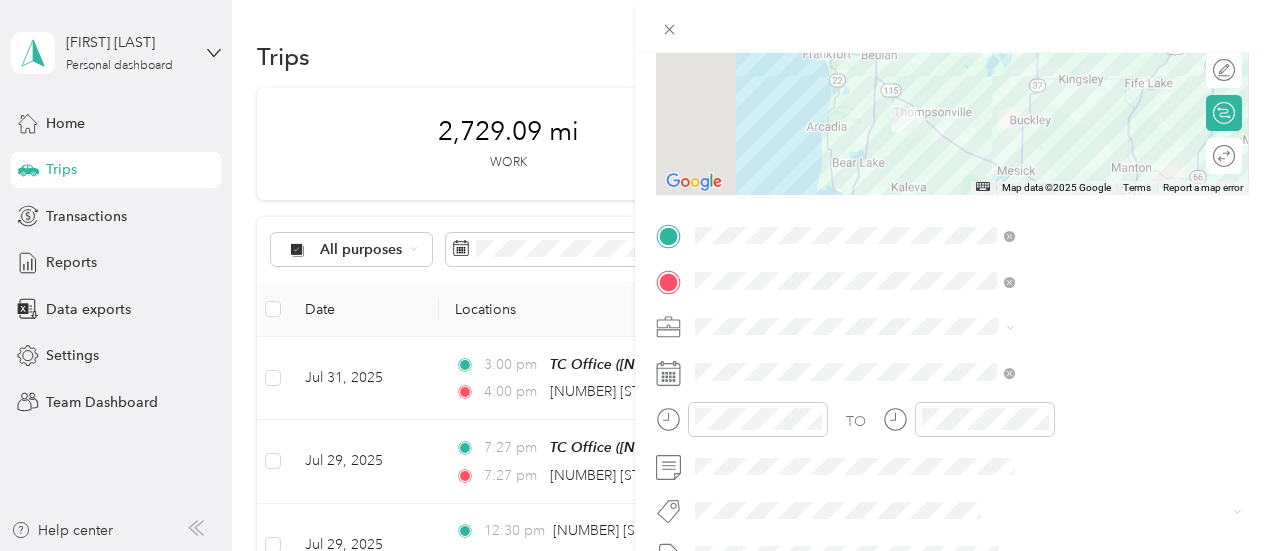 click at bounding box center (968, 327) 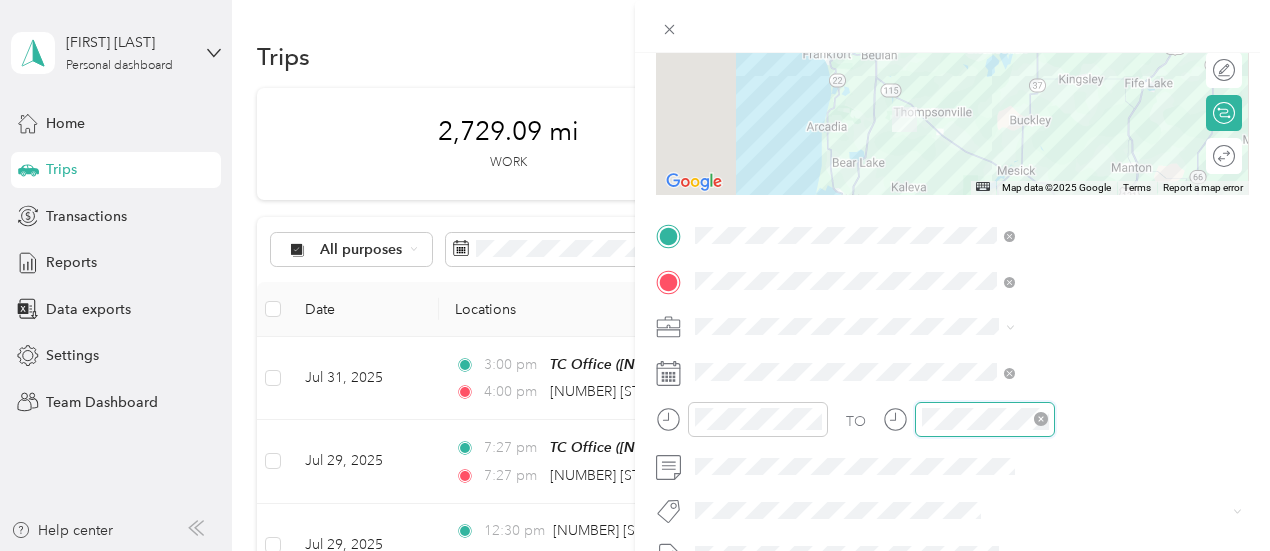 scroll, scrollTop: 120, scrollLeft: 0, axis: vertical 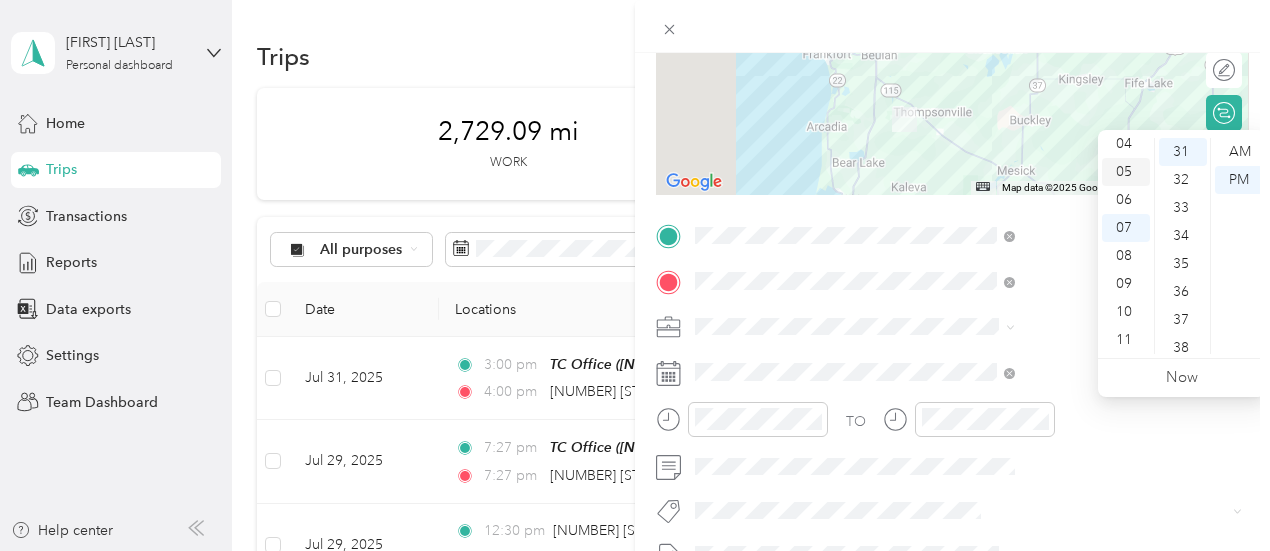 click on "05" at bounding box center (1126, 172) 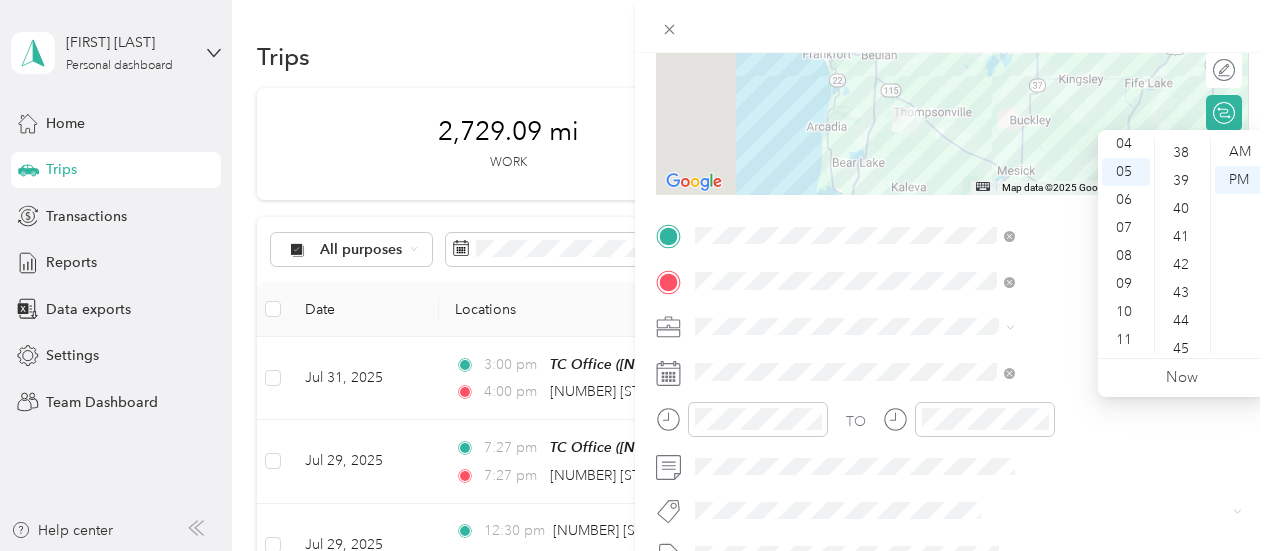 scroll, scrollTop: 1150, scrollLeft: 0, axis: vertical 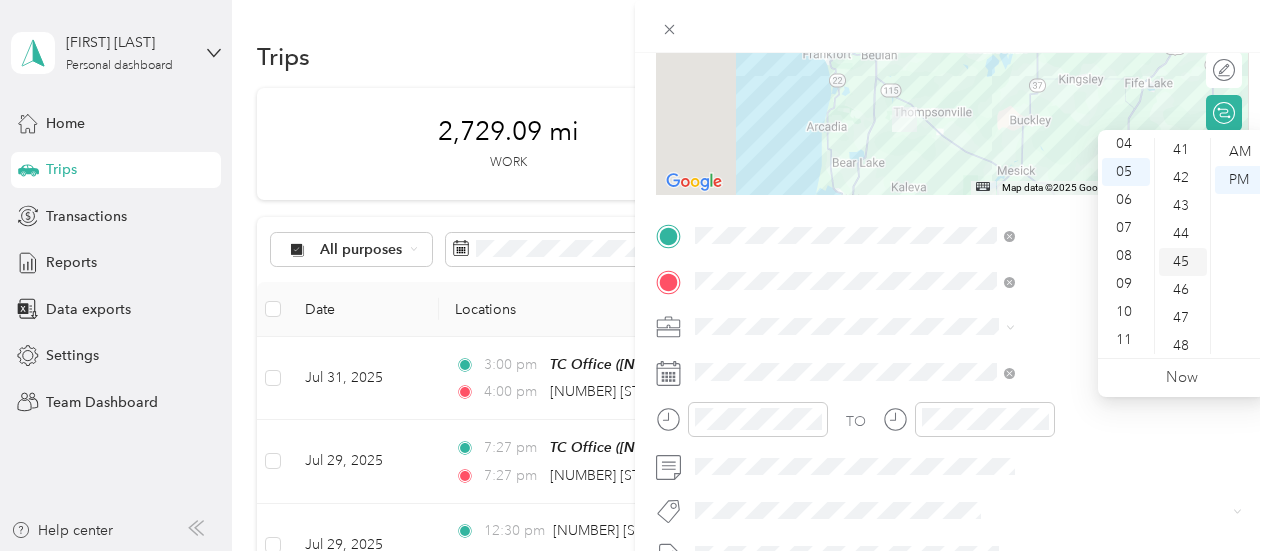 click on "45" at bounding box center [1183, 262] 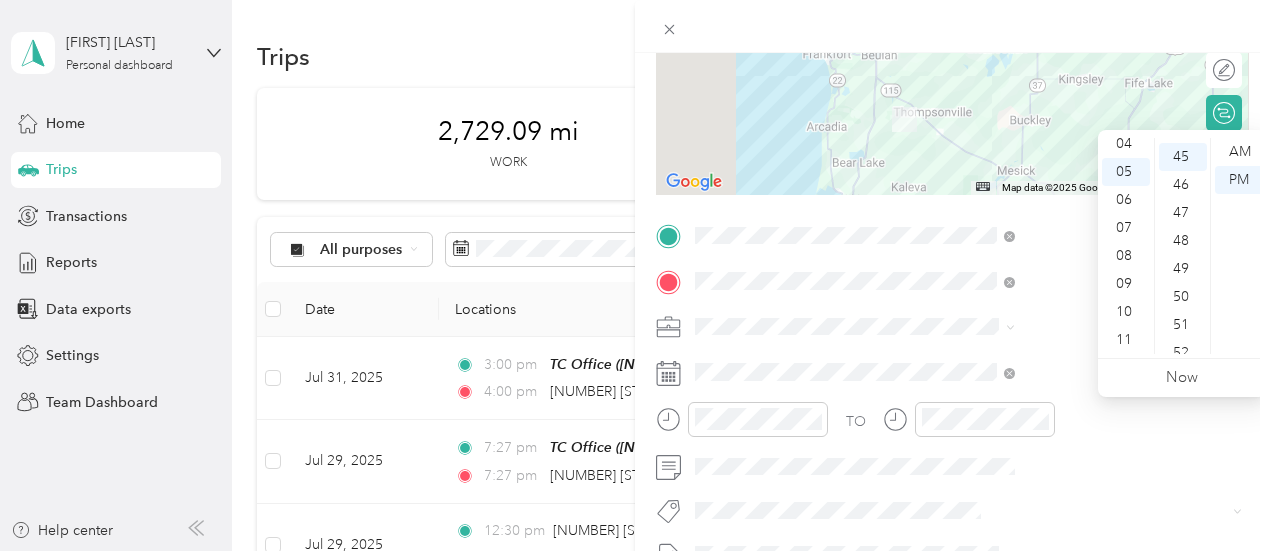 scroll, scrollTop: 1260, scrollLeft: 0, axis: vertical 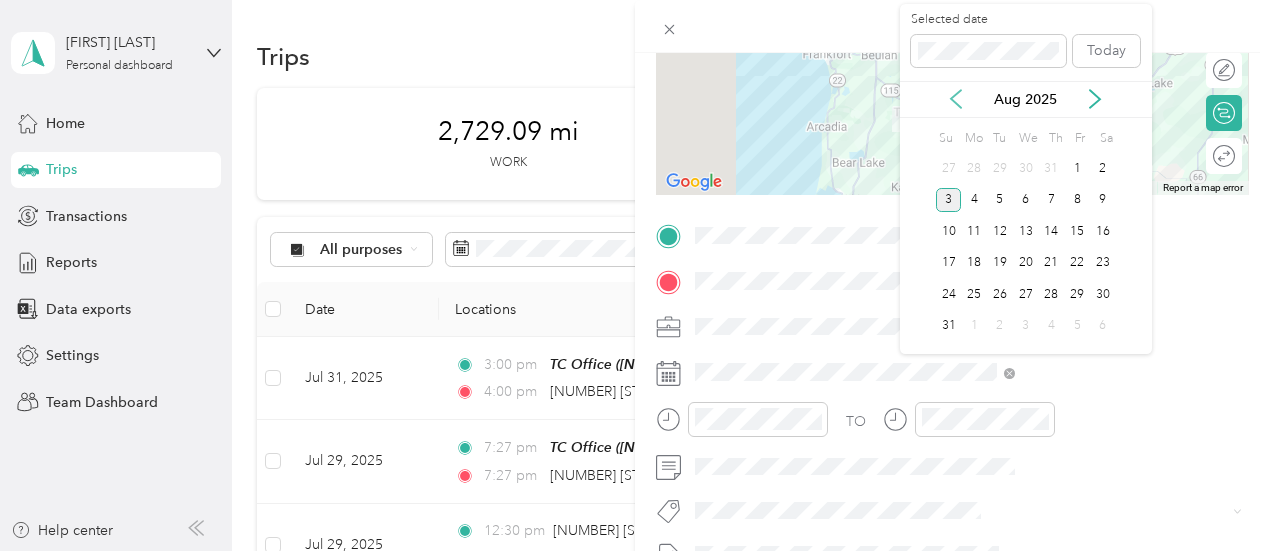 click 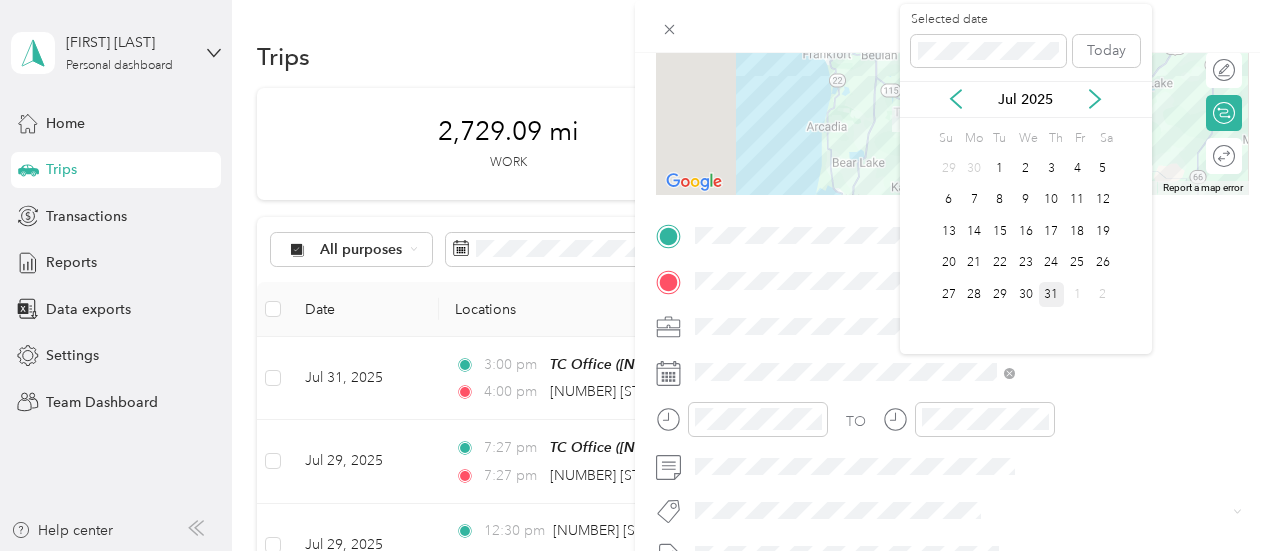 click on "31" at bounding box center (1052, 294) 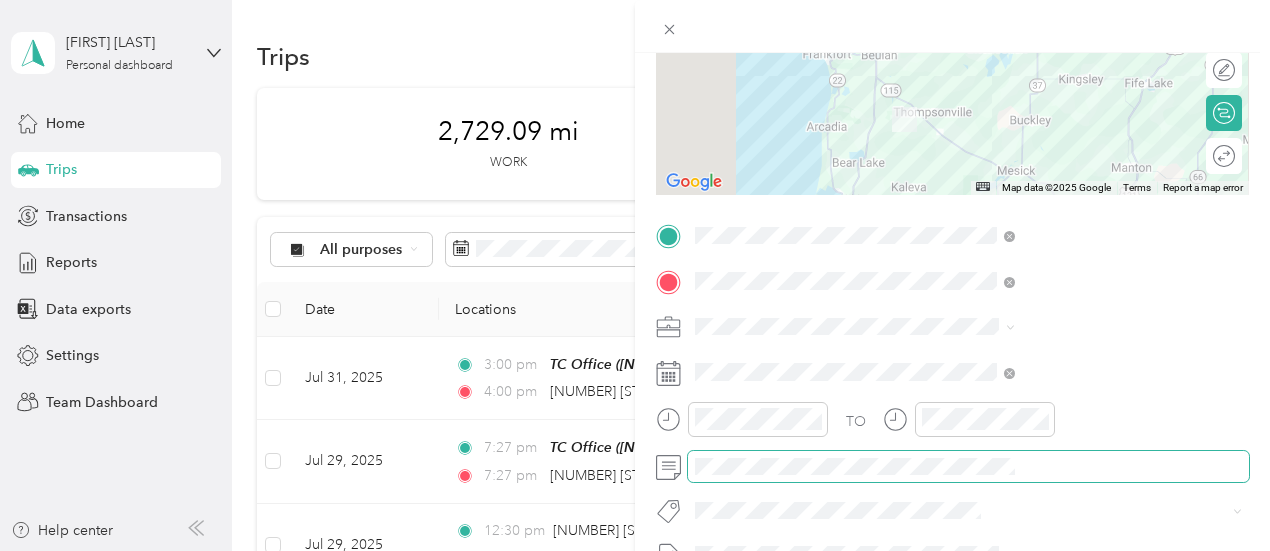 scroll, scrollTop: 0, scrollLeft: 0, axis: both 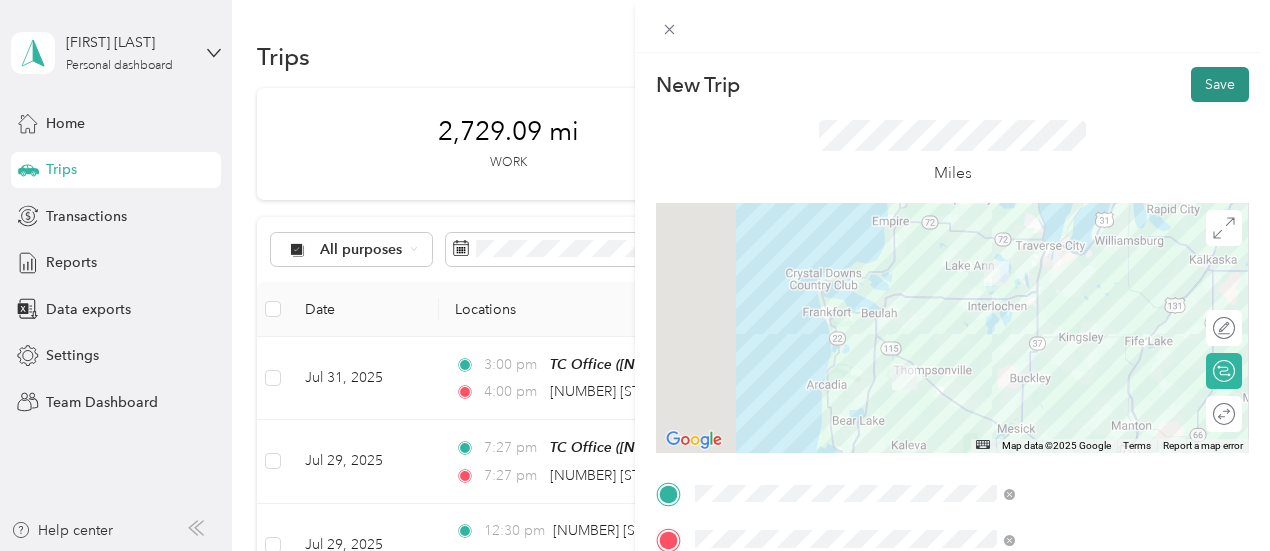click on "Save" at bounding box center [1220, 84] 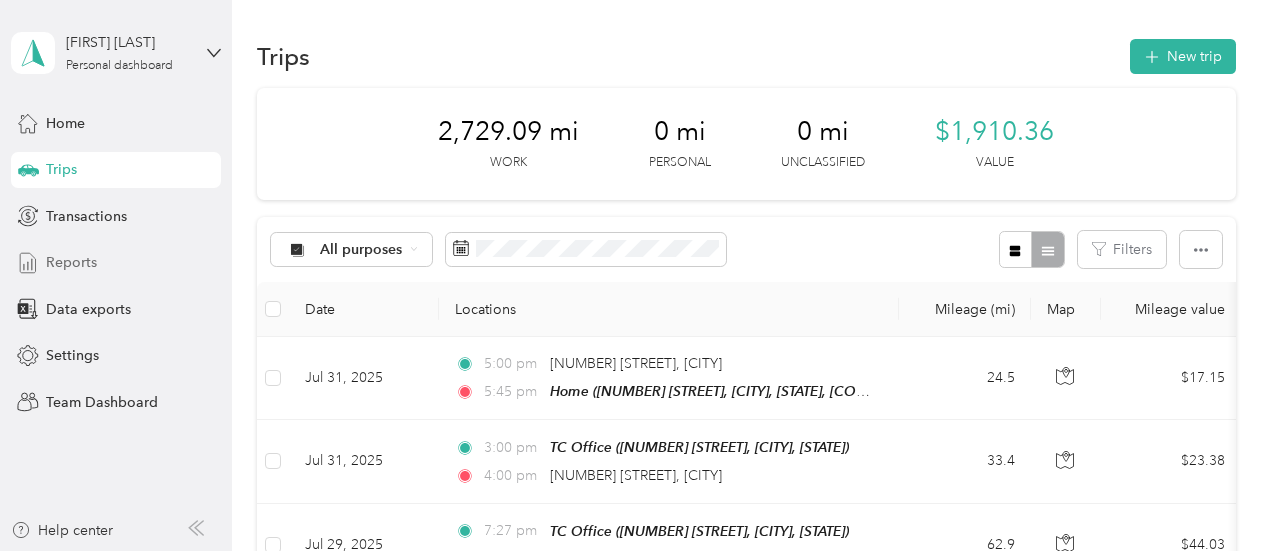 click on "Reports" at bounding box center [71, 262] 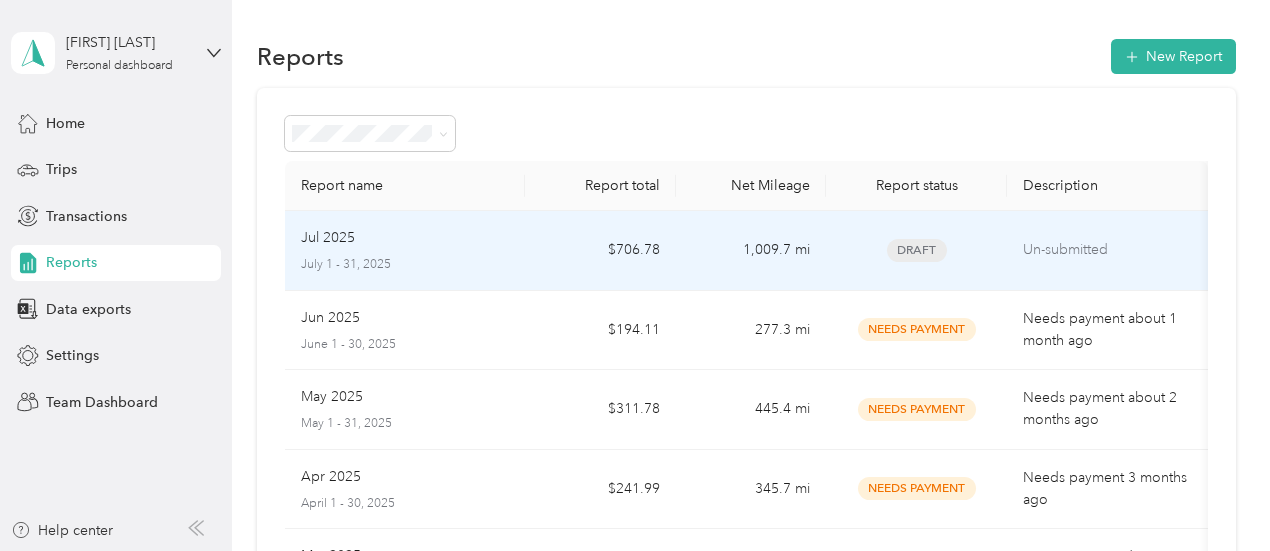 click on "Jul 2025" at bounding box center [328, 238] 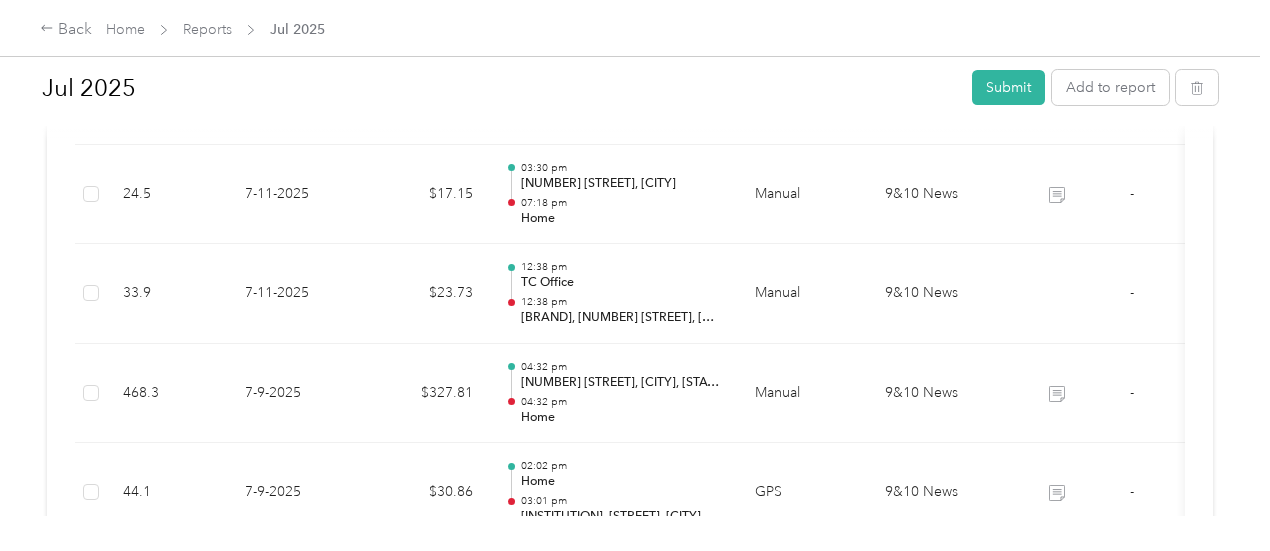 scroll, scrollTop: 1400, scrollLeft: 0, axis: vertical 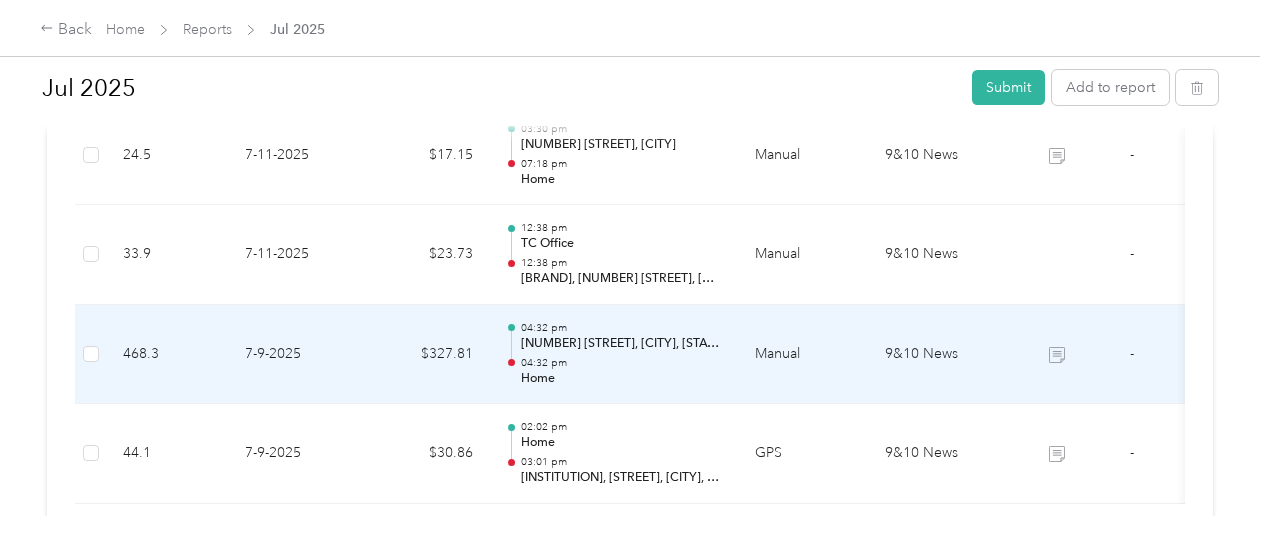 click on "[NUMBER] [STREET], [CITY], [STATE], [COUNTRY]" at bounding box center (622, 344) 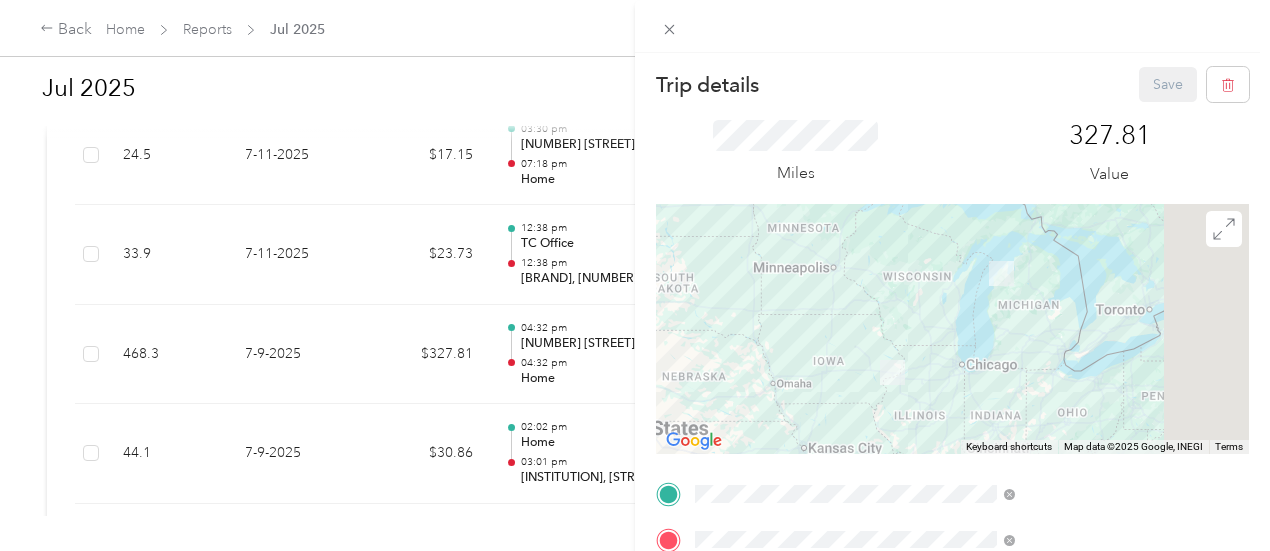 click on "Trip details Save This trip cannot be edited because it is either under review, approved, or paid. Contact your Team Manager to edit it. Miles [DISTANCE] Value  ← Move left → Move right ↑ Move up ↓ Move down + Zoom in - Zoom out Home Jump left by 75% End Jump right by 75% Page Up Jump up by 75% Page Down Jump down by 75% Keyboard shortcuts Map Data Map data ©2025 Google, INEGI Map data ©2025 Google [DISTANCE] km  Click to toggle between metric and imperial units Terms Report a map error TO Add photo" at bounding box center [635, 275] 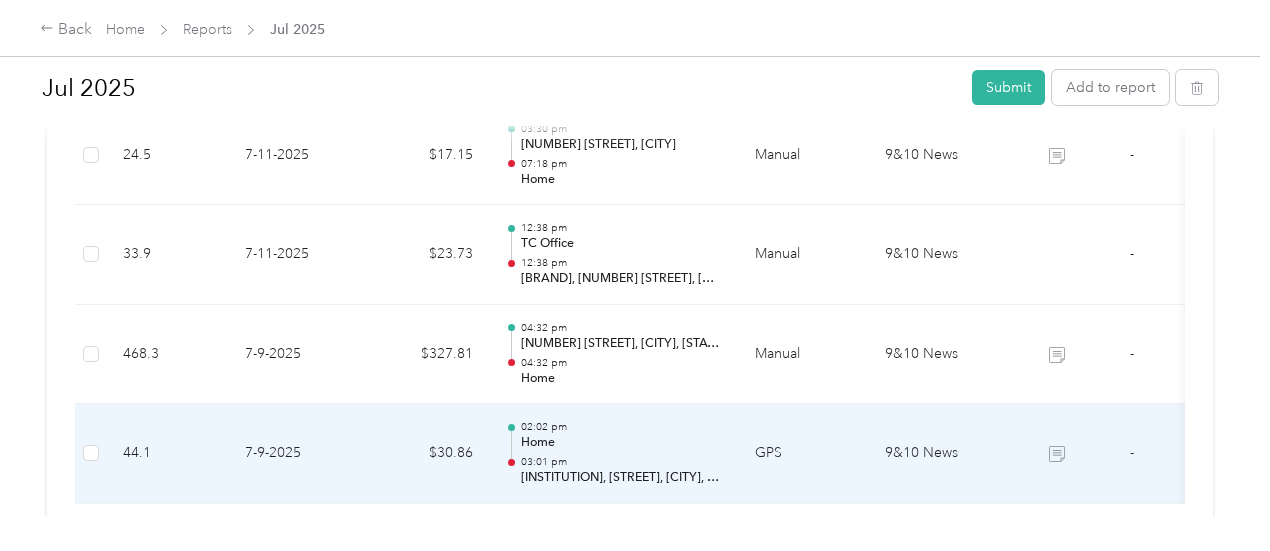 click on "[INSTITUTION], [STREET], [CITY], [COUNTY], [STATE], [POSTAL_CODE], [COUNTRY]" at bounding box center (622, 478) 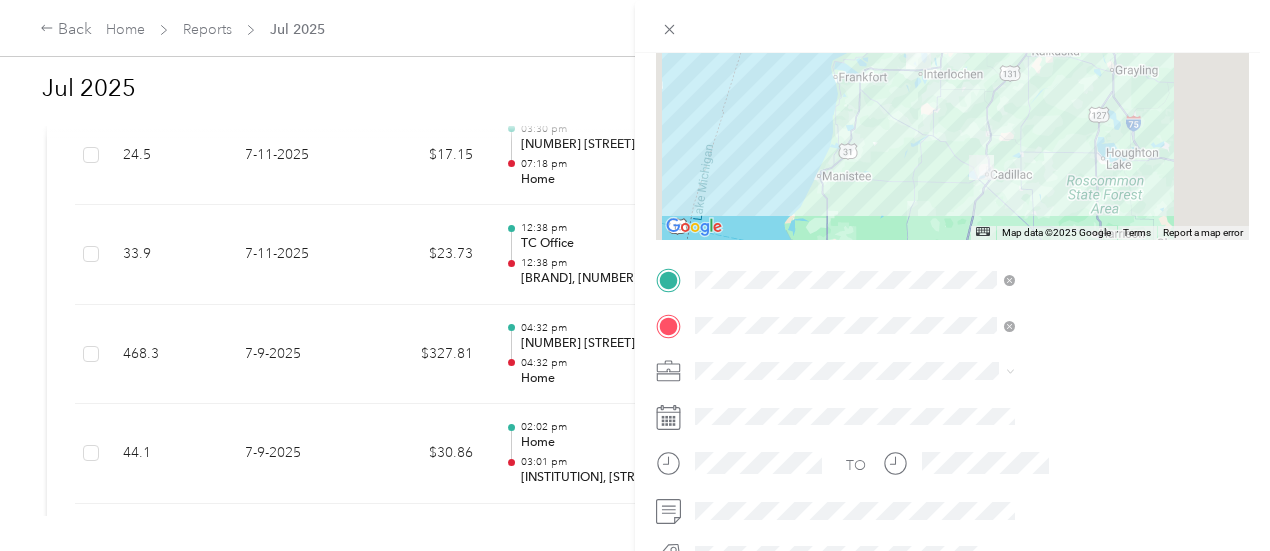 scroll, scrollTop: 216, scrollLeft: 0, axis: vertical 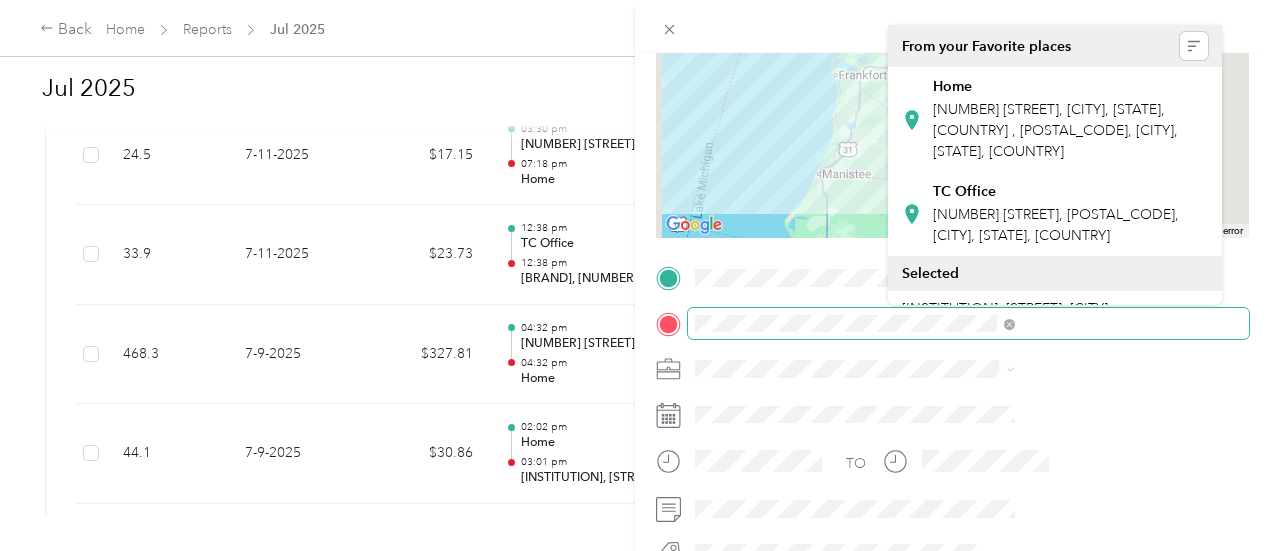 click on "Back Home Reports [MONTH] [YEAR] [MONTH] [YEAR] Submit Add to report Draft Draft, awaiting submission View  activity & comments Report Summary Mileage Total $ [PRICE] Recorded miles [DISTANCE]   mi Variable rate   $ [PRICE] / mi Expense Total $ [PRICE] Report total $ [PRICE] Report details Report ID [ID] Report period [MONTH] 1 - 31, [YEAR] Pay period shown after submission Submitter Sabrina Haskell Submitted on - Approvers shown after submission Trips ([NUMBER]) Expense ([NUMBER]) Miles Trip Date Value Location Track Method Purpose Notes Tags                     [DISTANCE] [MONTH]-[DAY]-[YEAR] [PRICE] [TIME] [NUMBER] [STREET], [CITY] [TIME] Home  Manual 9&10 News - [DISTANCE] [MONTH]-[DAY]-[YEAR] [PRICE] [TIME] TC Office [NUMBER] [STREET], [CITY] Manual 9&10 News - [DISTANCE] [MONTH]-[DAY]-[YEAR] [PRICE] [TIME] TC Office [TIME] [NUMBER] [STREET], [CITY] Manual 9&10 News - [DISTANCE] [MONTH]-[DAY]-[YEAR] [PRICE] [TIME] [NUMBER] [STREET], [CITY] [TIME] TC Office Manual 9&10 News - [DISTANCE] [MONTH]-[DAY]-[YEAR] [PRICE] [TIME] [NUMBER] [STREET], [CITY] [TIME] TC Office Manual 9&10 News - [DISTANCE] [MONTH]-[DAY]-[YEAR] [PRICE] [TIME] [NUMBER] [STREET], [CITY] [TIME] Manual" at bounding box center (630, 275) 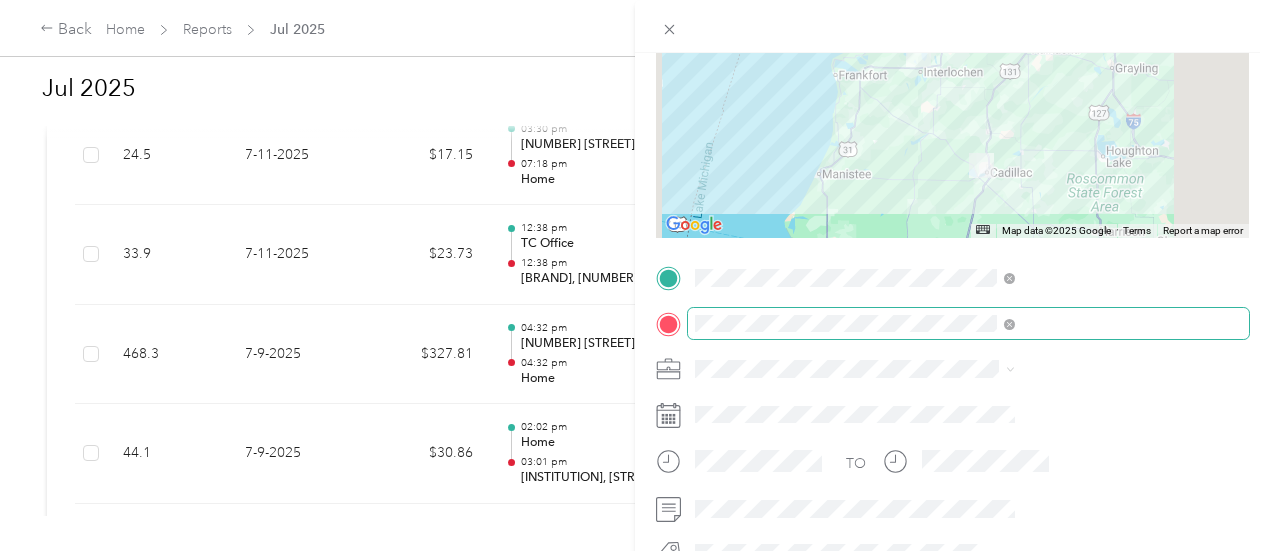 scroll, scrollTop: 0, scrollLeft: 0, axis: both 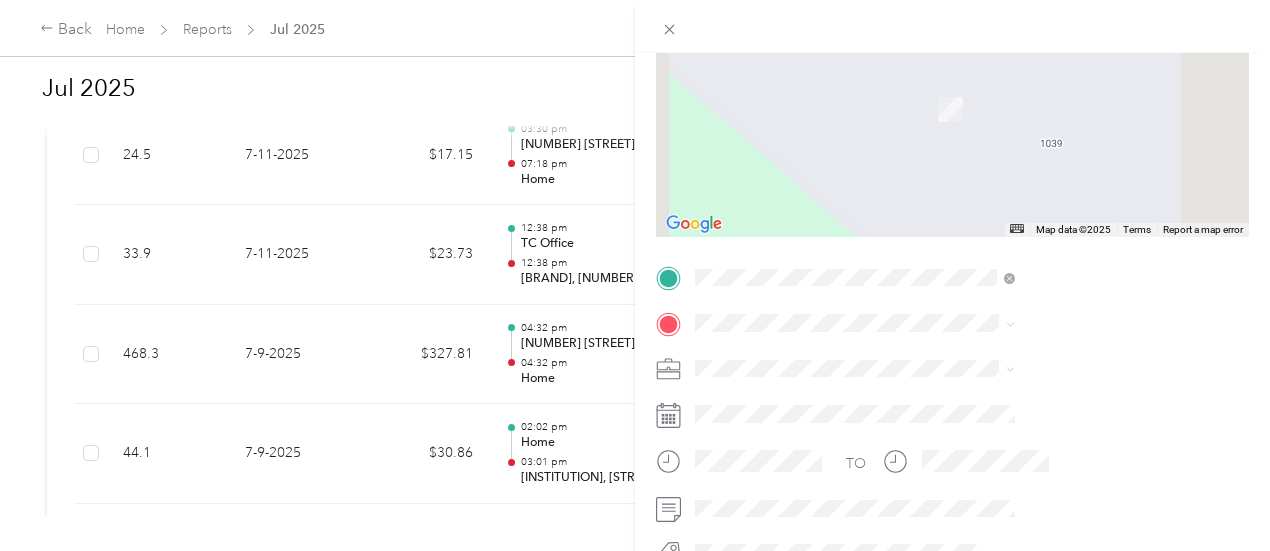 click on "[NUMBER] [STREET]
[CITY], [STATE] [POSTAL_CODE], [COUNTRY]" at bounding box center (1070, 91) 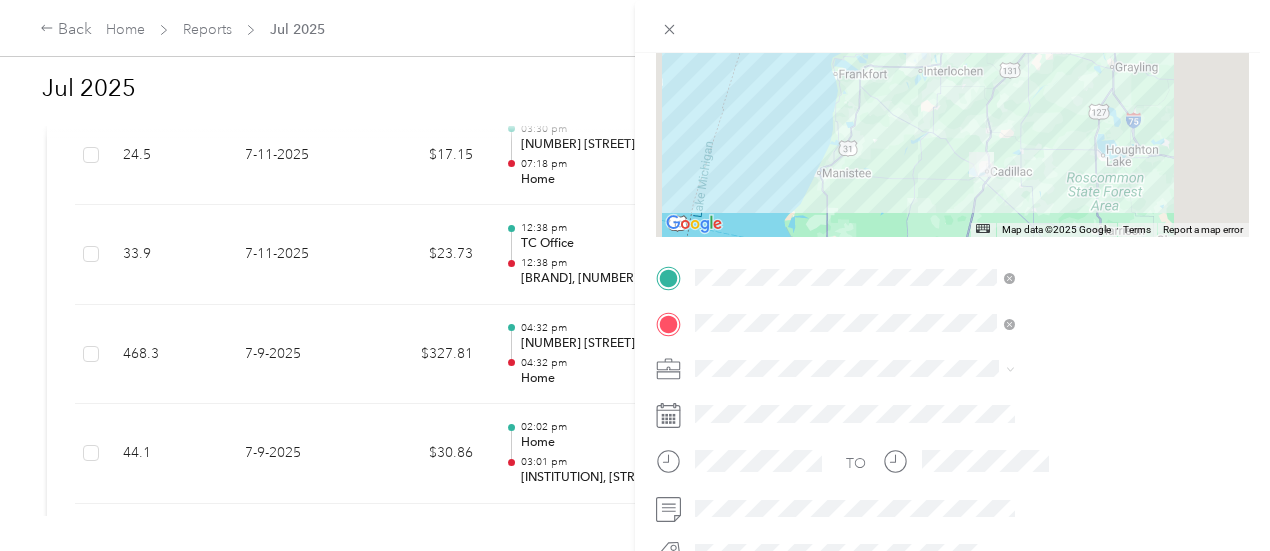 scroll, scrollTop: 0, scrollLeft: 11, axis: horizontal 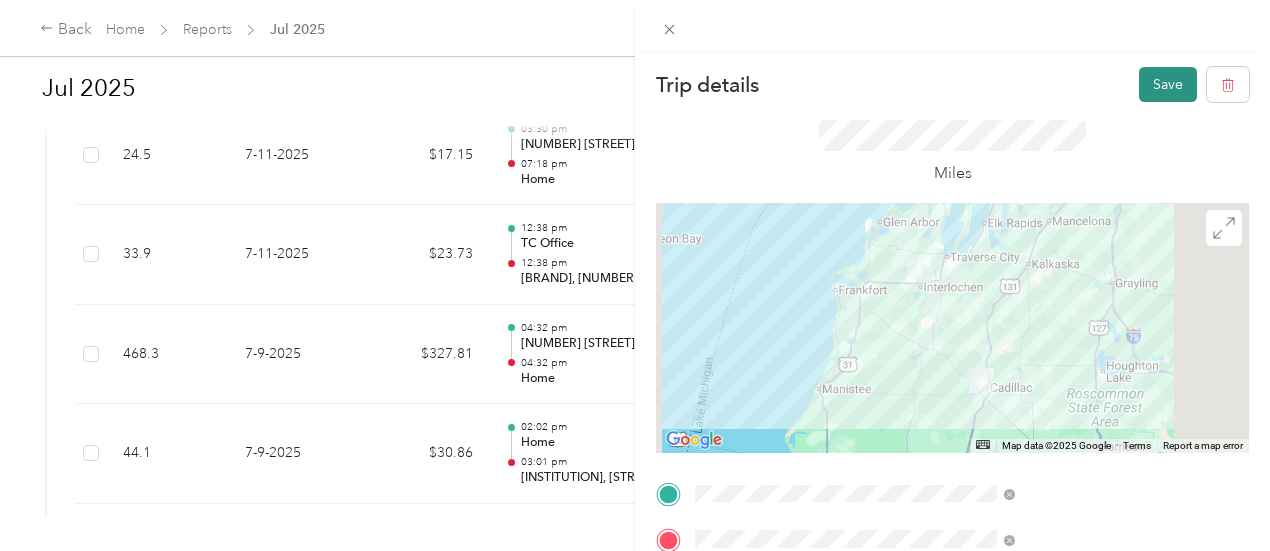 click on "Save" at bounding box center (1168, 84) 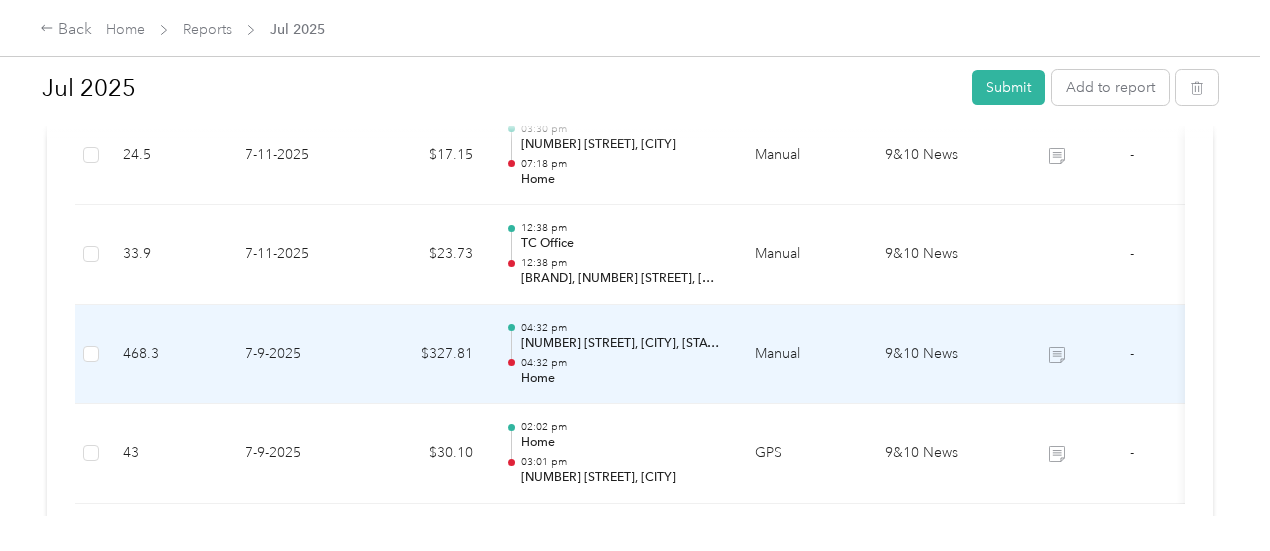 click on "[NUMBER] [STREET], [CITY], [STATE], [COUNTRY]" at bounding box center [622, 344] 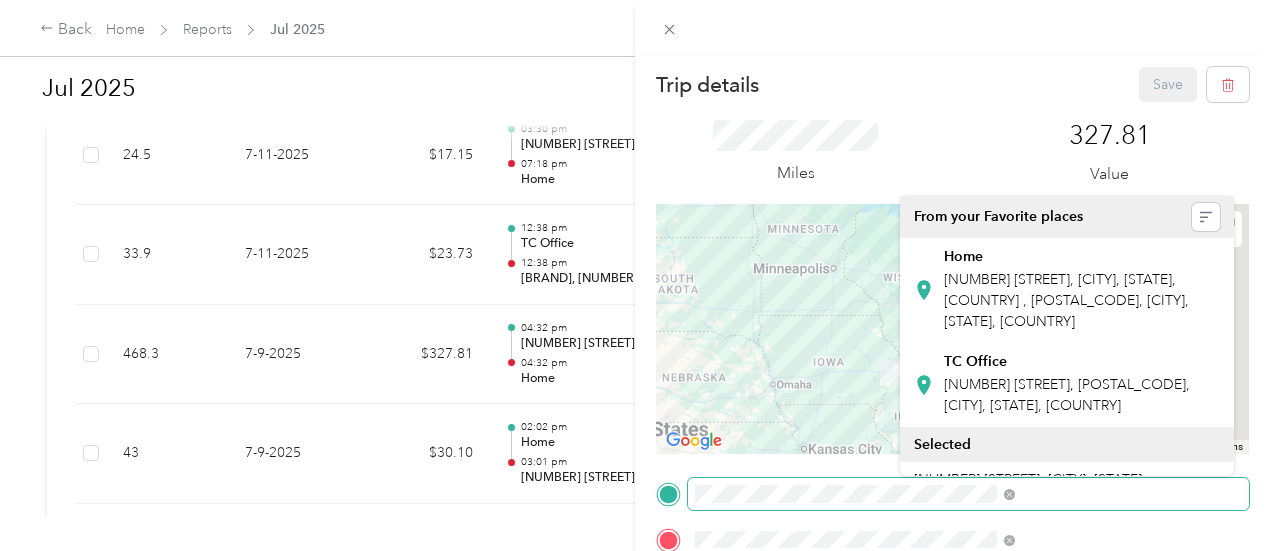 scroll, scrollTop: 0, scrollLeft: 11, axis: horizontal 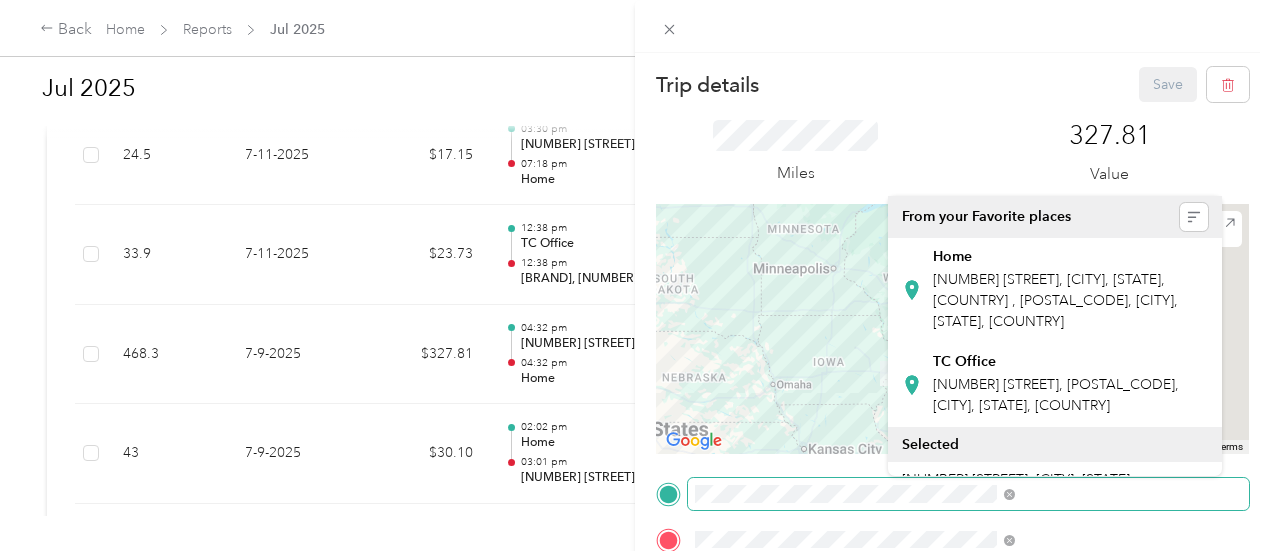 click on "Back Home Reports [MONTH] [YEAR] [MONTH] [YEAR] Submit Add to report Draft Draft, awaiting submission View  activity & comments Report Summary Mileage Total $ [PRICE] Recorded miles [DISTANCE]   mi Variable rate   $ [PRICE] / mi Expense Total $ [PRICE] Report total $ [PRICE] Report details Report ID [ID] Report period [MONTH] 1 - 31, [YEAR] Pay period shown after submission Submitter Sabrina Haskell Submitted on - Approvers shown after submission Trips ([NUMBER]) Expense ([NUMBER]) Miles Trip Date Value Location Track Method Purpose Notes Tags                     [DISTANCE] [MONTH]-[DAY]-[YEAR] [PRICE] [TIME] [NUMBER] [STREET], [CITY] [TIME] Home  Manual 9&10 News - [DISTANCE] [MONTH]-[DAY]-[YEAR] [PRICE] [TIME] TC Office [NUMBER] [STREET], [CITY] Manual 9&10 News - [DISTANCE] [MONTH]-[DAY]-[YEAR] [PRICE] [TIME] TC Office [TIME] [NUMBER] [STREET], [CITY] Manual 9&10 News - [DISTANCE] [MONTH]-[DAY]-[YEAR] [PRICE] [TIME] [NUMBER] [STREET], [CITY] [TIME] TC Office Manual 9&10 News - [DISTANCE] [MONTH]-[DAY]-[YEAR] [PRICE] [TIME] [NUMBER] [STREET], [CITY] [TIME] TC Office Manual 9&10 News - [DISTANCE] [MONTH]-[DAY]-[YEAR] [PRICE] [TIME] Manual" at bounding box center (630, 275) 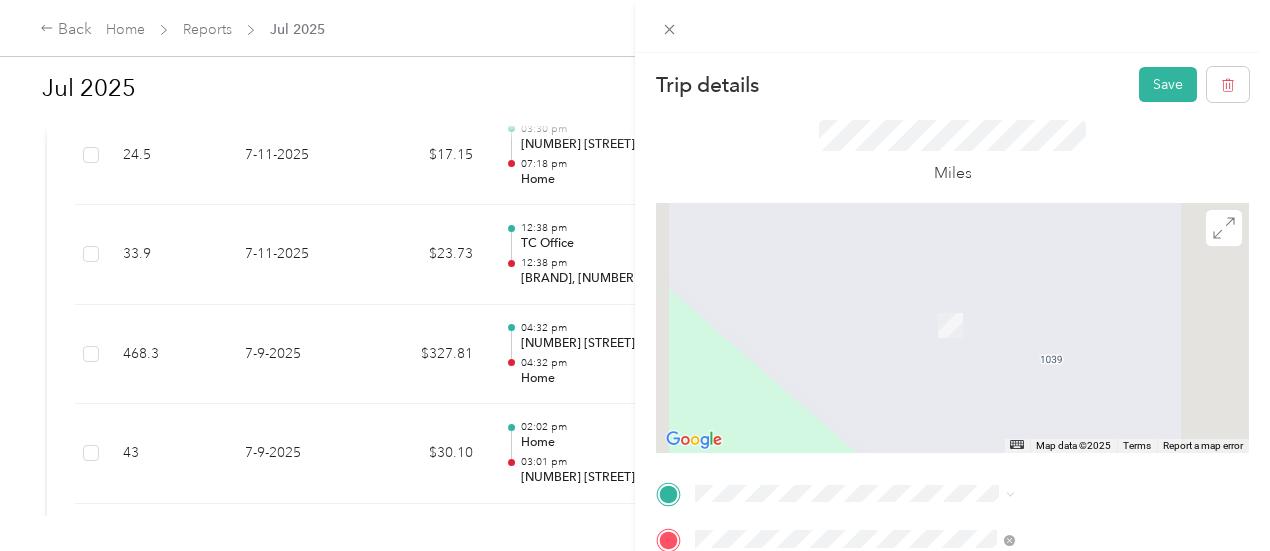 click on "[NUMBER] [STREET]
[CITY], [STATE] [POSTAL_CODE], [COUNTRY]" at bounding box center (1070, 265) 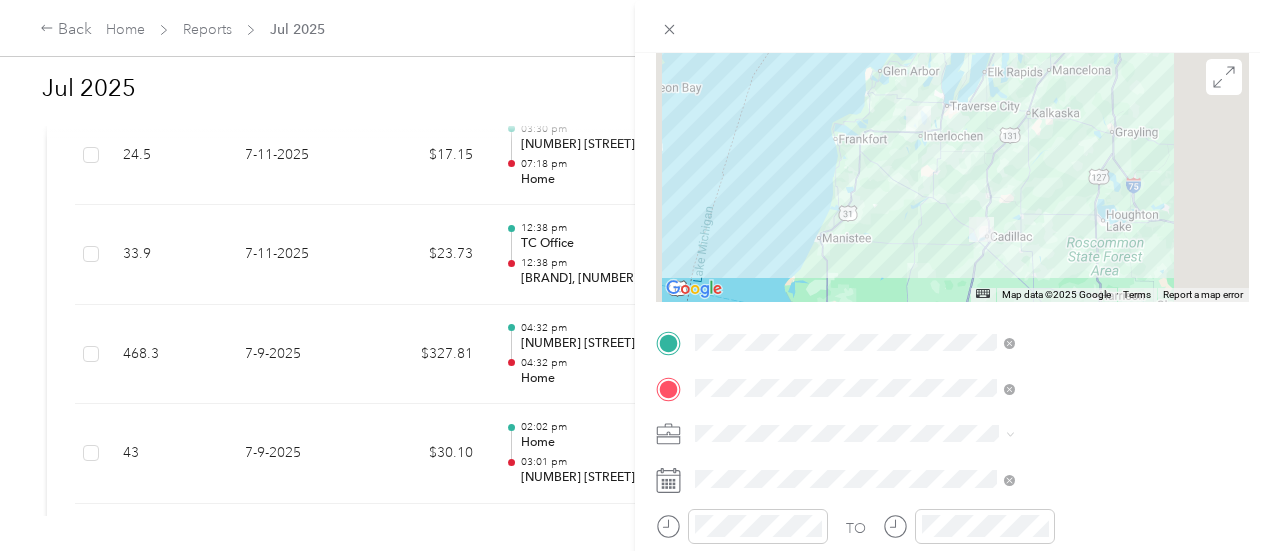 scroll, scrollTop: 0, scrollLeft: 11, axis: horizontal 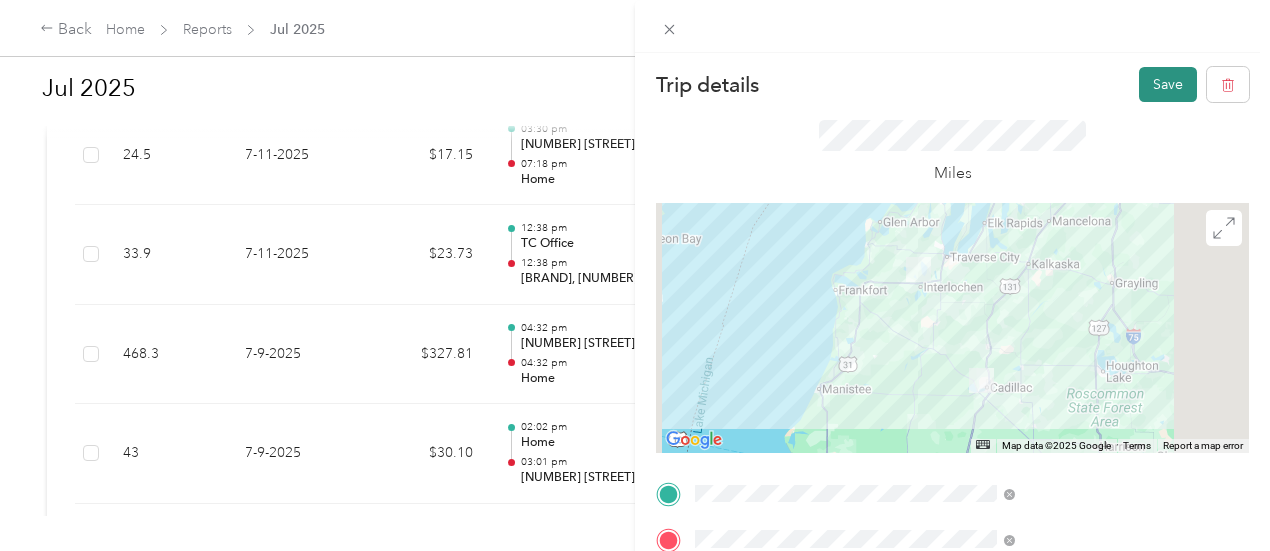 click on "Save" at bounding box center [1168, 84] 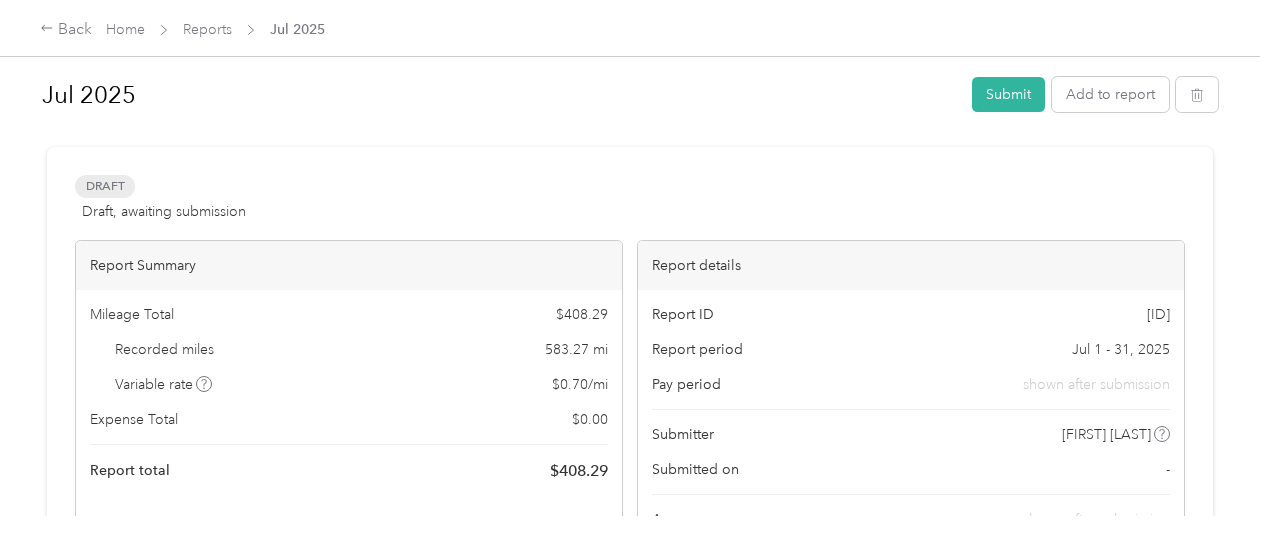 scroll, scrollTop: 0, scrollLeft: 0, axis: both 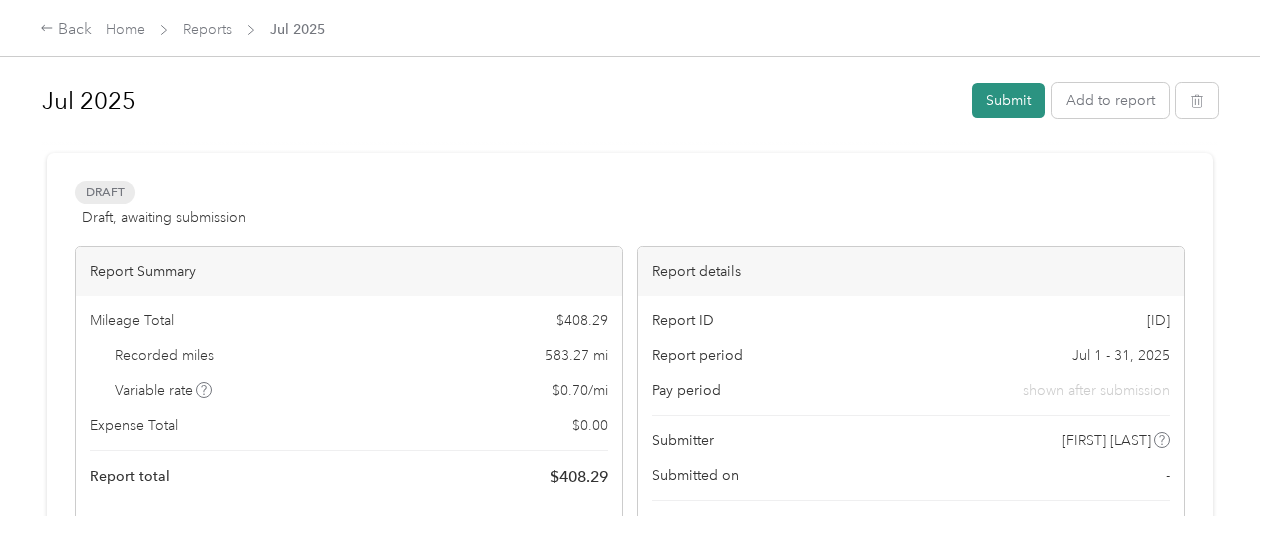 click on "Submit" at bounding box center (1008, 100) 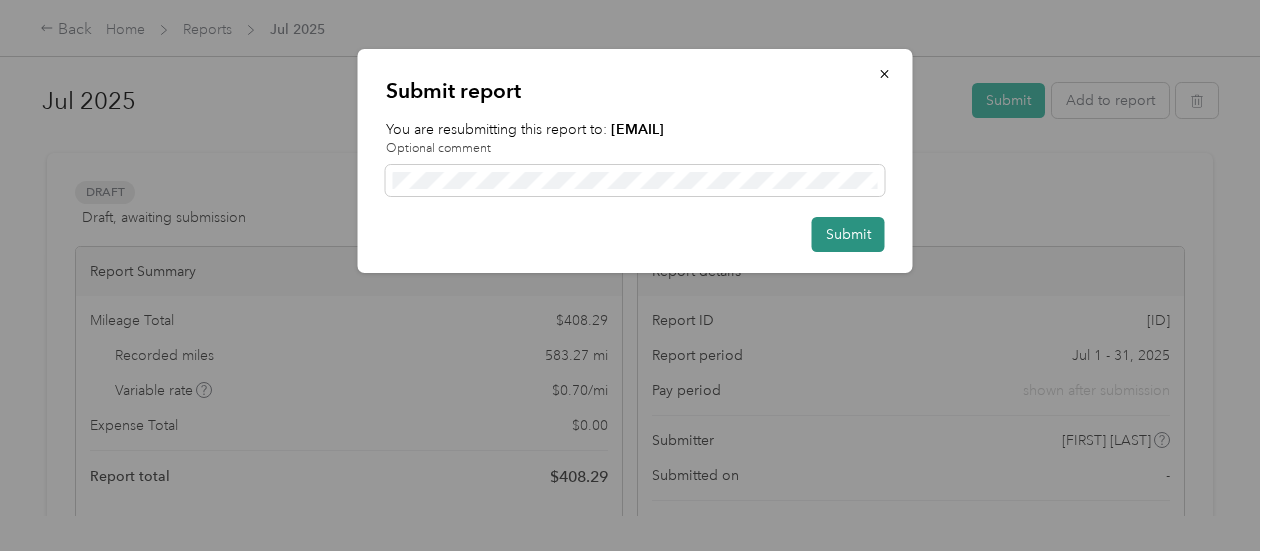 click on "Submit" at bounding box center (848, 234) 